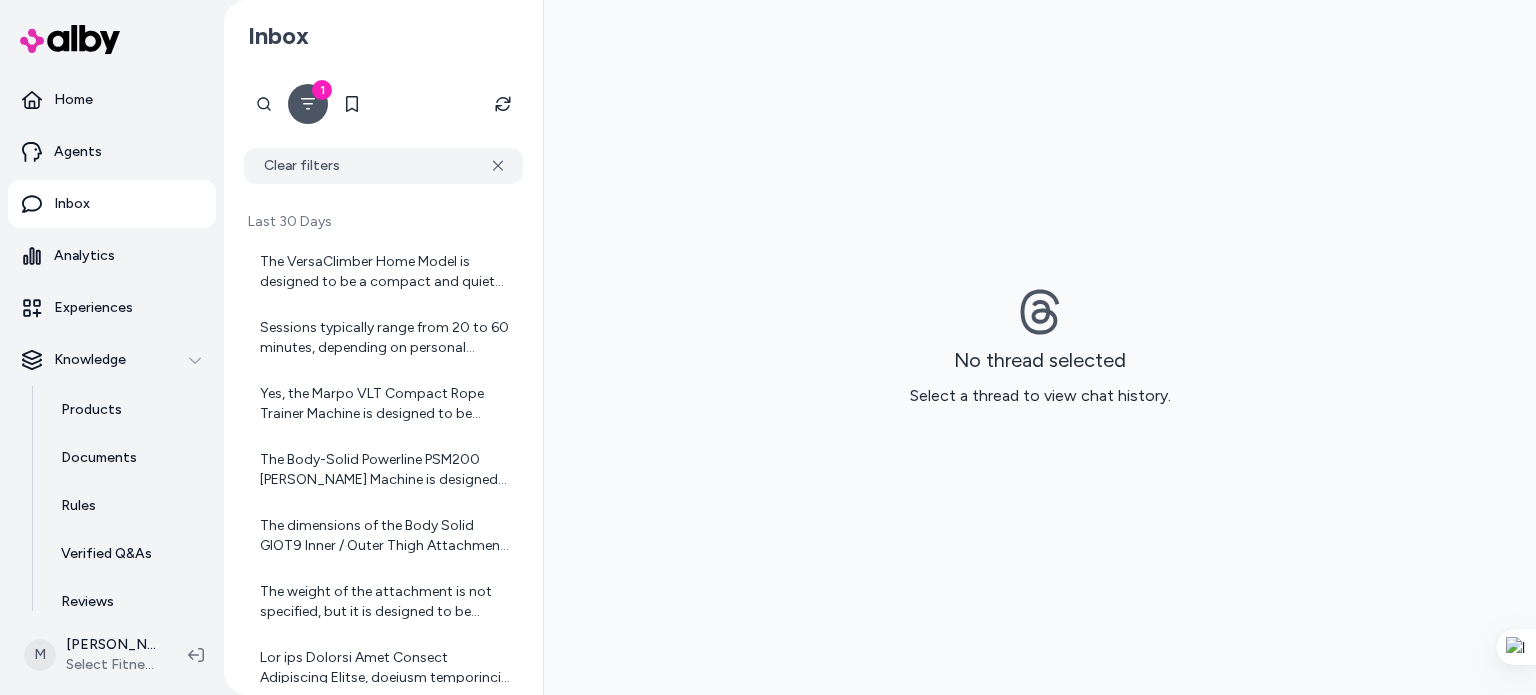 scroll, scrollTop: 0, scrollLeft: 0, axis: both 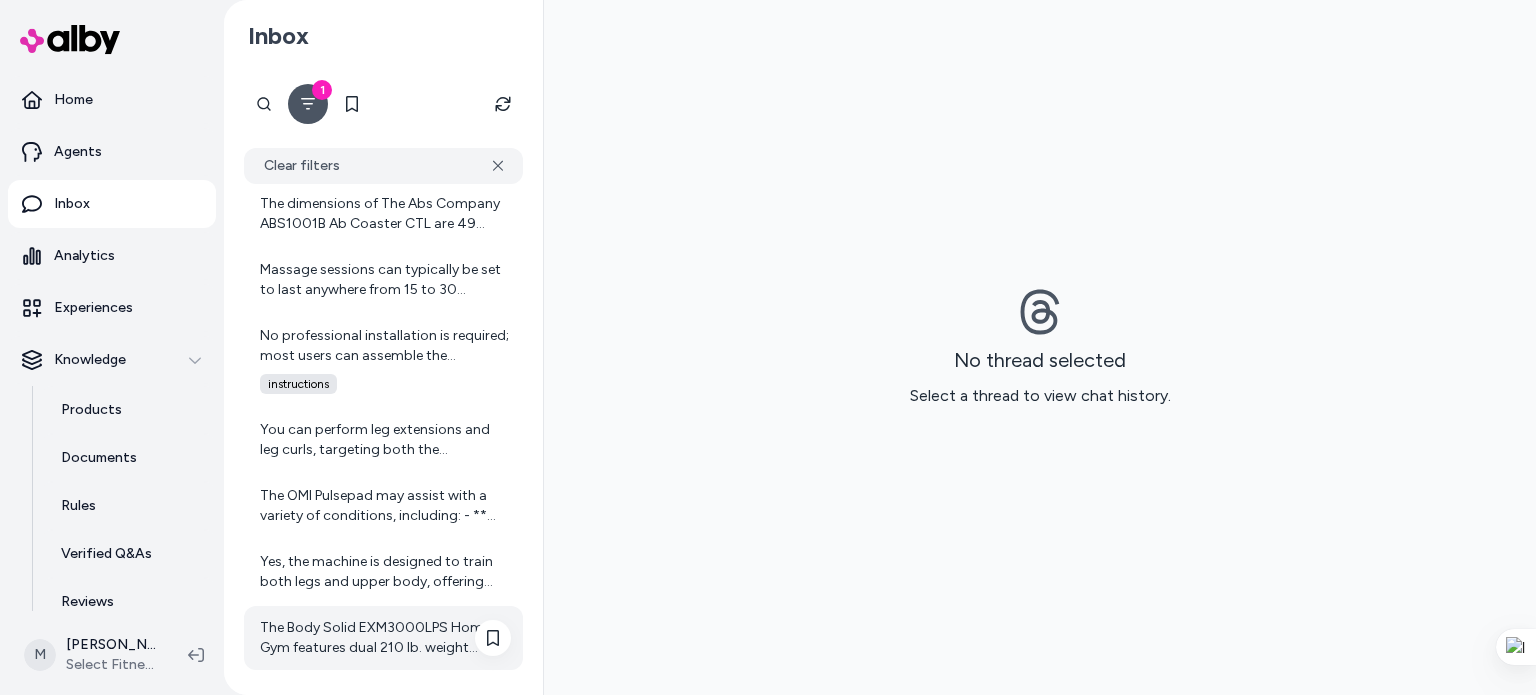 click on "The Body Solid EXM3000LPS Home Gym features dual 210 lb. weight stacks, which provide a total of 420 lbs. of resistance. If you have any more questions or need further assistance, feel free to ask!" at bounding box center (385, 638) 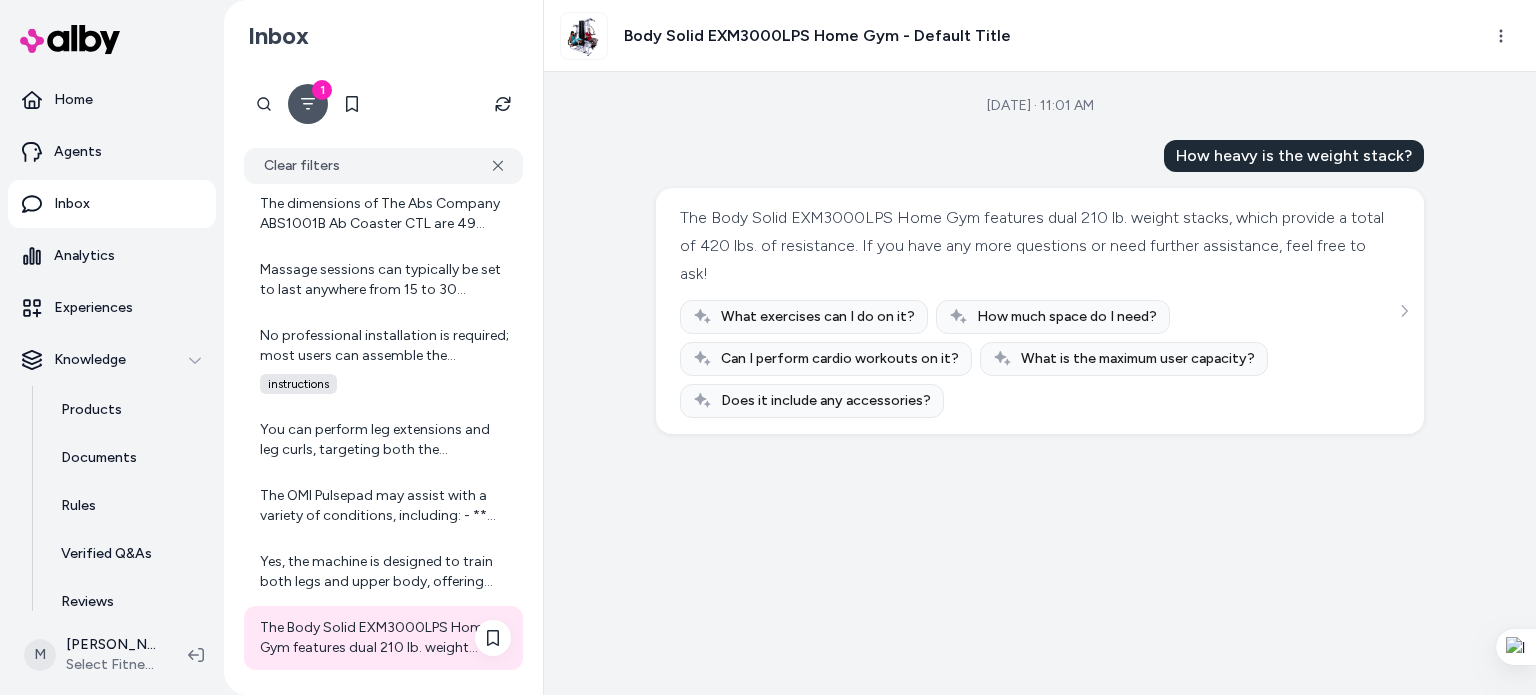 click on "The Body Solid EXM3000LPS Home Gym features dual 210 lb. weight stacks, which provide a total of 420 lbs. of resistance. If you have any more questions or need further assistance, feel free to ask!" at bounding box center (385, 638) 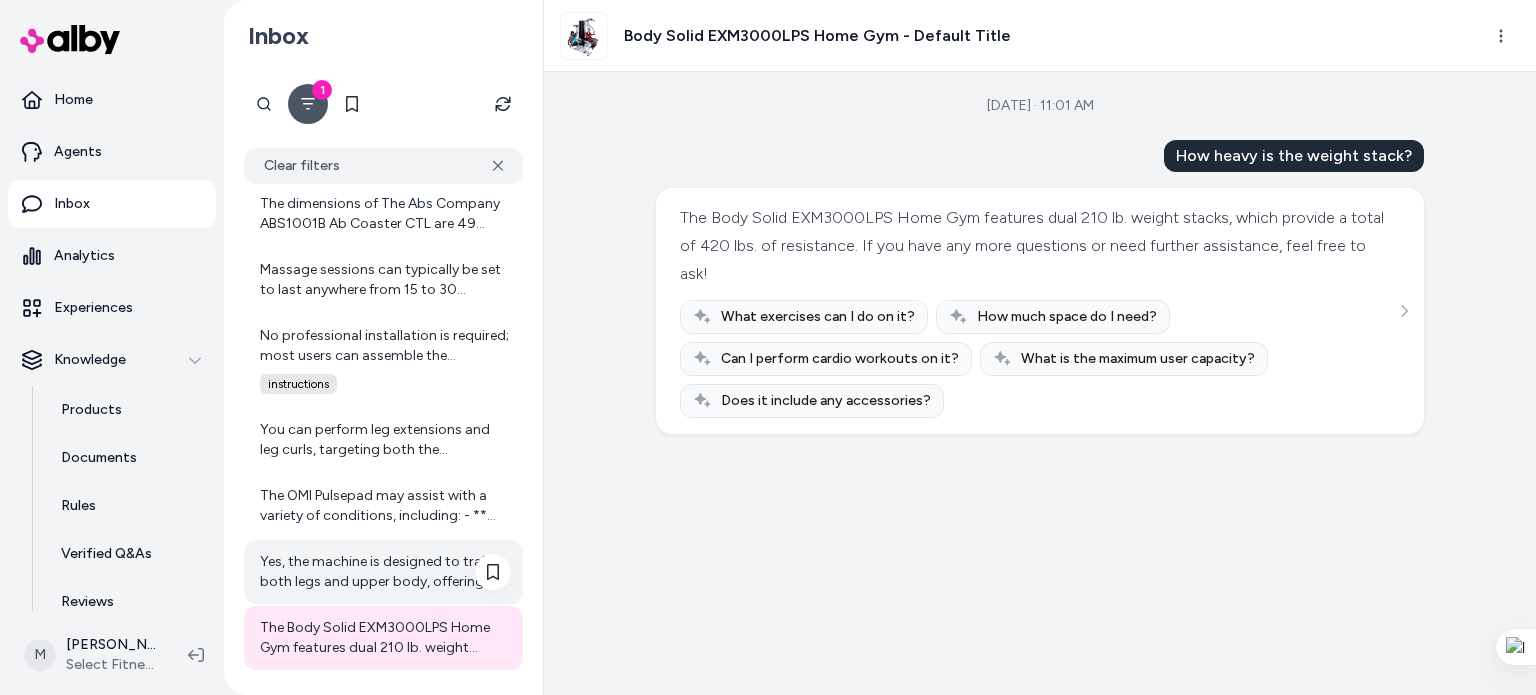 click on "Yes, the machine is designed to train both legs and upper body, offering versatility." at bounding box center [385, 572] 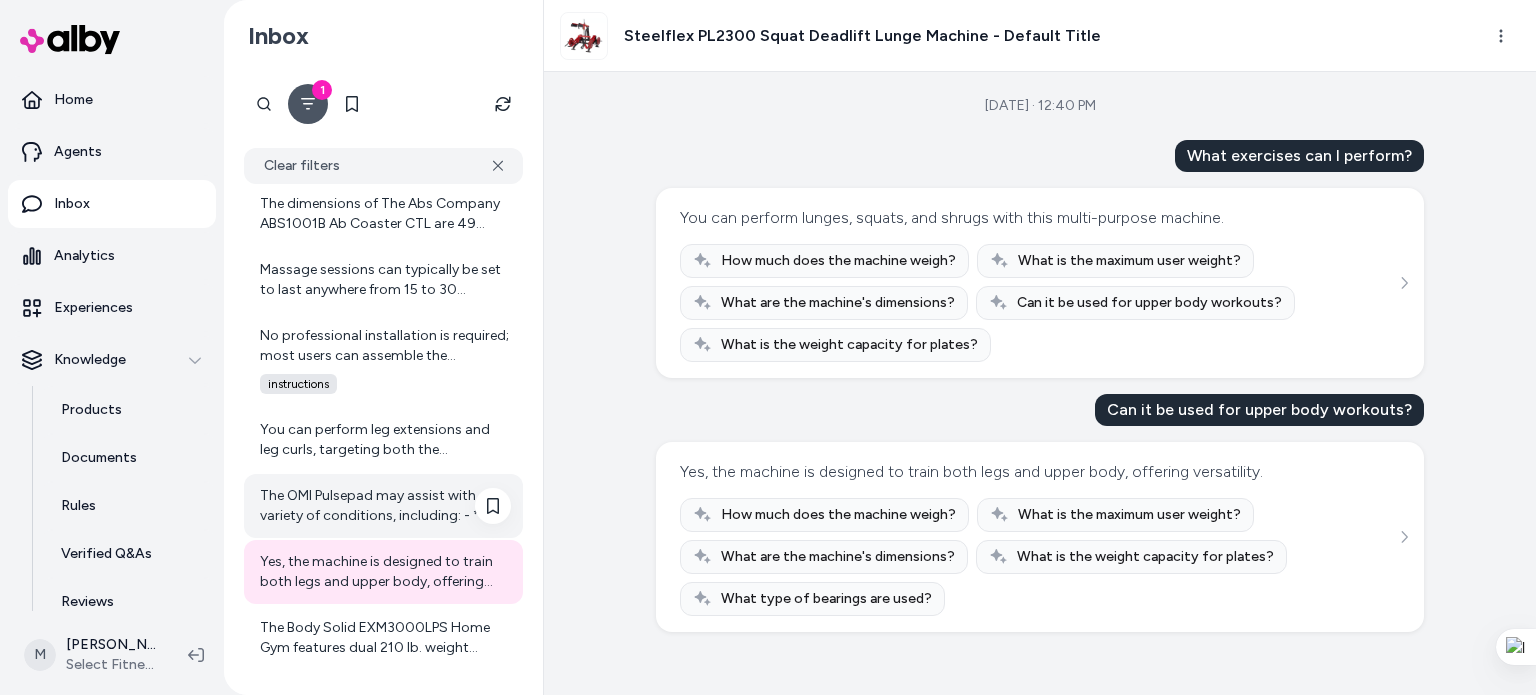 click on "The OMI Pulsepad may assist with a variety of conditions, including:
- **[MEDICAL_DATA] Relief**: It can help with joint pain, [MEDICAL_DATA], and muscle discomfort.
- **Enhanced Circulation & Recovery**: It supports improved micro-circulation and reduces inflammation.
- **Better Sleep & Relaxation**: It may aid in achieving deeper, more restful sleep and calming the nervous system.
- **Bone & Neurological Support**: It can potentially assist in managing conditions like [MEDICAL_DATA], [PERSON_NAME] disease, and post-[MEDICAL_DATA].
- **Mental Health & Focus**: It promotes improved concentration and mental clarity, which can enhance meditation practices.
- **EMF Protection**: It is designed to counteract the effects of harmful electromagnetic fields.
Always consult with a physician before starting any new therapy, as this product is not intended to diagnose, treat, cure, or prevent any disease." at bounding box center (385, 506) 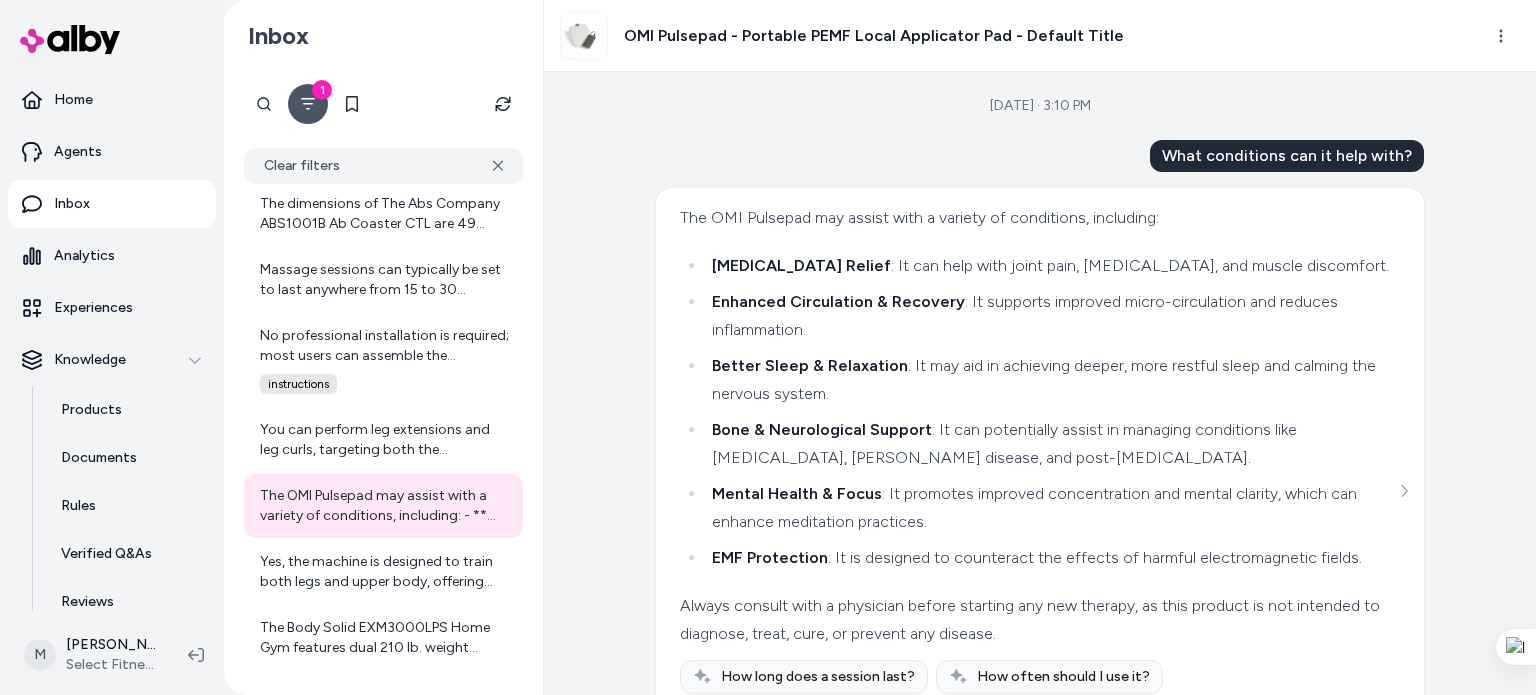 scroll, scrollTop: 149, scrollLeft: 0, axis: vertical 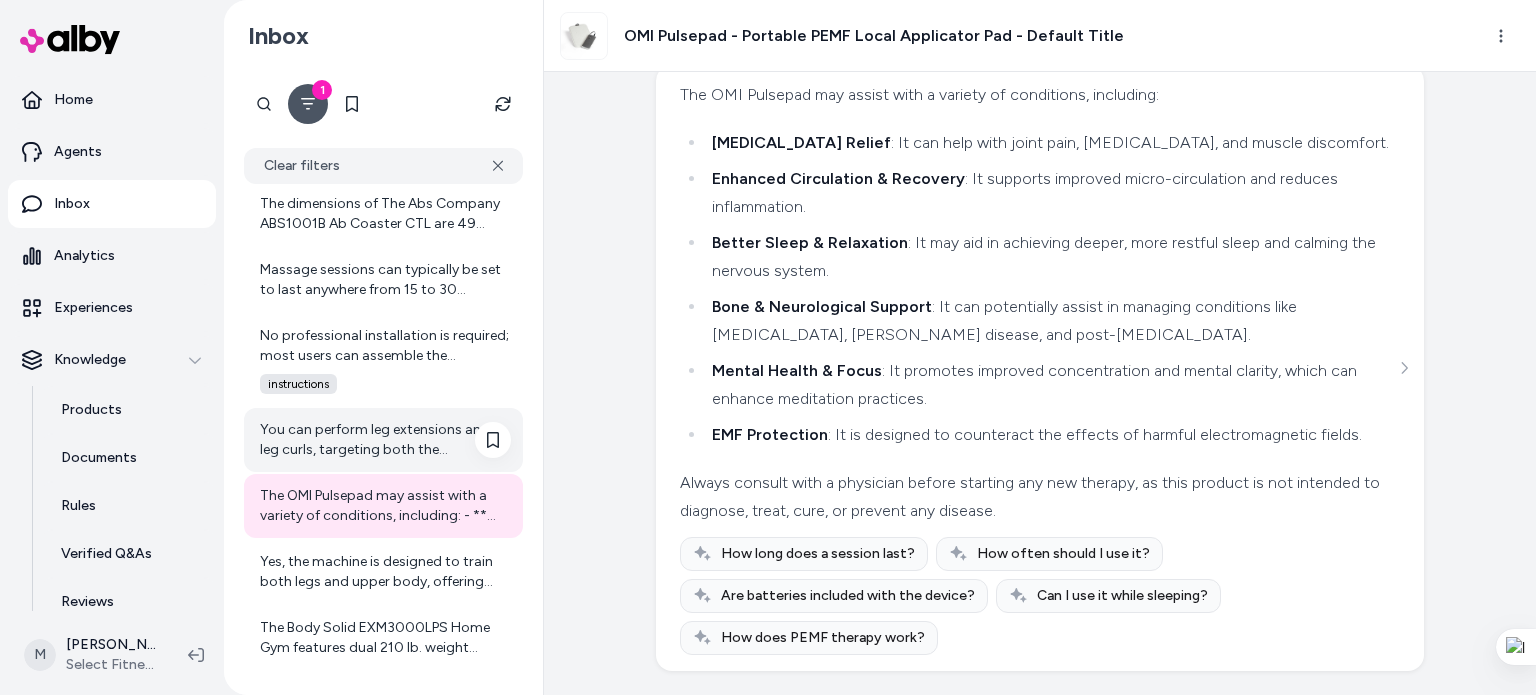 click on "You can perform leg extensions and leg curls, targeting both the [MEDICAL_DATA] and hamstrings effectively with this dual-function machine." at bounding box center (385, 440) 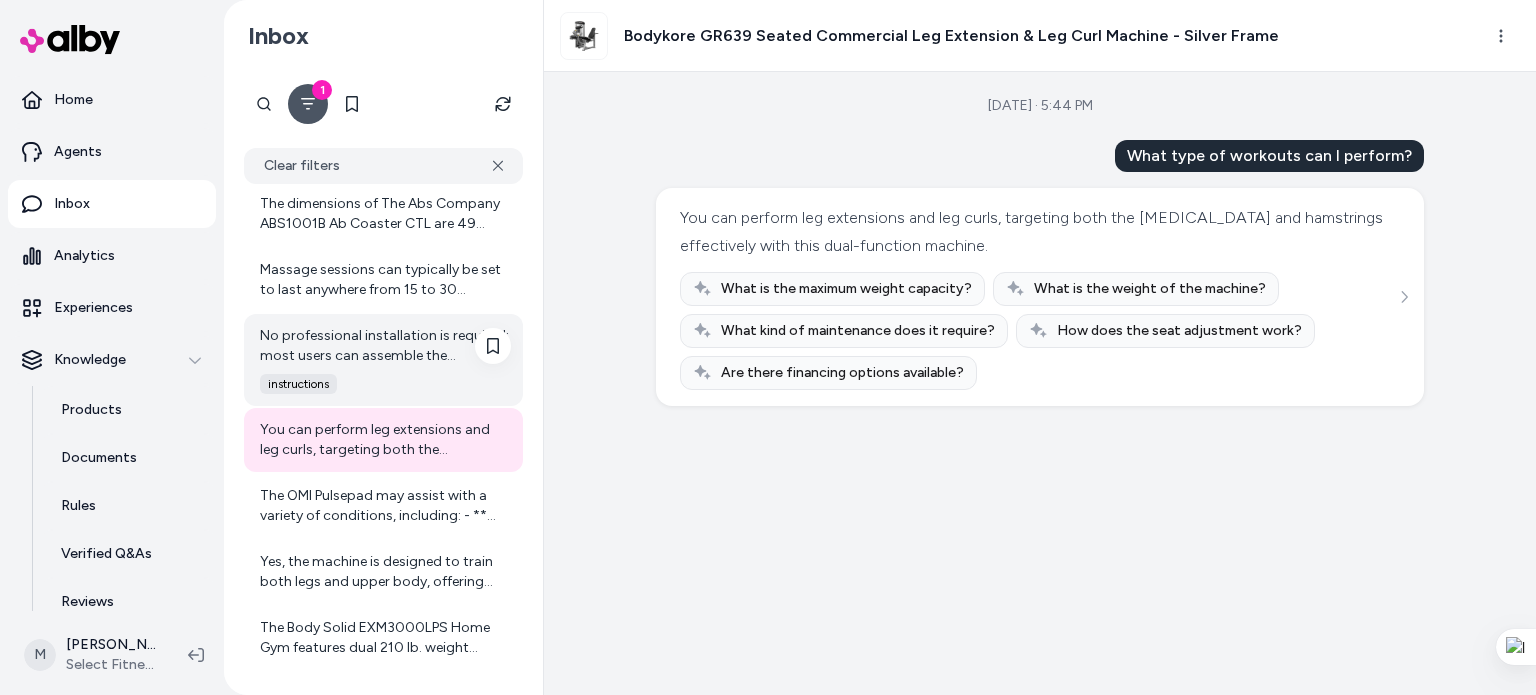 click on "No professional installation is required; most users can assemble the equipment themselves using the included instructions." at bounding box center [385, 346] 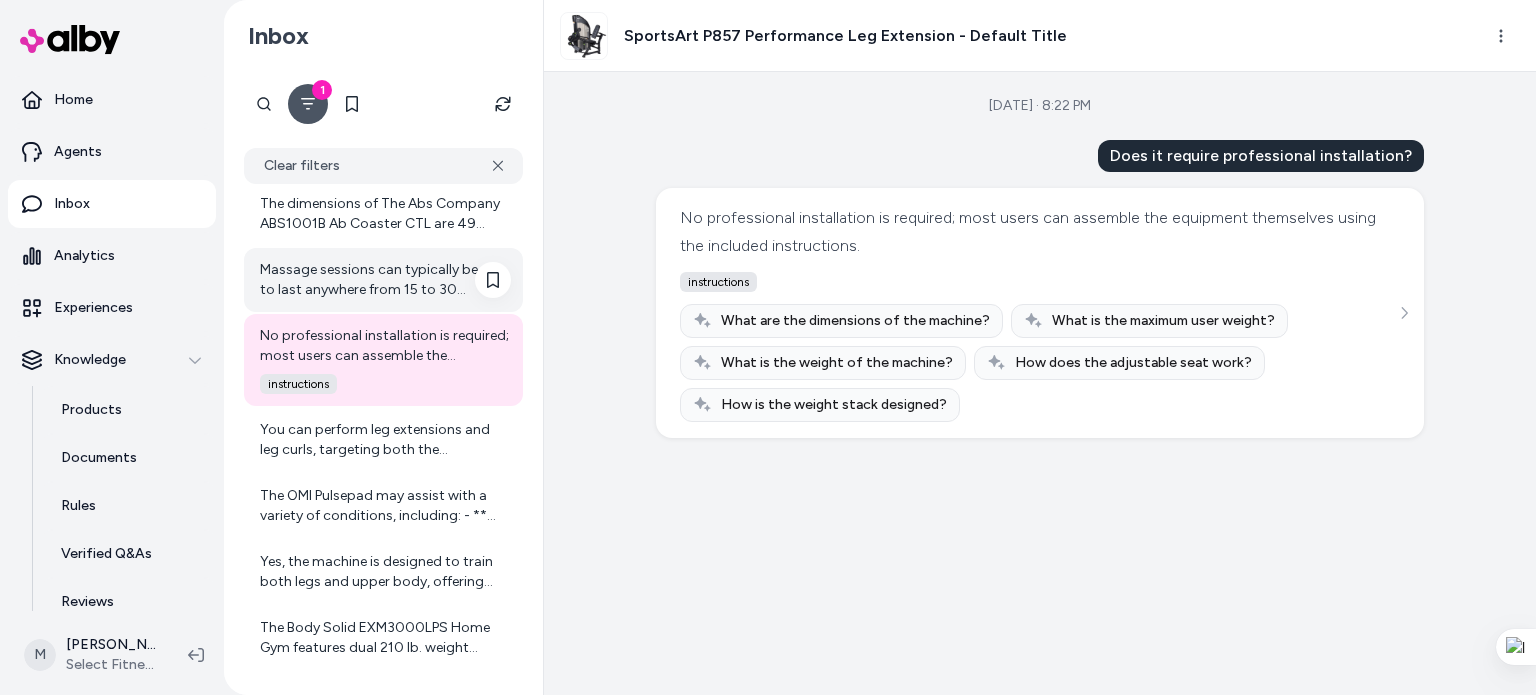 click on "Massage sessions can typically be set to last anywhere from 15 to 30 minutes, depending on your preference. You can customize the duration based on your relaxation needs." at bounding box center [385, 280] 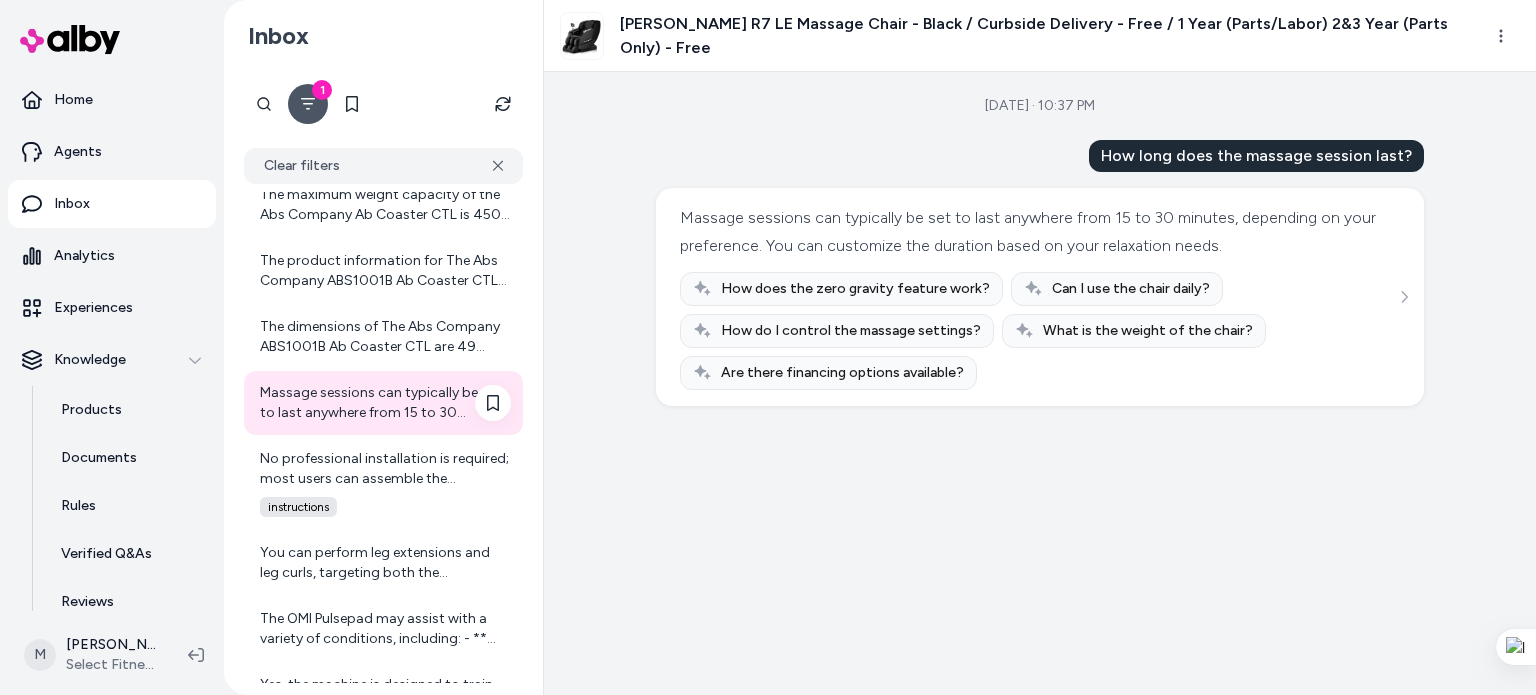 scroll, scrollTop: 4371, scrollLeft: 0, axis: vertical 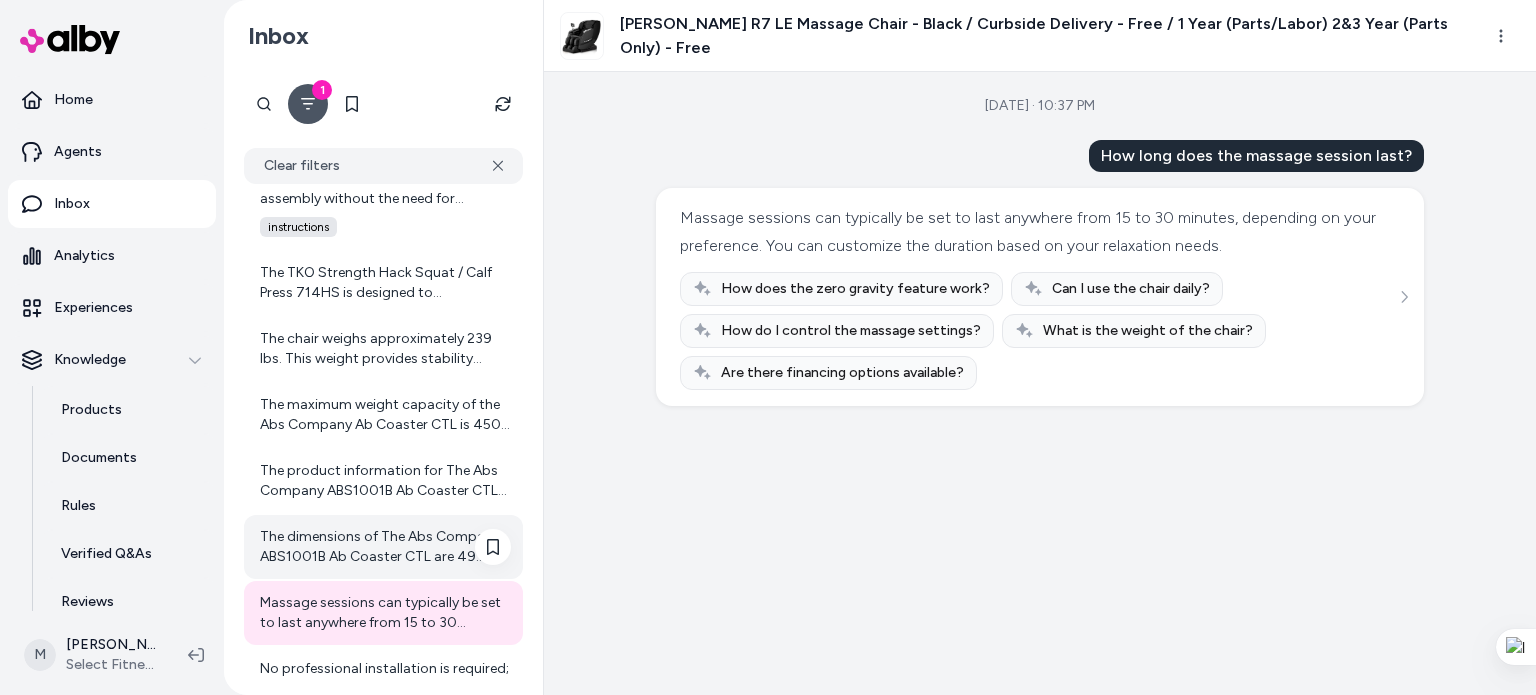 click on "The dimensions of The Abs Company ABS1001B Ab Coaster CTL are 49 inches in length, 41 inches in width, and 58 inches in height. If you have any more questions or need further assistance, feel free to ask!" at bounding box center [385, 547] 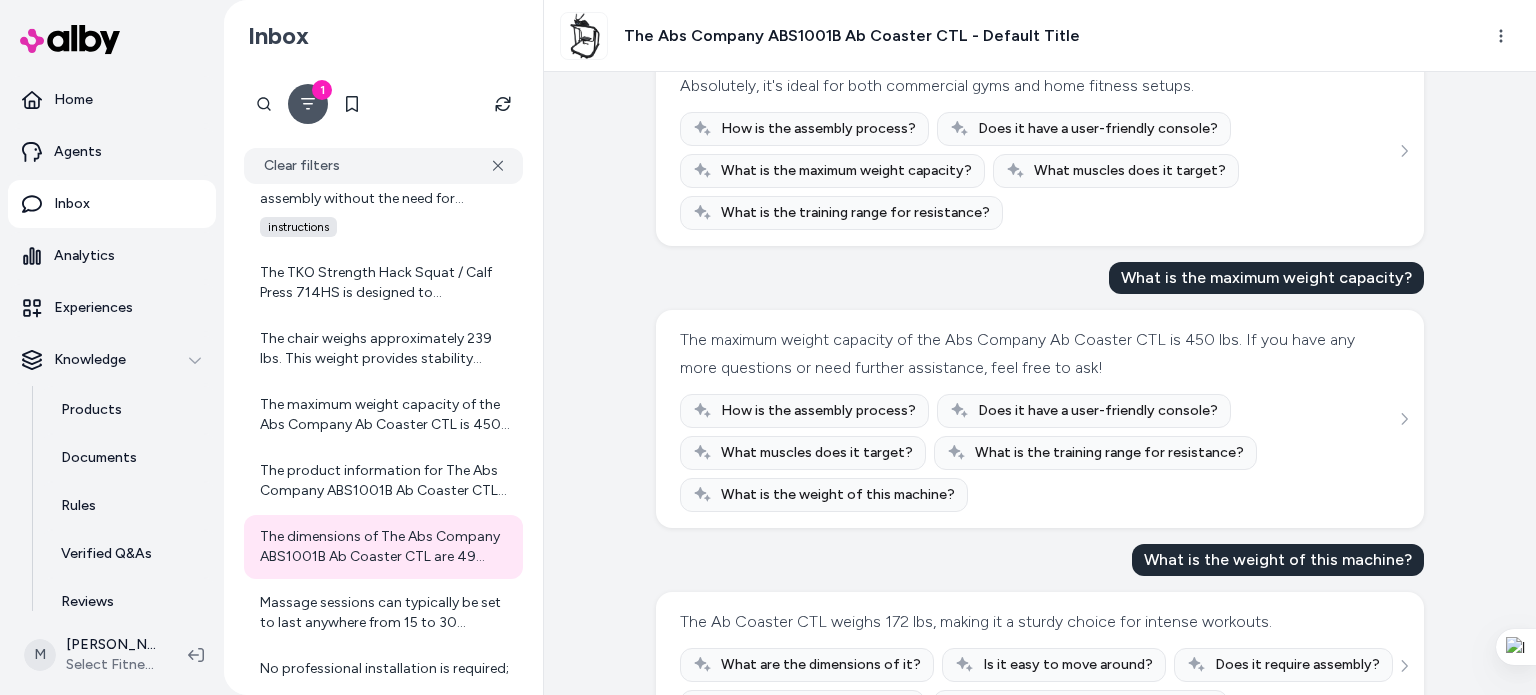 scroll, scrollTop: 166, scrollLeft: 0, axis: vertical 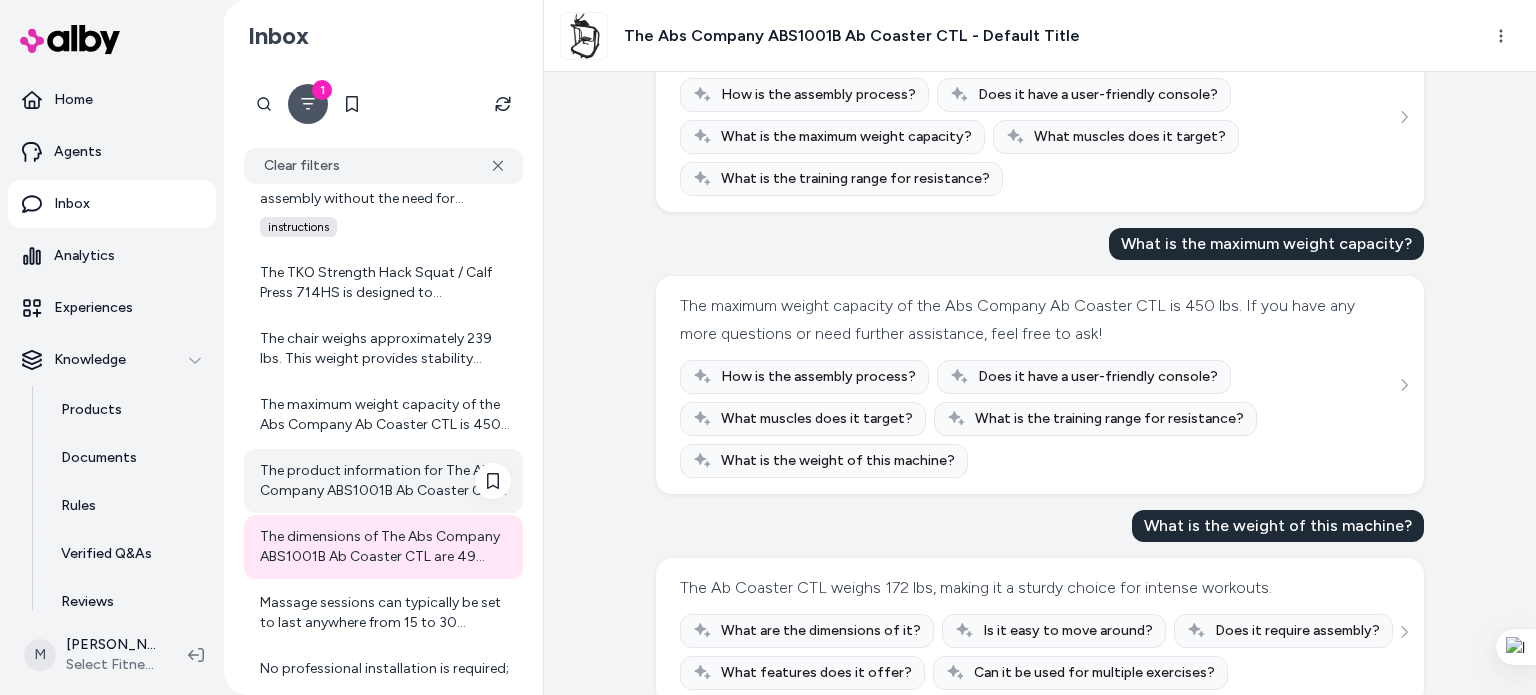 click on "The product information for The Abs Company ABS1001B Ab Coaster CTL does not specify the exact dimensions of the console. However, the overall dimensions of the Ab Coaster CTL are 49" L x 41" W x 58" H. If you need precise details about the console size, I recommend contacting Select Fitness sales support for this specific question. You can call [PHONE_NUMBER], email [EMAIL_ADDRESS][DOMAIN_NAME], or message through the website forms. Can I assist you with anything else?" at bounding box center (383, 481) 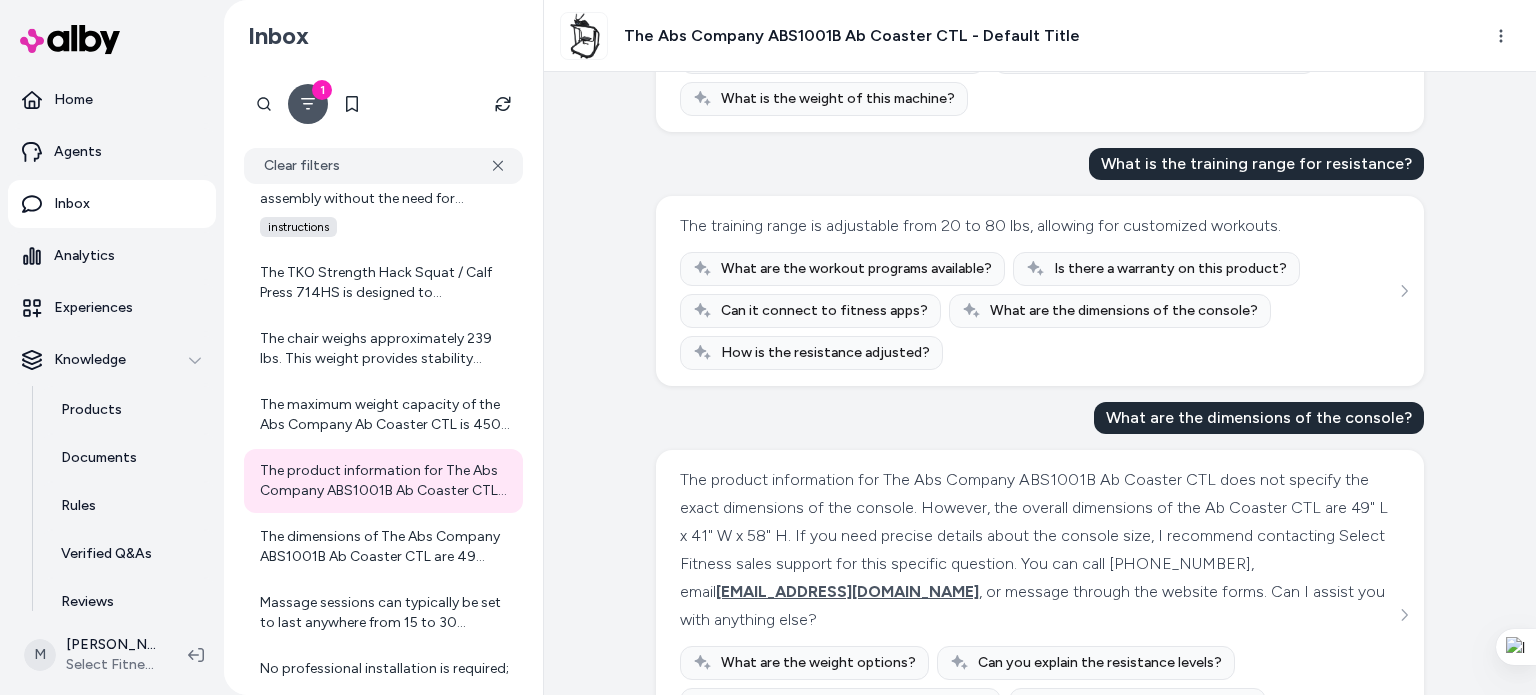 scroll, scrollTop: 604, scrollLeft: 0, axis: vertical 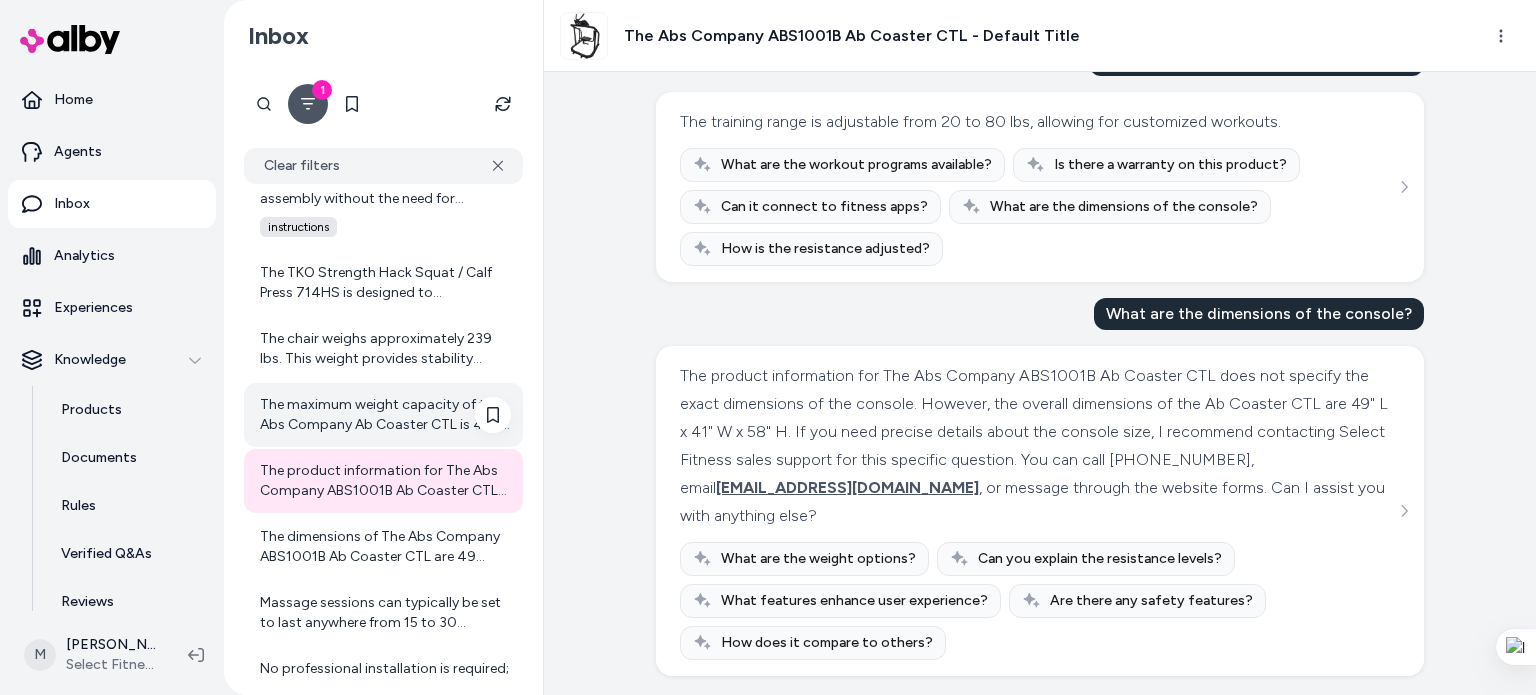 click on "The maximum weight capacity of the Abs Company Ab Coaster CTL is 450 lbs. If you have any more questions or need further assistance, feel free to ask!" at bounding box center [385, 415] 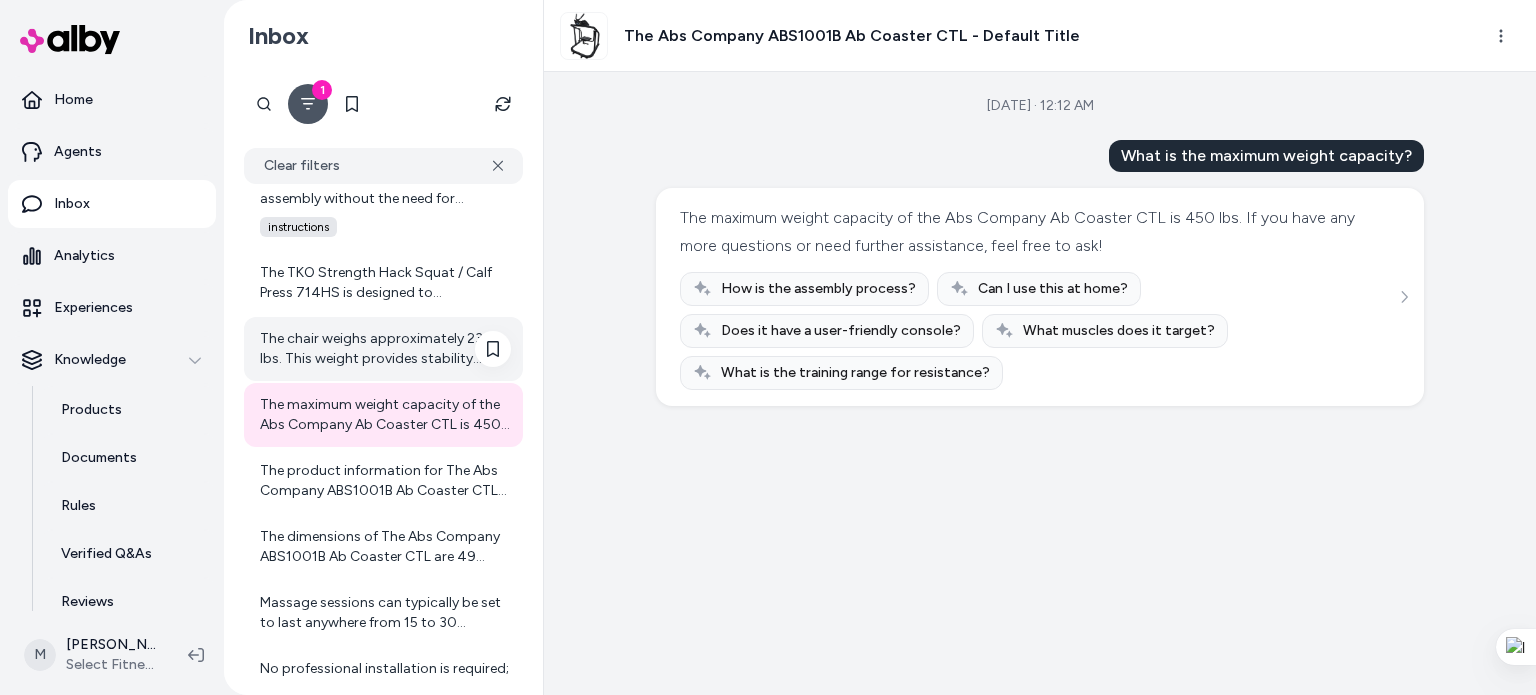 click on "The chair weighs approximately 239 lbs. This weight provides stability during use, but it also means that moving it may require assistance." at bounding box center [385, 349] 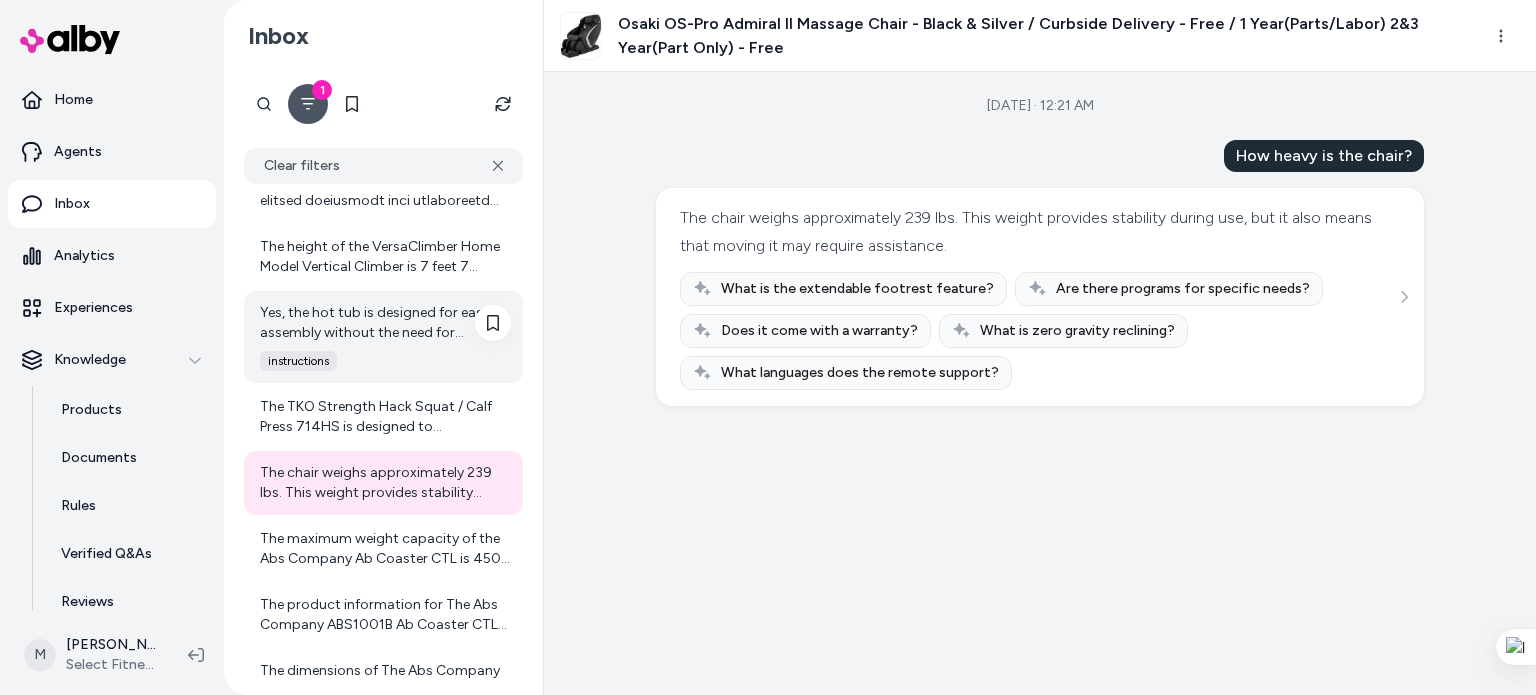 scroll, scrollTop: 4204, scrollLeft: 0, axis: vertical 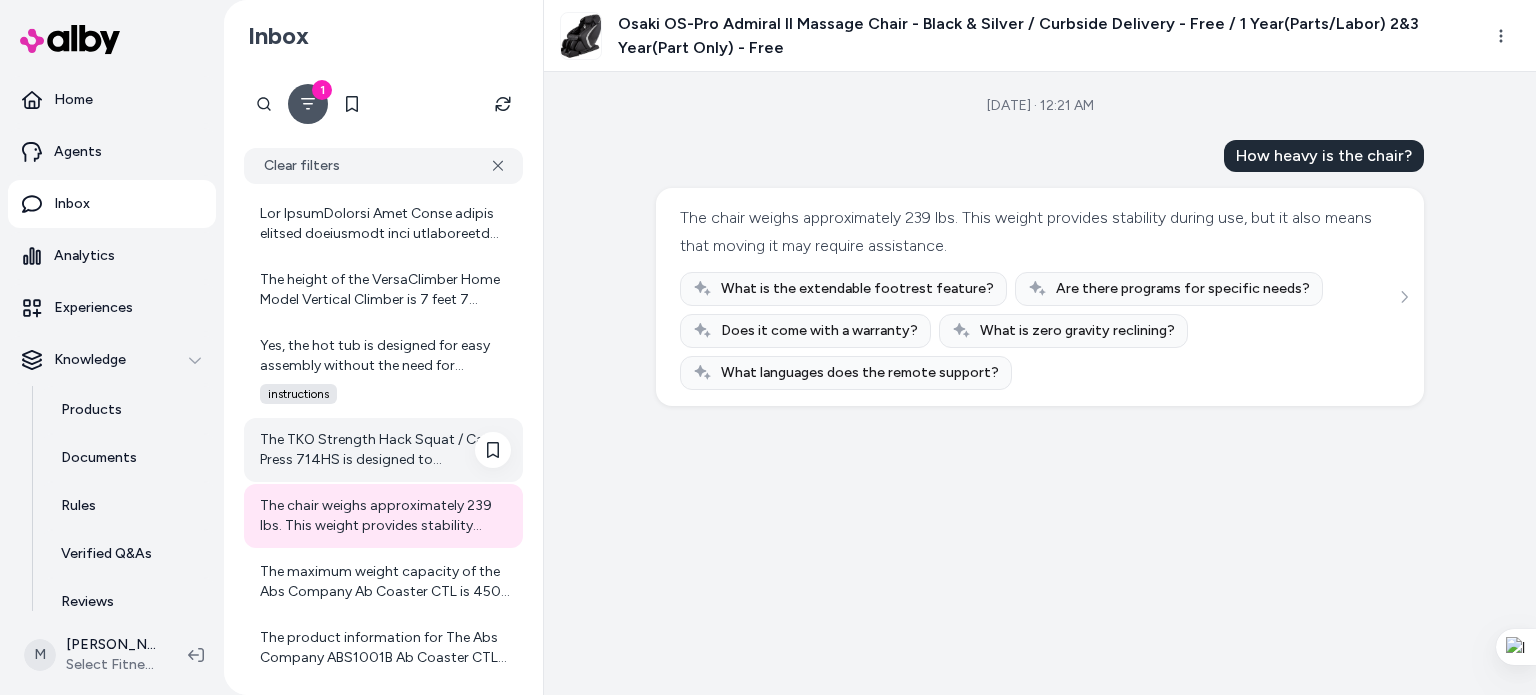 click on "The TKO Strength Hack Squat / Calf Press 714HS is designed to accommodate various weight loads, but specific weight capacity details are not provided. It's important to ensure that you use it within your personal limits." at bounding box center (385, 450) 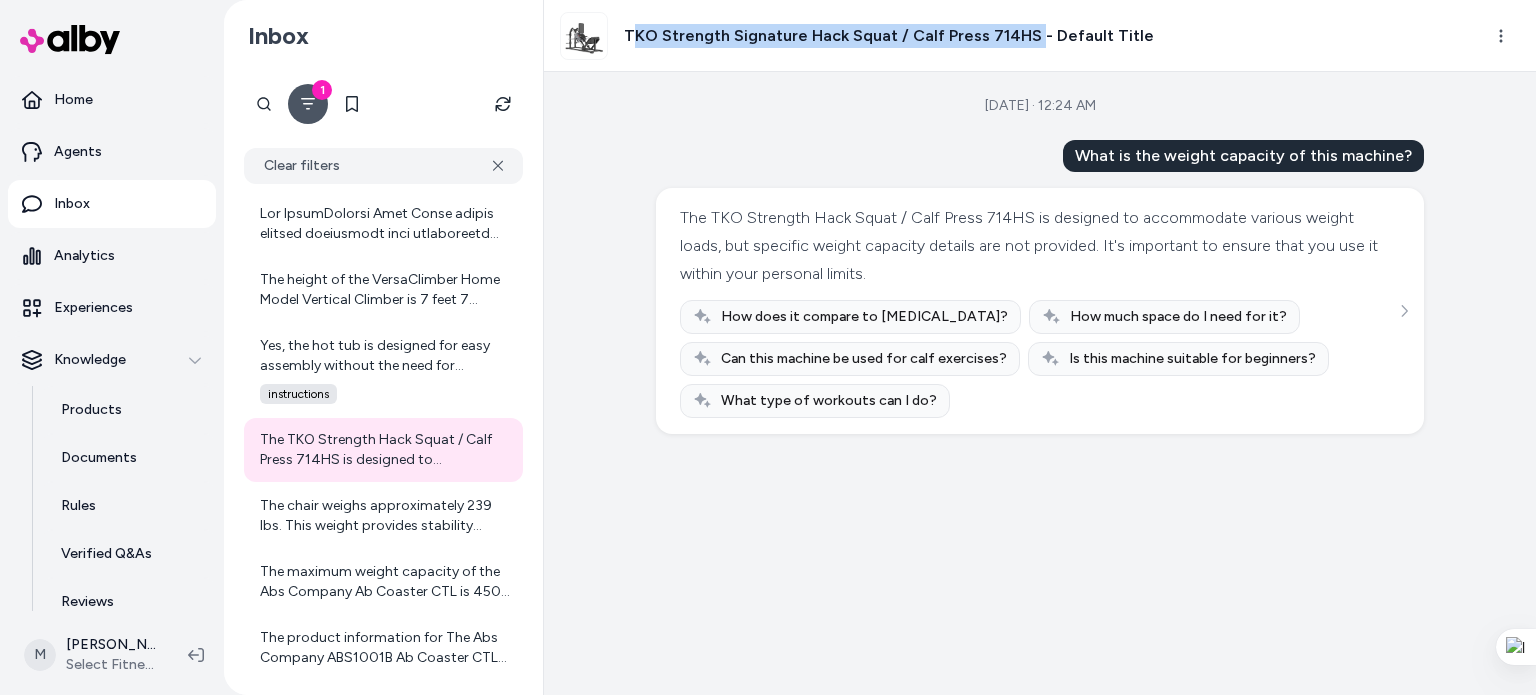 drag, startPoint x: 629, startPoint y: 34, endPoint x: 1030, endPoint y: 37, distance: 401.01123 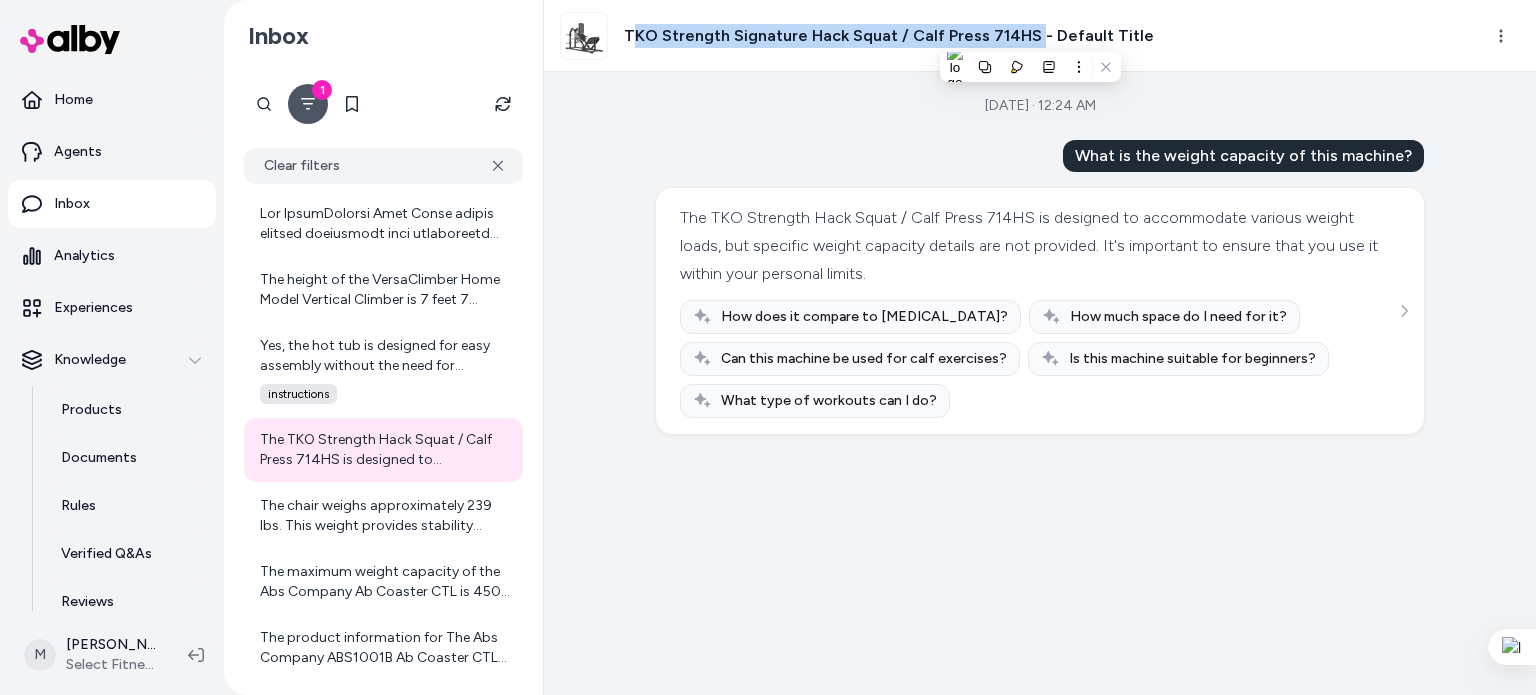 click on "TKO Strength Signature Hack Squat / Calf Press 714HS - Default Title" at bounding box center (889, 36) 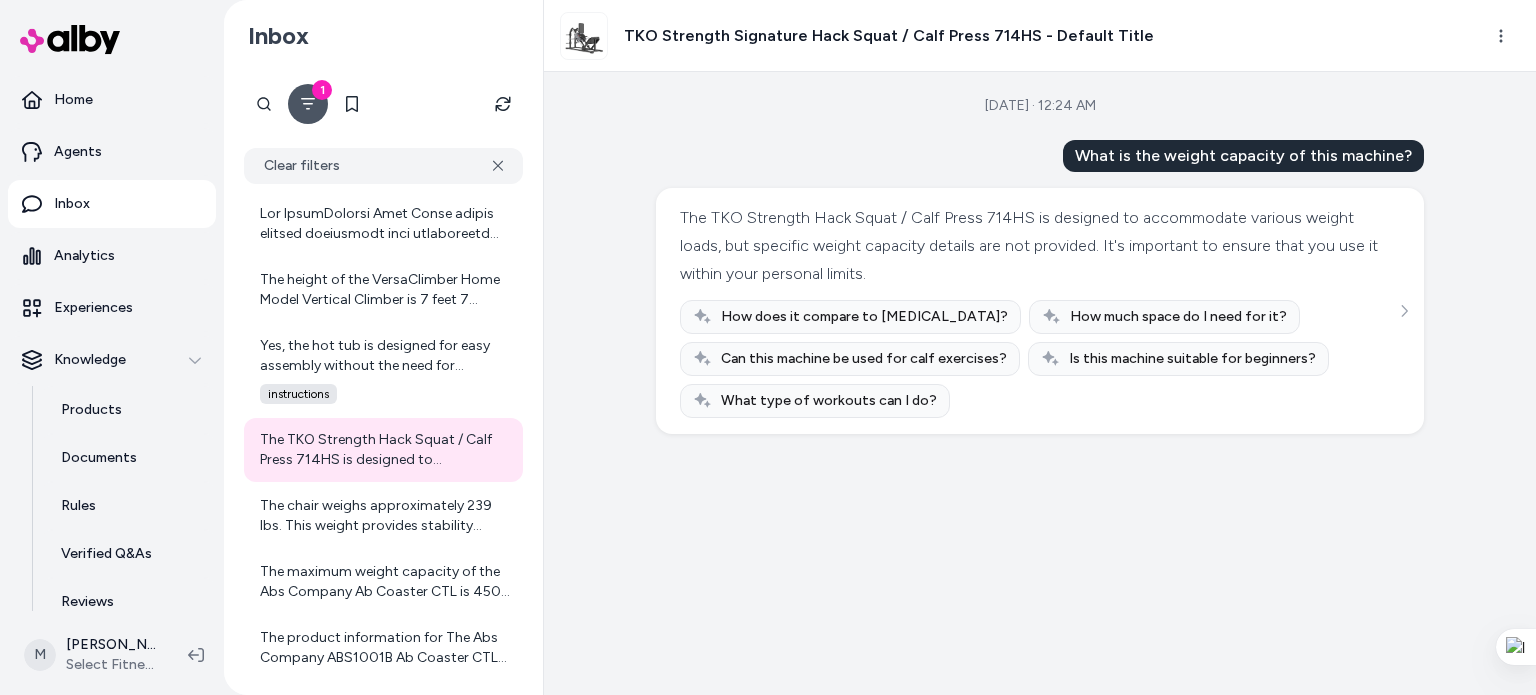 click on "TKO Strength Signature Hack Squat / Calf Press 714HS - Default Title" at bounding box center (889, 36) 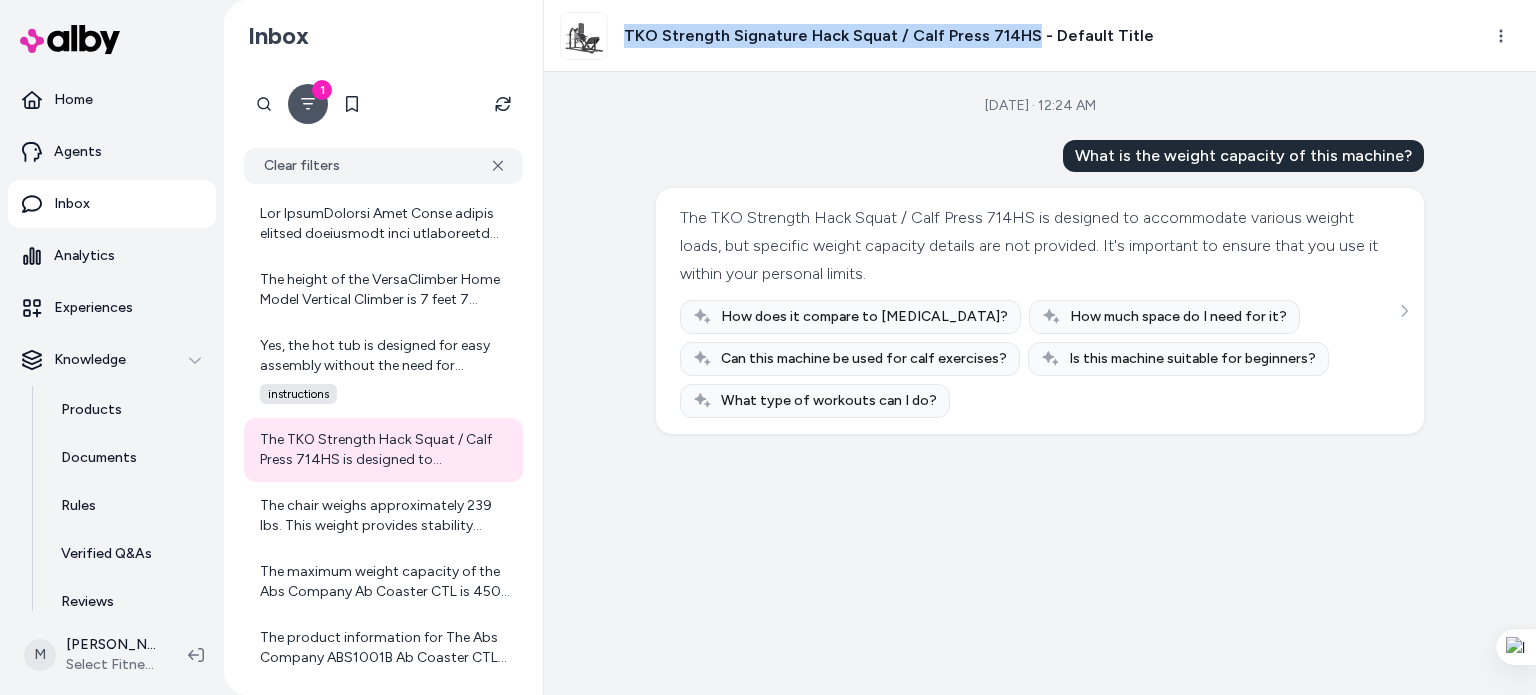 drag, startPoint x: 1024, startPoint y: 36, endPoint x: 624, endPoint y: 47, distance: 400.1512 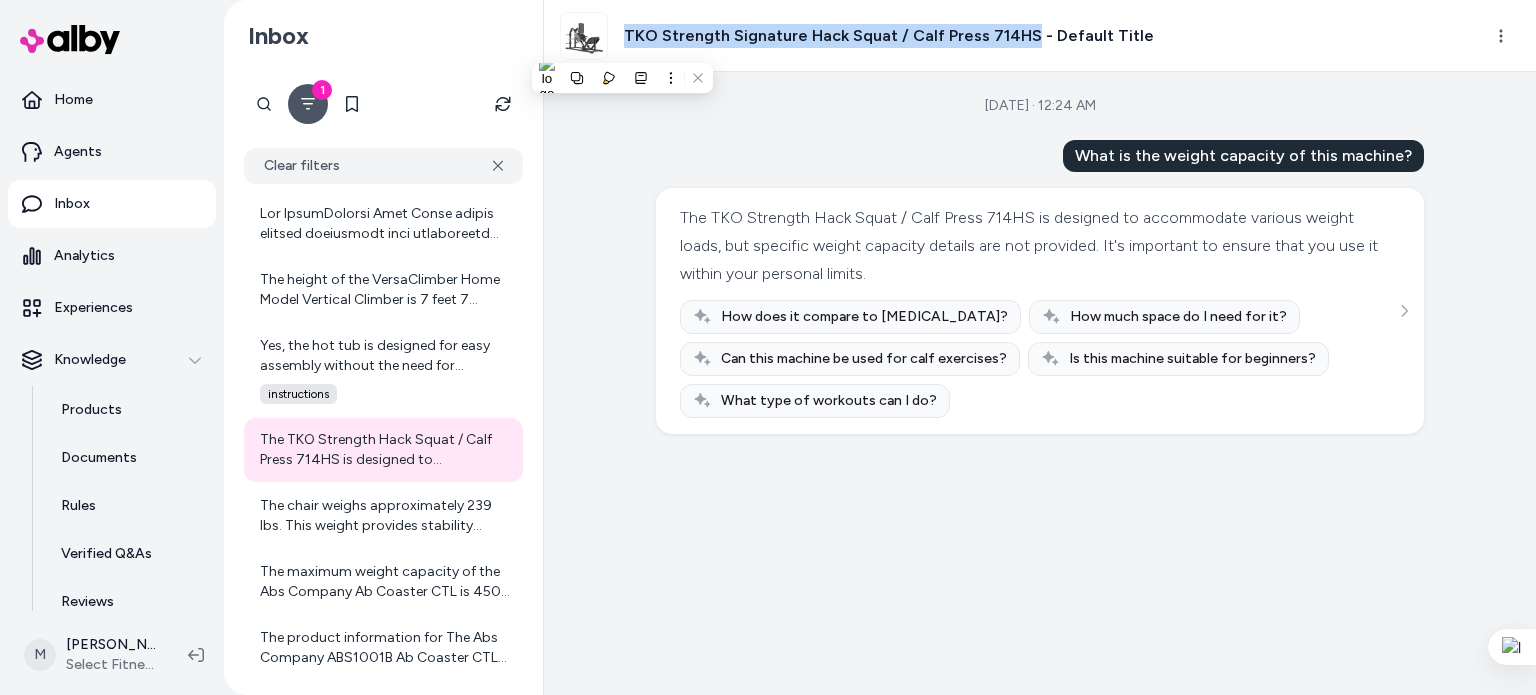 copy on "TKO Strength Signature Hack Squat / Calf Press 714HS" 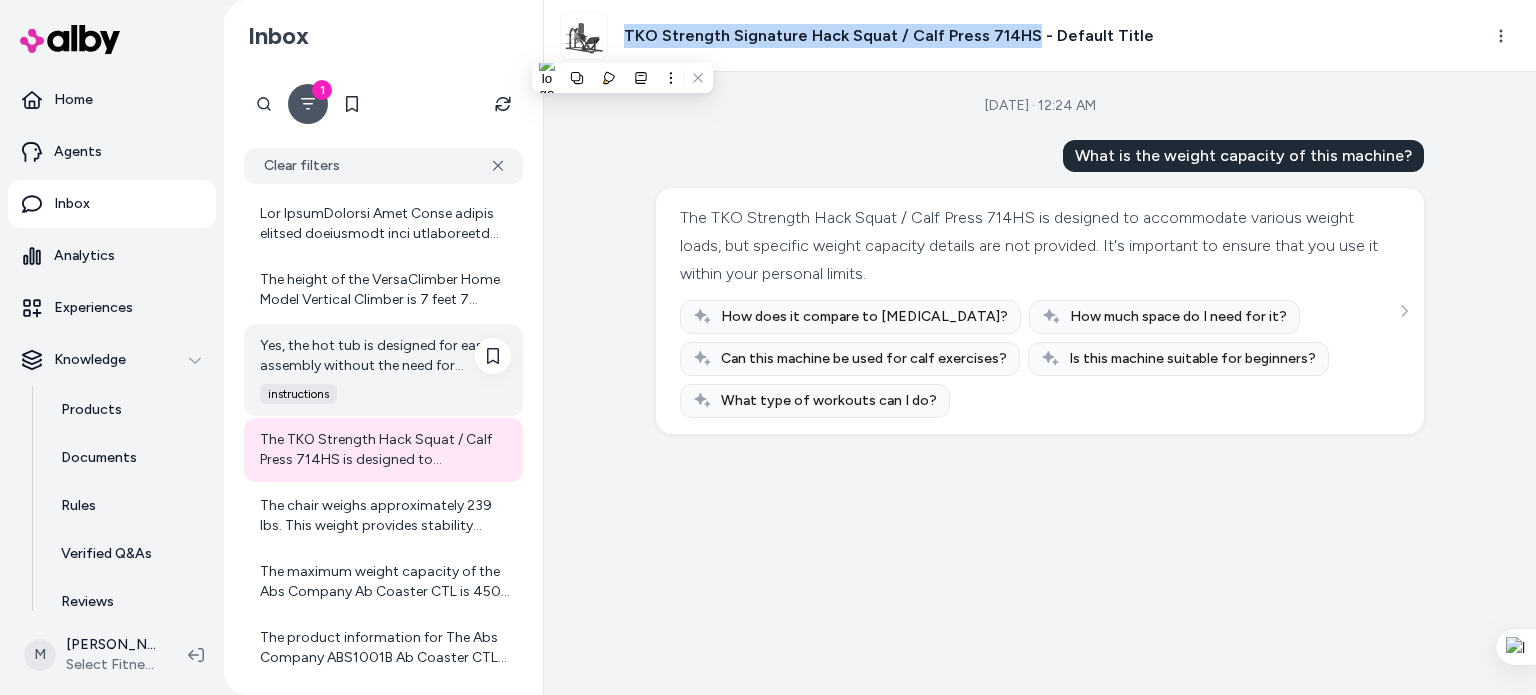 click on "Yes, the hot tub is designed for easy assembly without the need for professional installation. However, assistance may be helpful due to its weight." at bounding box center (385, 356) 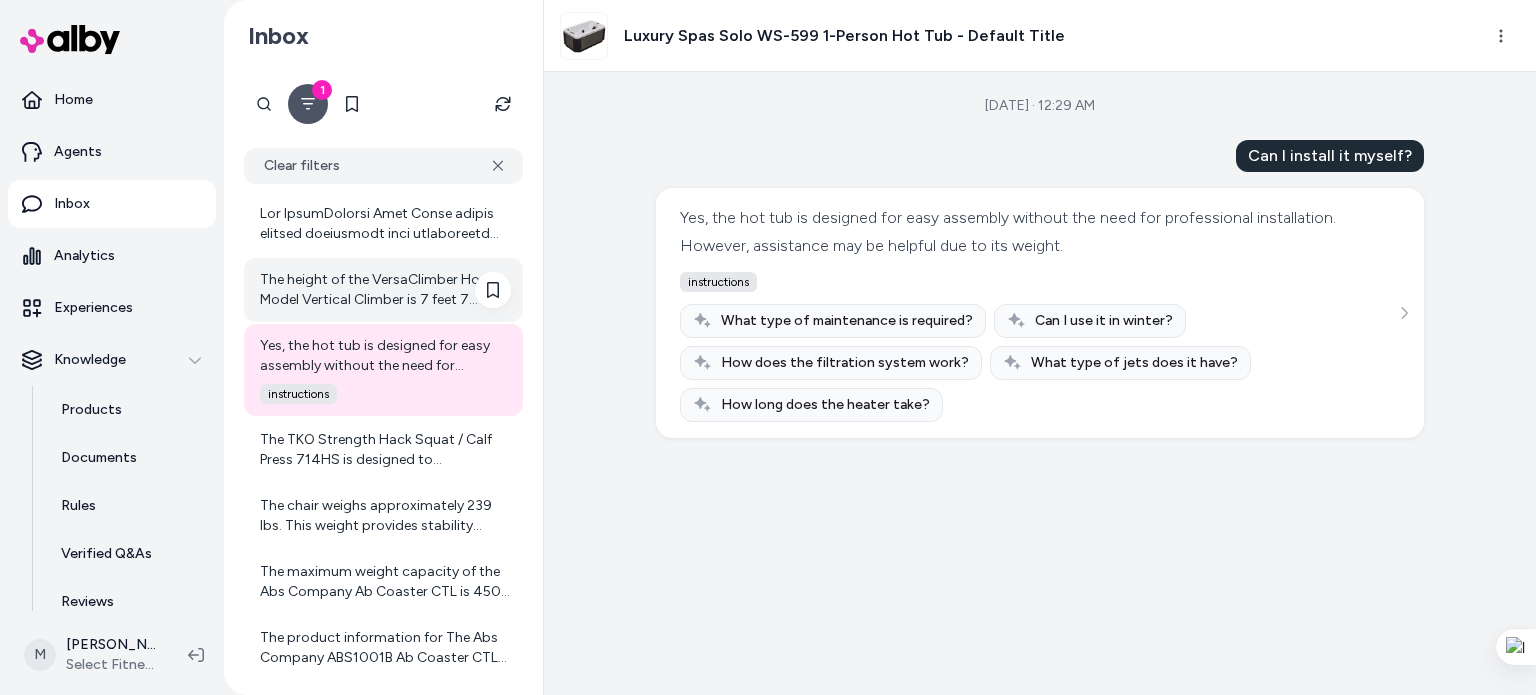 click on "The height of the VersaClimber Home Model Vertical Climber is 7 feet 7 inches (7'7"). This makes it ideal for homes with lower ceilings. If you have any more questions or need further assistance, feel free to ask!" at bounding box center (385, 290) 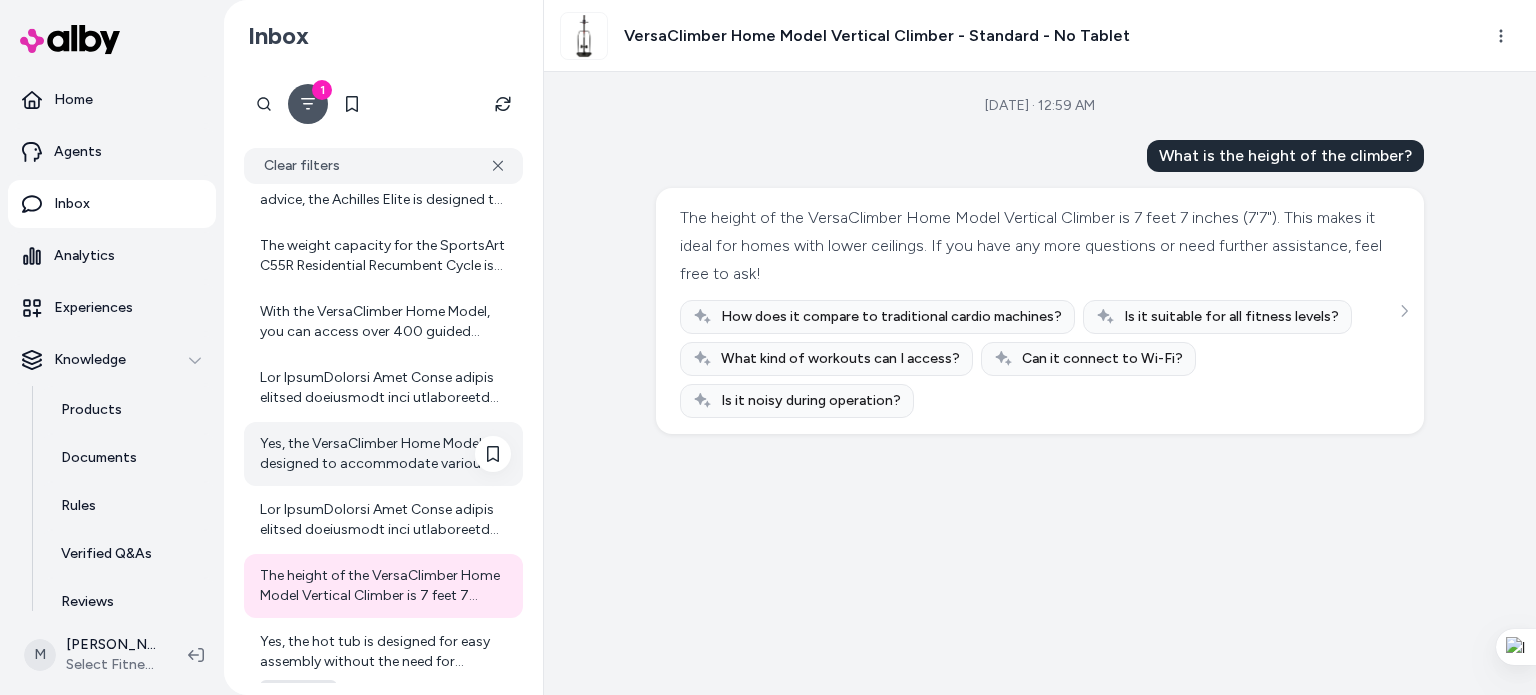 scroll, scrollTop: 3871, scrollLeft: 0, axis: vertical 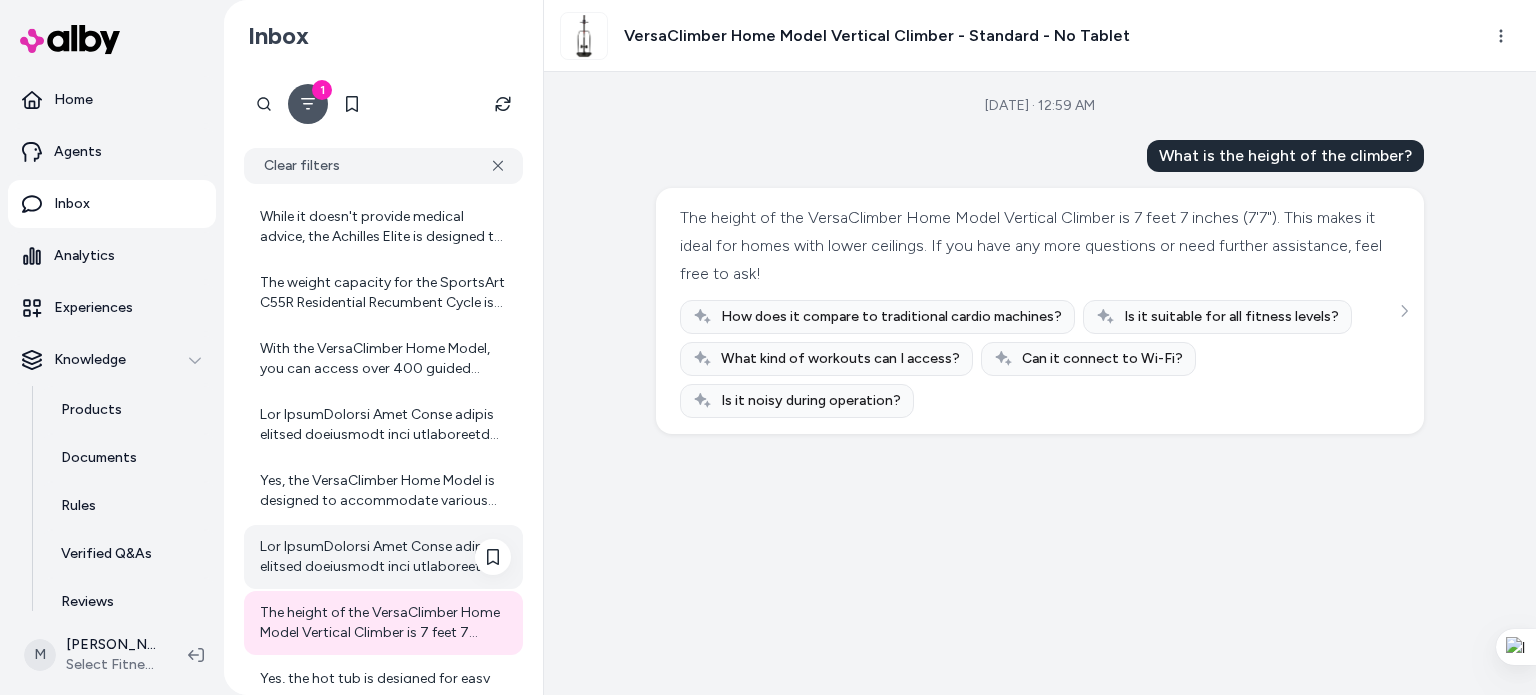 click at bounding box center [385, 557] 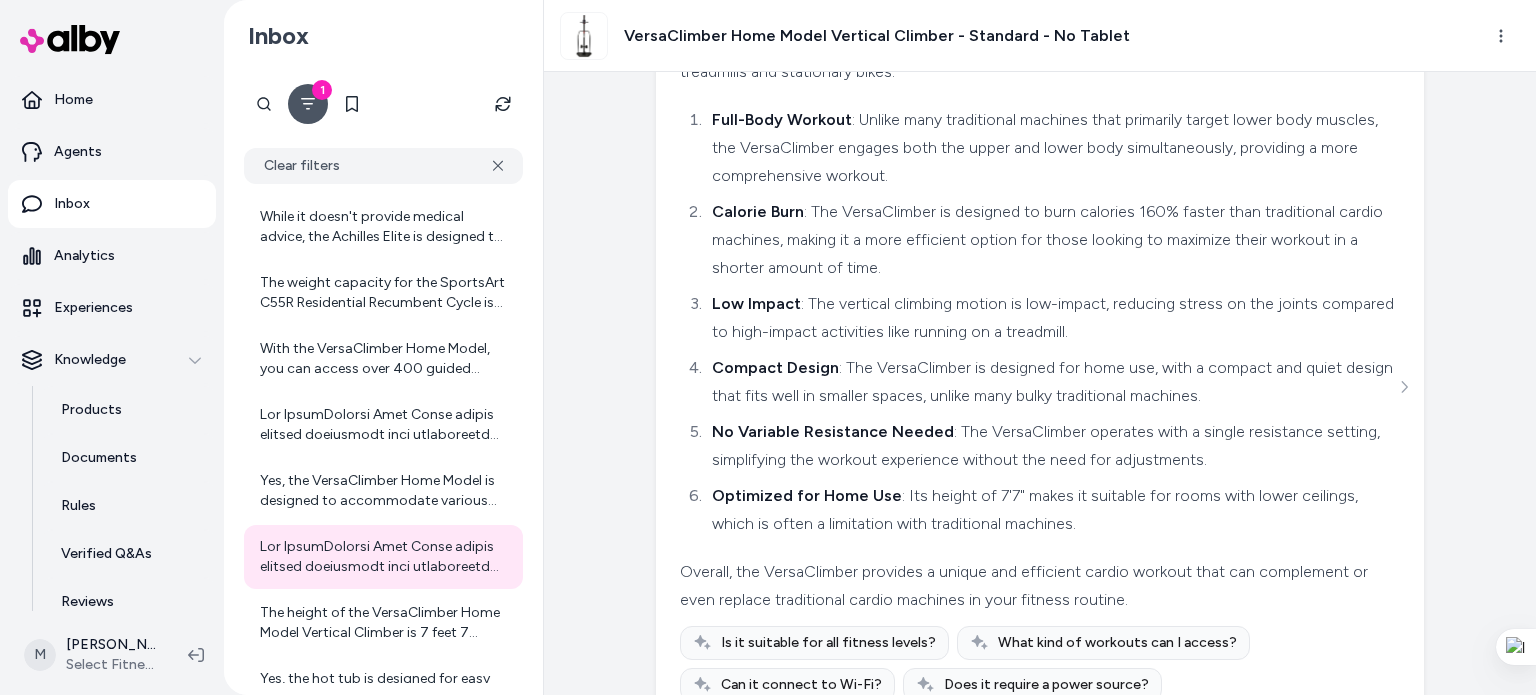 scroll, scrollTop: 220, scrollLeft: 0, axis: vertical 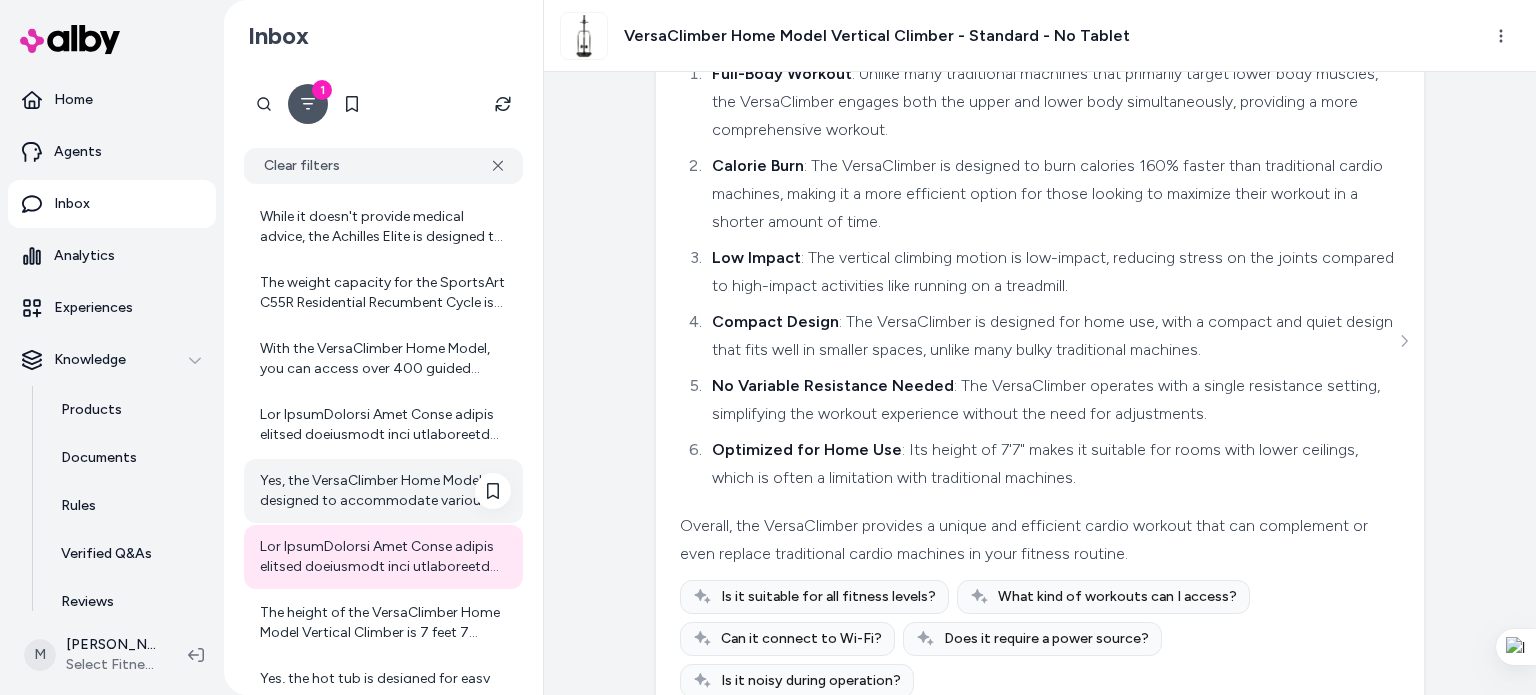 click on "Yes, the VersaClimber Home Model is designed to accommodate various fitness levels. It features a single, one-size-fits-all resistance setting, making it accessible for beginners while still providing an effective workout for more advanced users. Its compact design and ease of use make it a great option for anyone looking to elevate their cardio routine, regardless of their current fitness level." at bounding box center [385, 491] 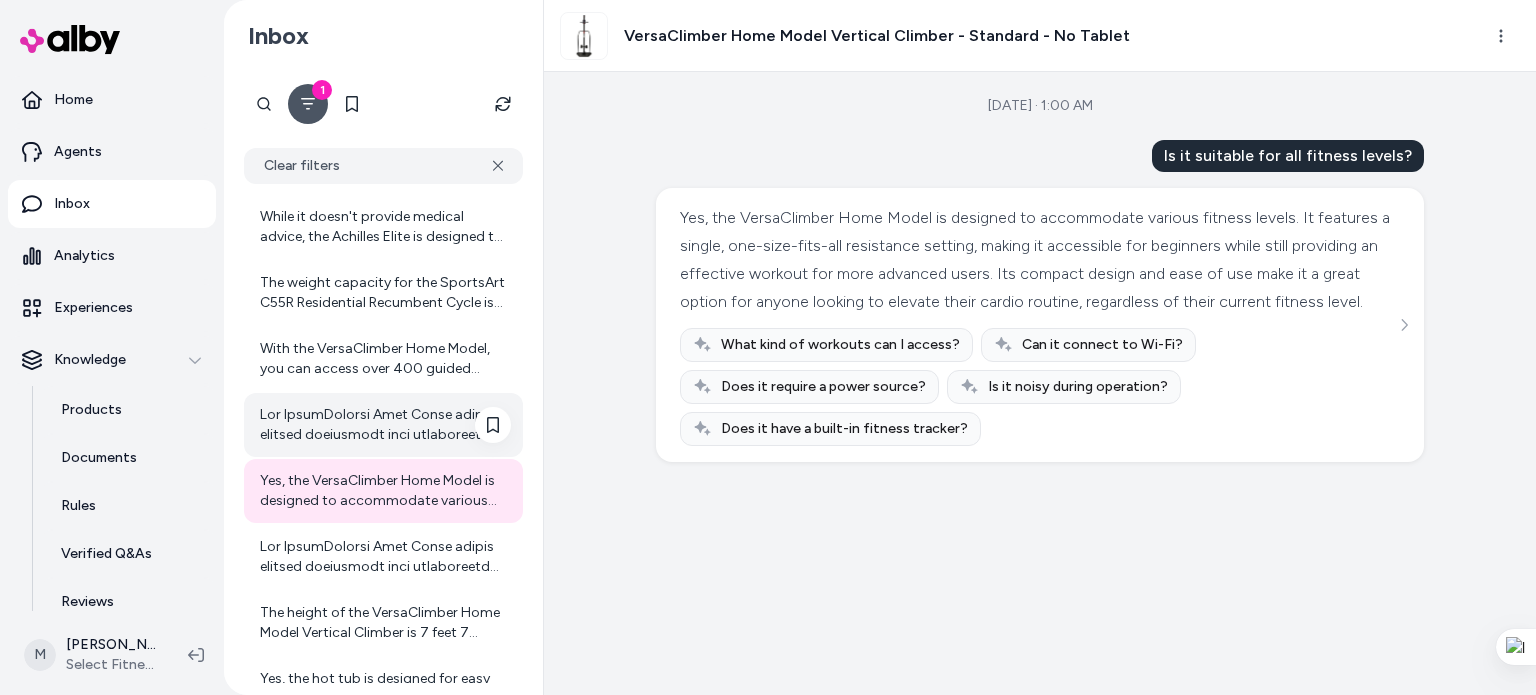 click at bounding box center (385, 425) 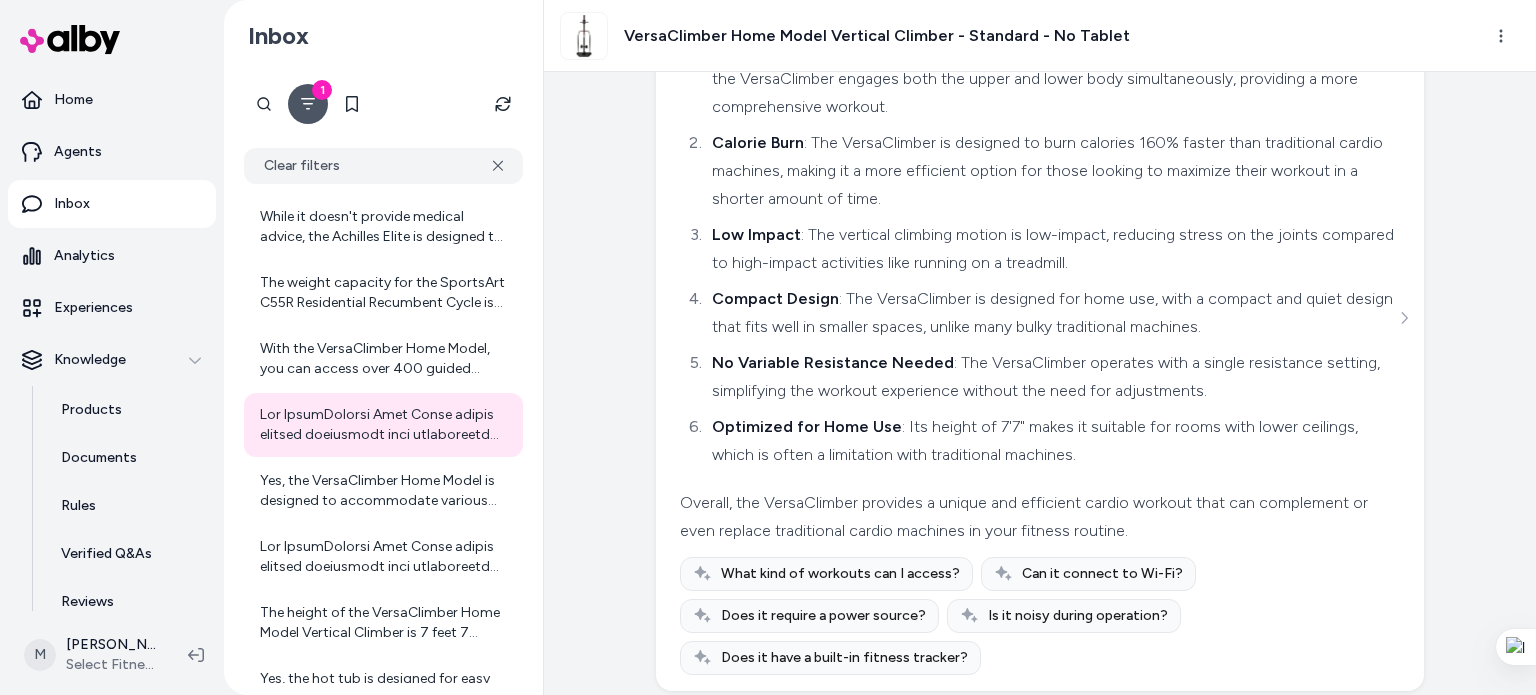 scroll, scrollTop: 261, scrollLeft: 0, axis: vertical 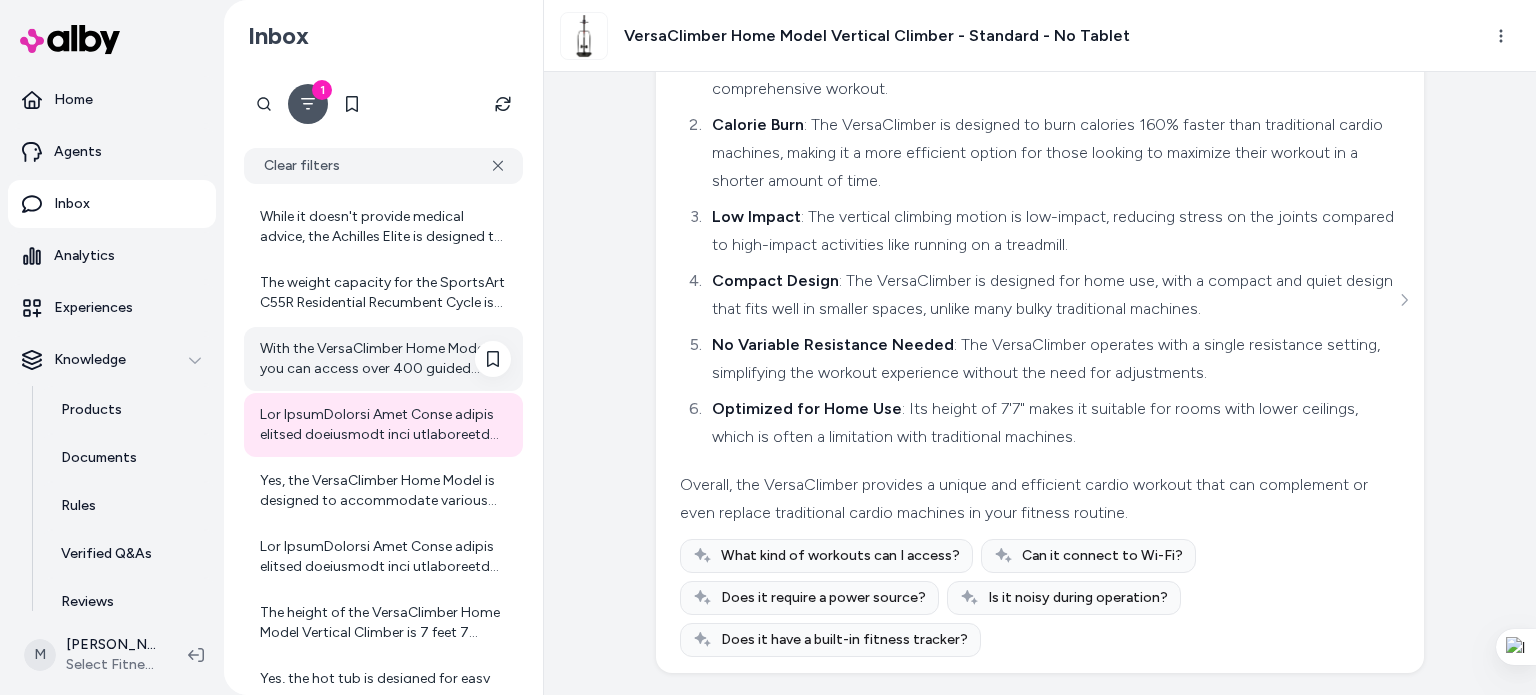 click on "With the VersaClimber Home Model, you can access over 400 guided fitness sessions through the built-in tablet (if you choose the model with the tablet). These sessions are designed to provide a diverse workout experience tailored to your fitness needs. The workouts focus on vertical cardio, which is known for its efficiency in burning calories and improving cardiovascular fitness.
If you have any specific workout goals or preferences, feel free to share, and I can help you find more information!" at bounding box center (385, 359) 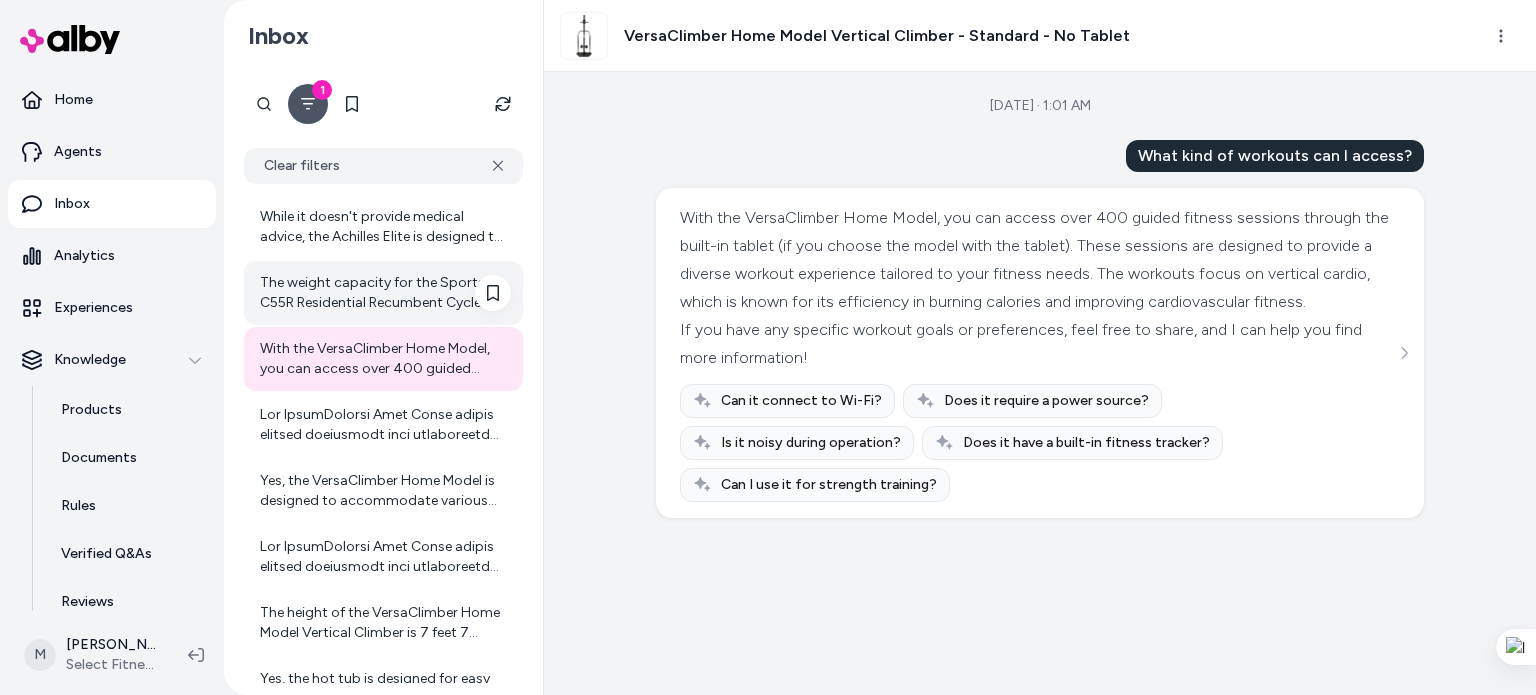 click on "The weight capacity for the SportsArt C55R Residential Recumbent Cycle is not explicitly mentioned in the product details provided. For specific questions about product specifications like weight capacity, I recommend contacting Select Fitness sales support. You can call [PHONE_NUMBER], email [EMAIL_ADDRESS][DOMAIN_NAME], or message us from any number of forms across the website." at bounding box center (385, 293) 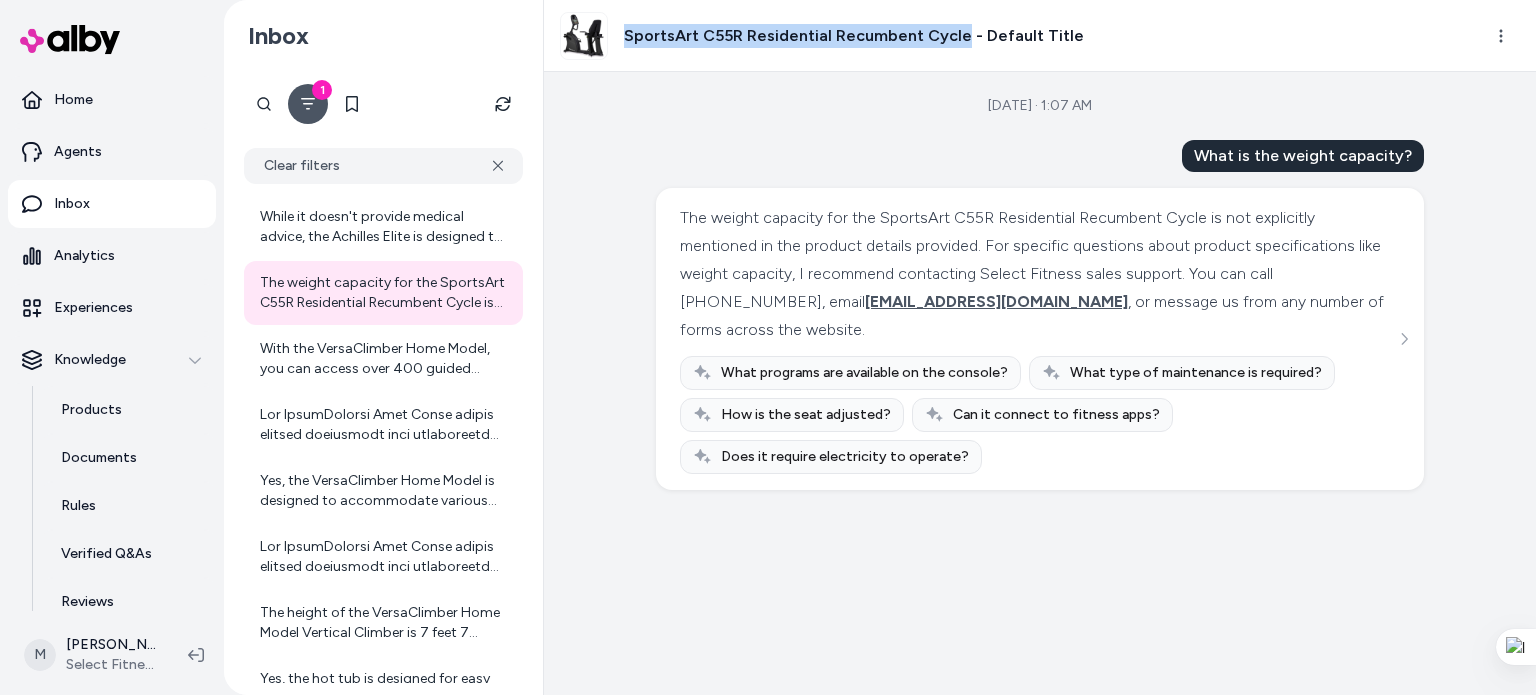 drag, startPoint x: 623, startPoint y: 35, endPoint x: 953, endPoint y: 44, distance: 330.1227 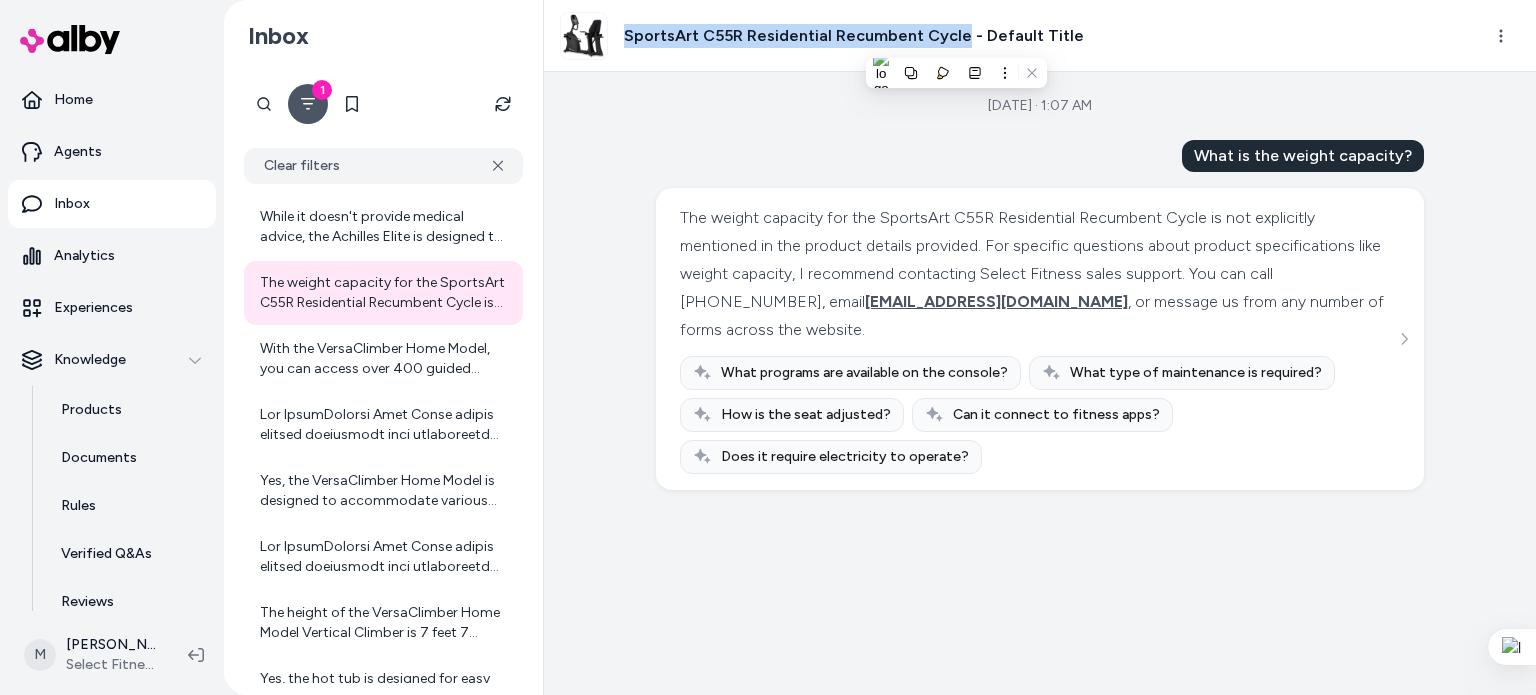 copy on "SportsArt C55R Residential Recumbent Cycle" 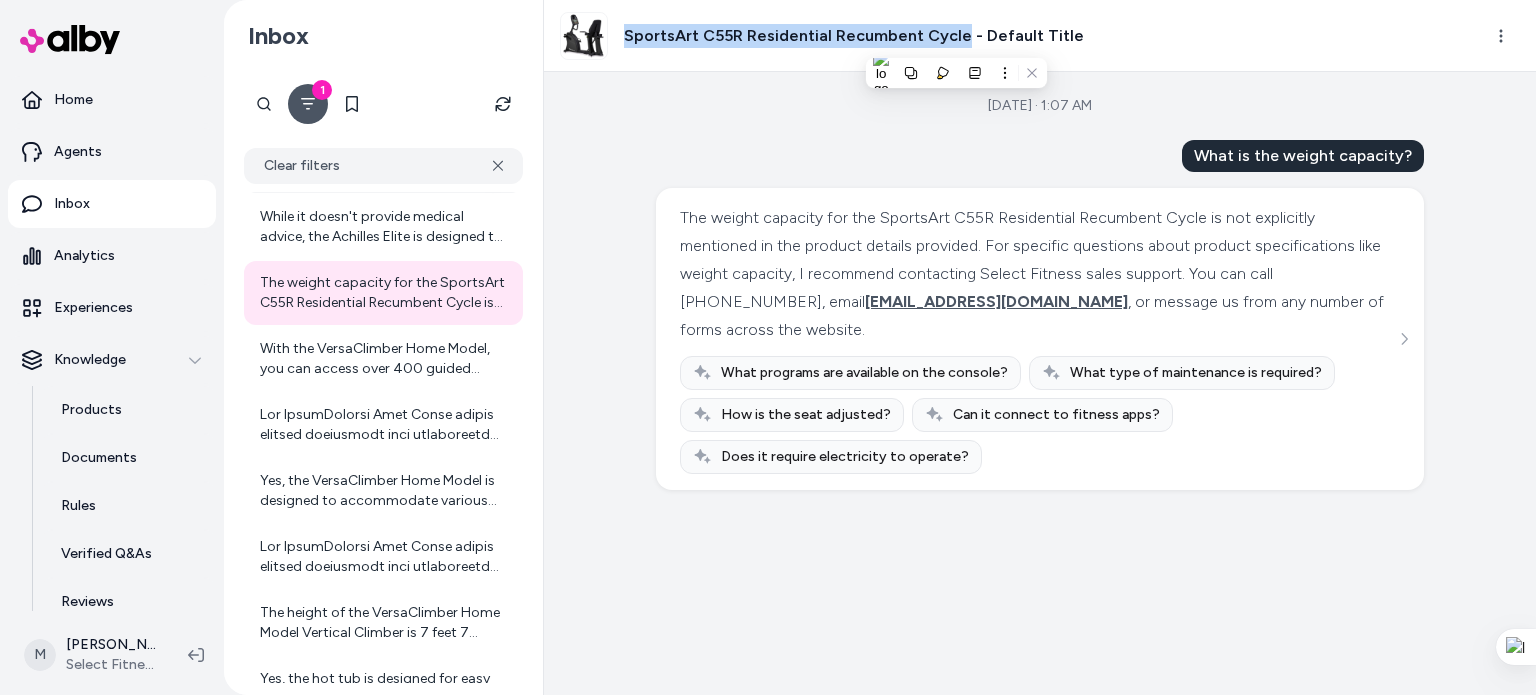 scroll, scrollTop: 3704, scrollLeft: 0, axis: vertical 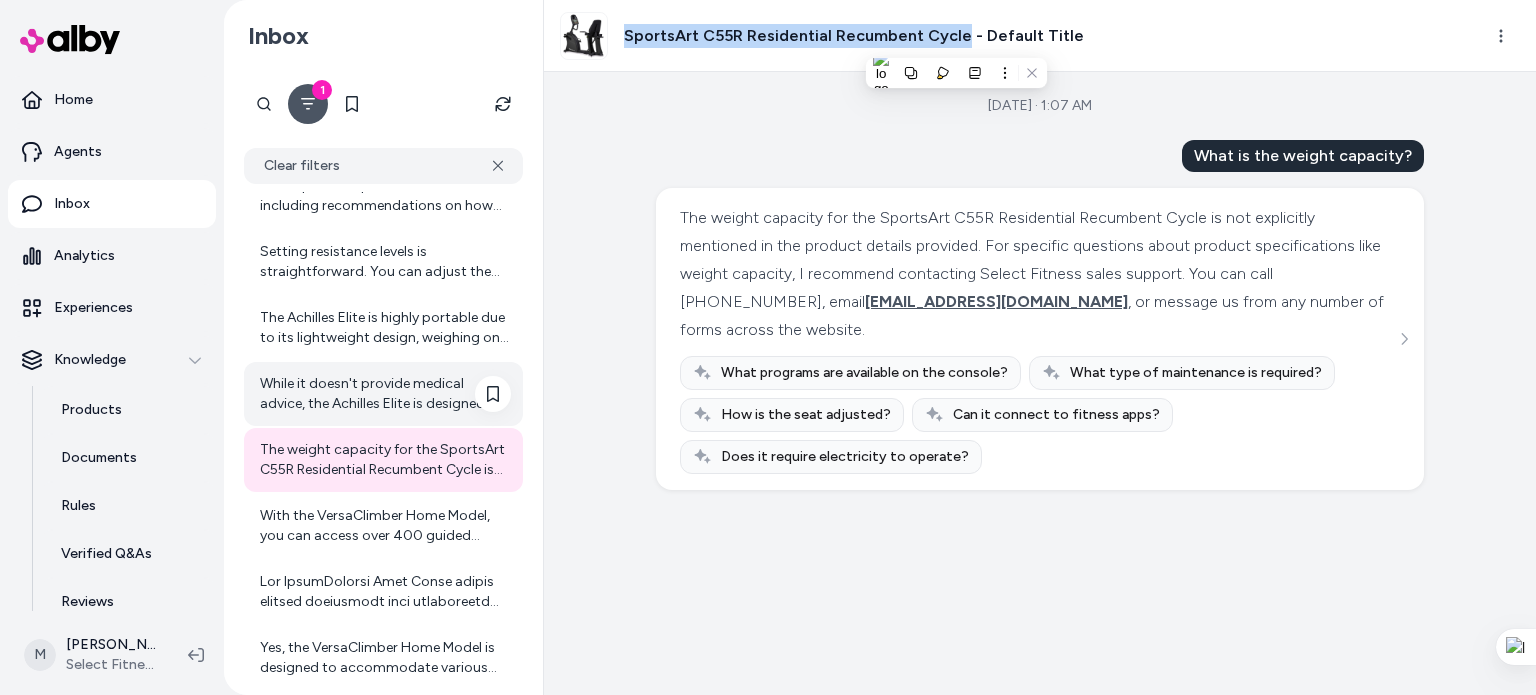 click on "While it doesn't provide medical advice, the Achilles Elite is designed to assist with [MEDICAL_DATA], [MEDICAL_DATA], and rehabilitation post-surgery." at bounding box center [385, 394] 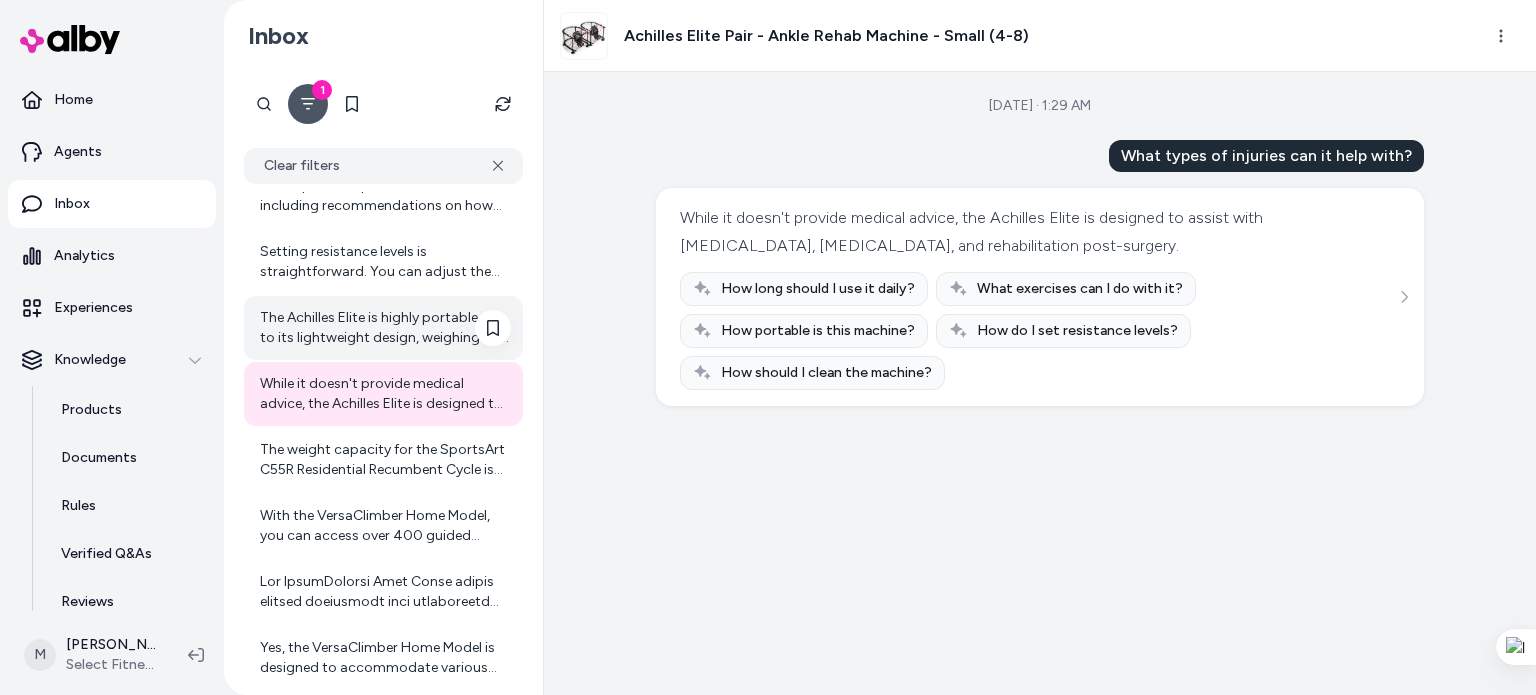 click on "The Achilles Elite is highly portable due to its lightweight design, weighing only 14-15 lbs. It's collapsible, making it easy to carry and store." at bounding box center (385, 328) 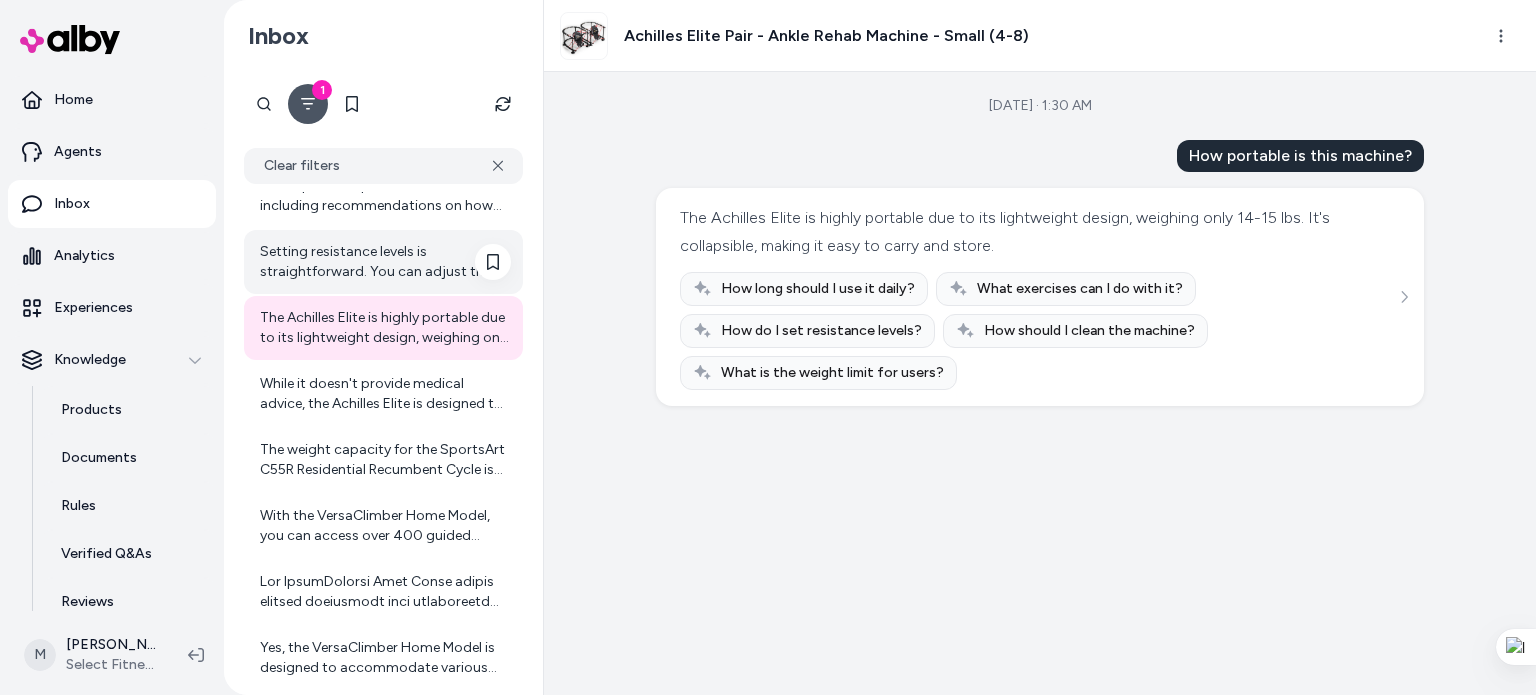 click on "Setting resistance levels is straightforward. You can adjust the resistance bands based on your recovery or training needs. Start with the light resistance and gradually move to medium or heavy as you progress." at bounding box center [385, 262] 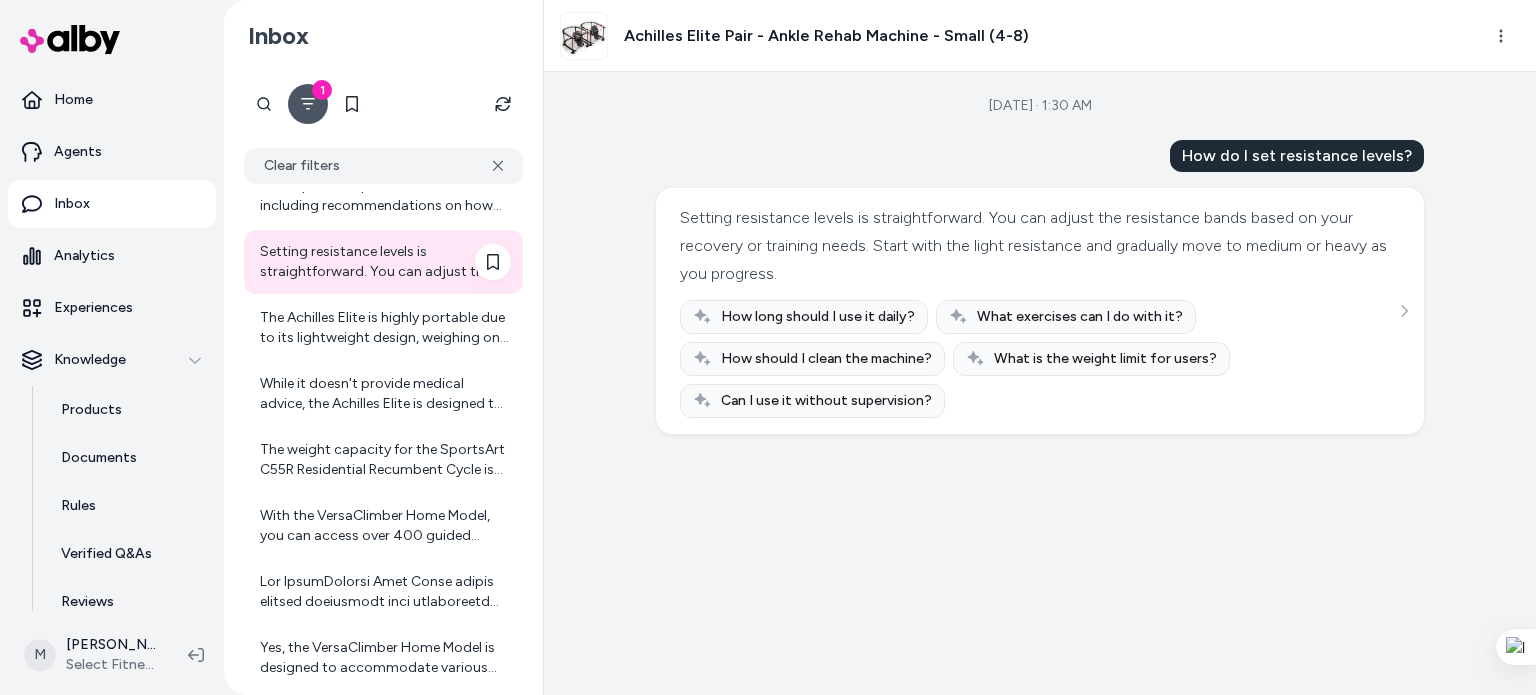 scroll, scrollTop: 3538, scrollLeft: 0, axis: vertical 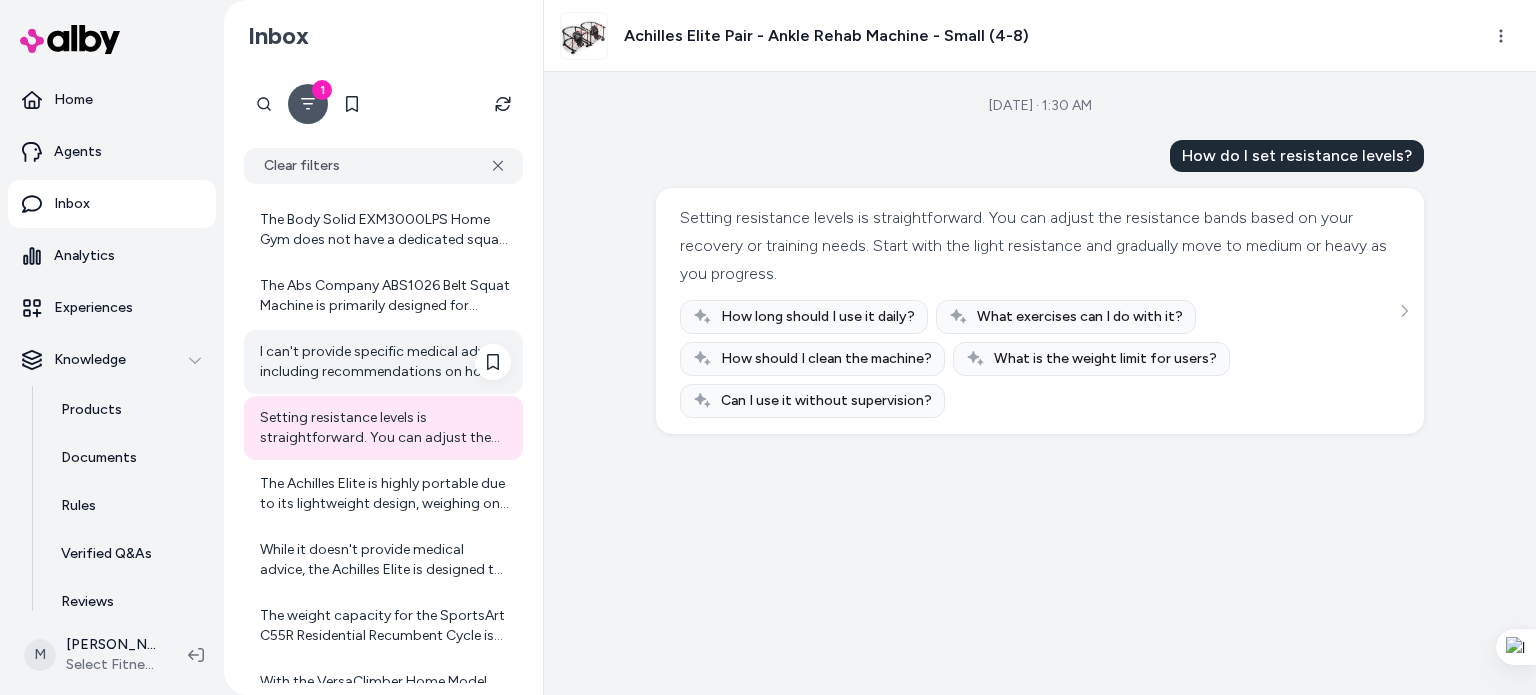 click on "I can't provide specific medical advice, including recommendations on how long to use the Achilles Elite Ankle Rehab Machine daily. It's best to consult with a healthcare professional or a physical therapist for personalized guidance based on your individual needs and recovery goals. If you have any other questions about the product, feel free to ask!" at bounding box center [385, 362] 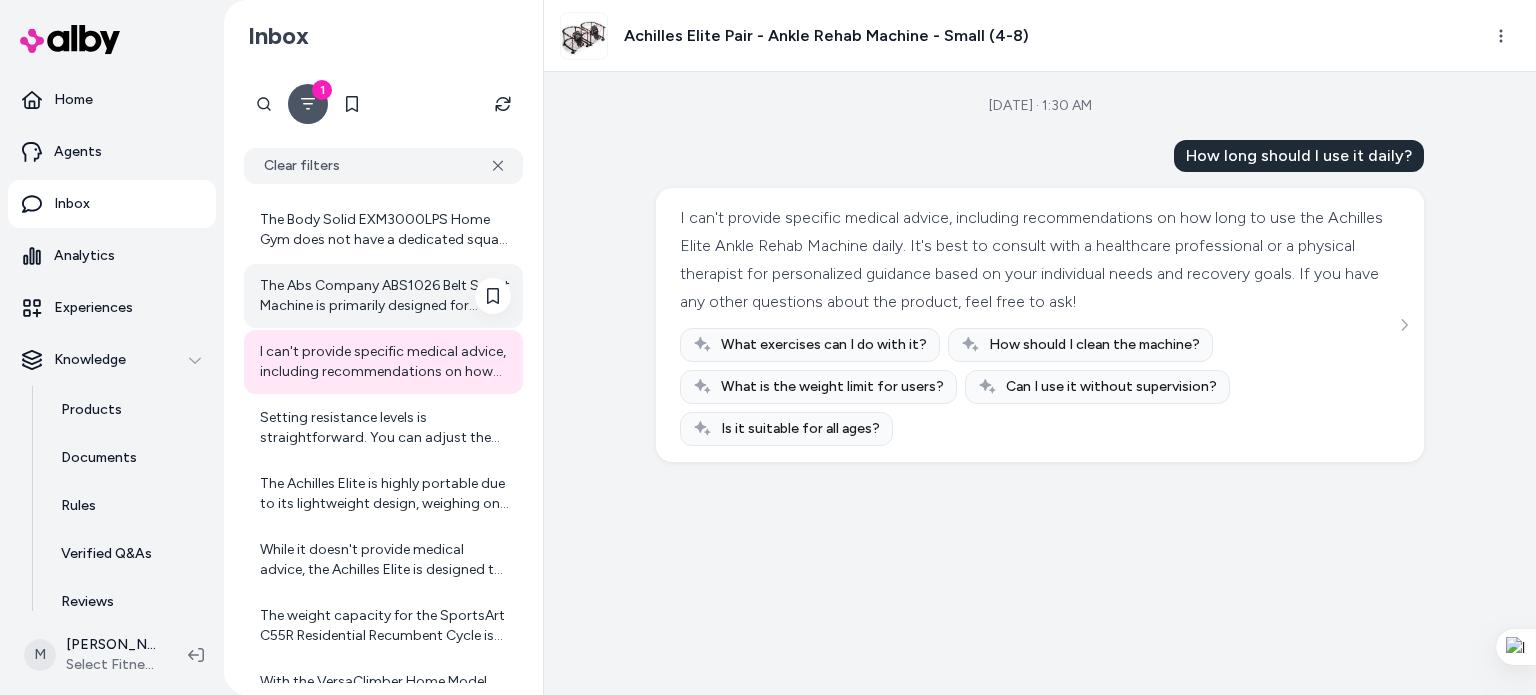 click on "The Abs Company ABS1026 Belt Squat Machine is primarily designed for squatting movements that shift the load to your hips and legs, providing a back-friendly squat experience. While it excels at targeting quads, hamstrings, glutes, and calves through squats, it is not specifically designed or commonly used for lunges.
For lunges, [MEDICAL_DATA] or other equipment may offer more natural movement freedom. However, you could potentially use the belt for added resistance during lunges if the machine's setup allows, but this is not its primary function.
If you want, I can help you explore alternative equipment options more suited for lunges. Would you like that?" at bounding box center [385, 296] 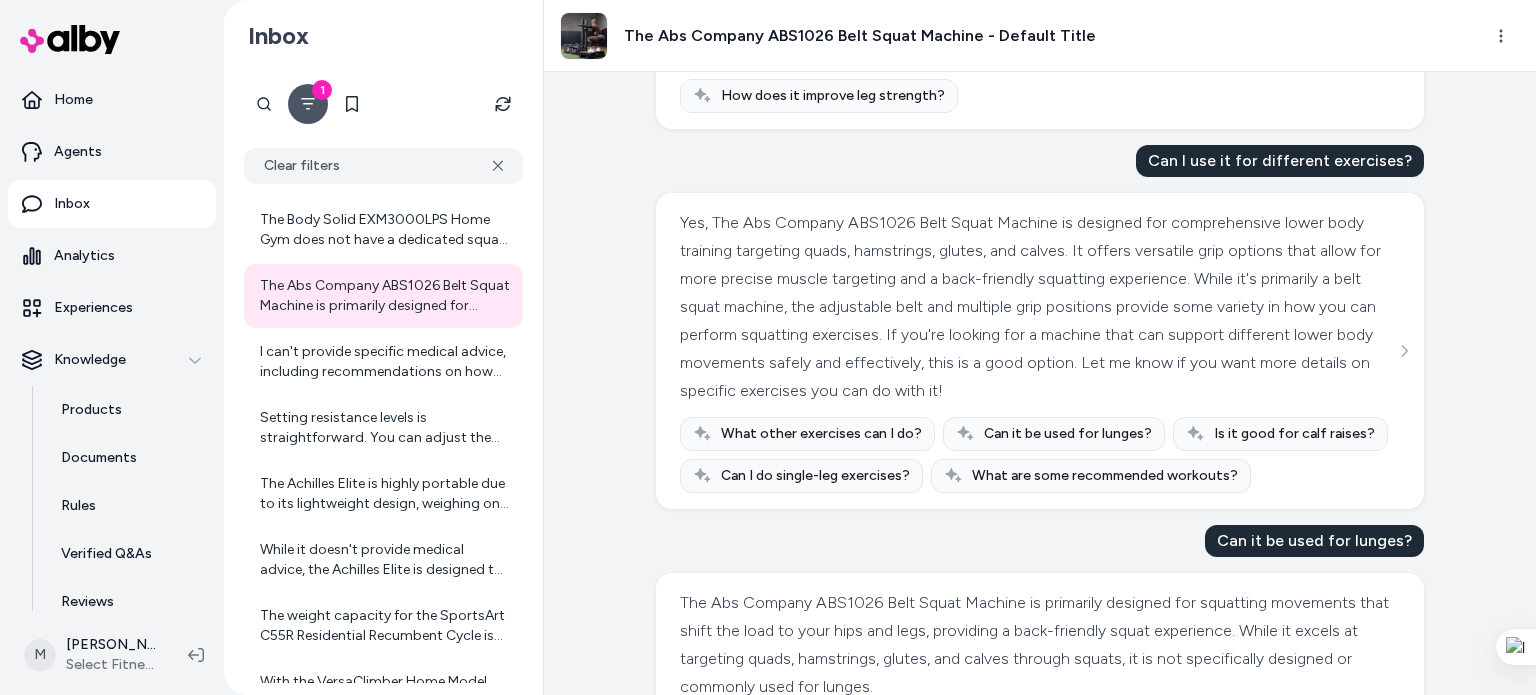 scroll, scrollTop: 1699, scrollLeft: 0, axis: vertical 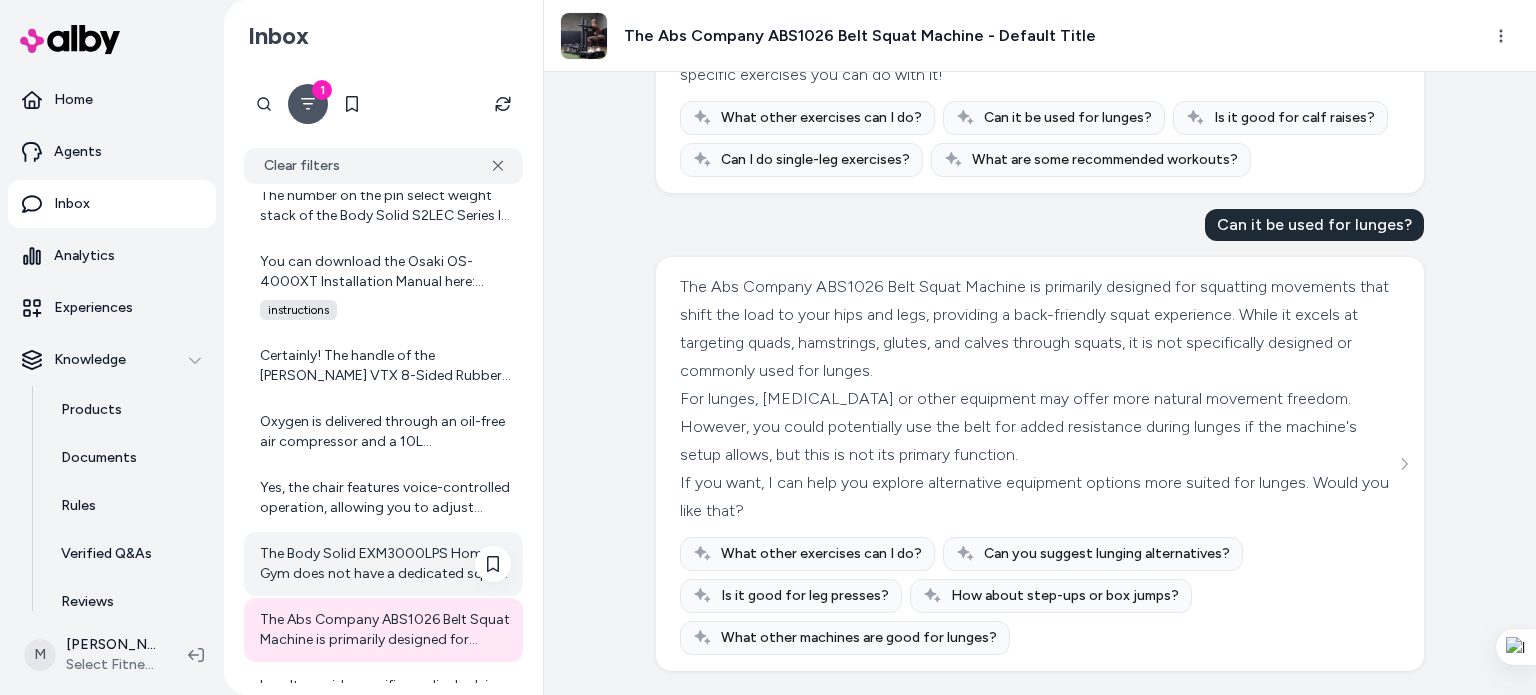click on "The Body Solid EXM3000LPS Home Gym does not have a dedicated squat station like a squat rack, but you can work your legs effectively through the included leg press/calves press station and the leg extension/leg curl station.
The leg press station uses a 210 lb. weight stack with a 2:1 ratio, which converts the 210 lbs into 420 lbs of resistance for leg press exercises. This provides substantial resistance for leg workouts similar to squats.
If you want to inquire about specific squat options or additional equipment, feel free to contact Select Fitness sales support at [PHONE_NUMBER] or [EMAIL_ADDRESS][DOMAIN_NAME]." at bounding box center (385, 564) 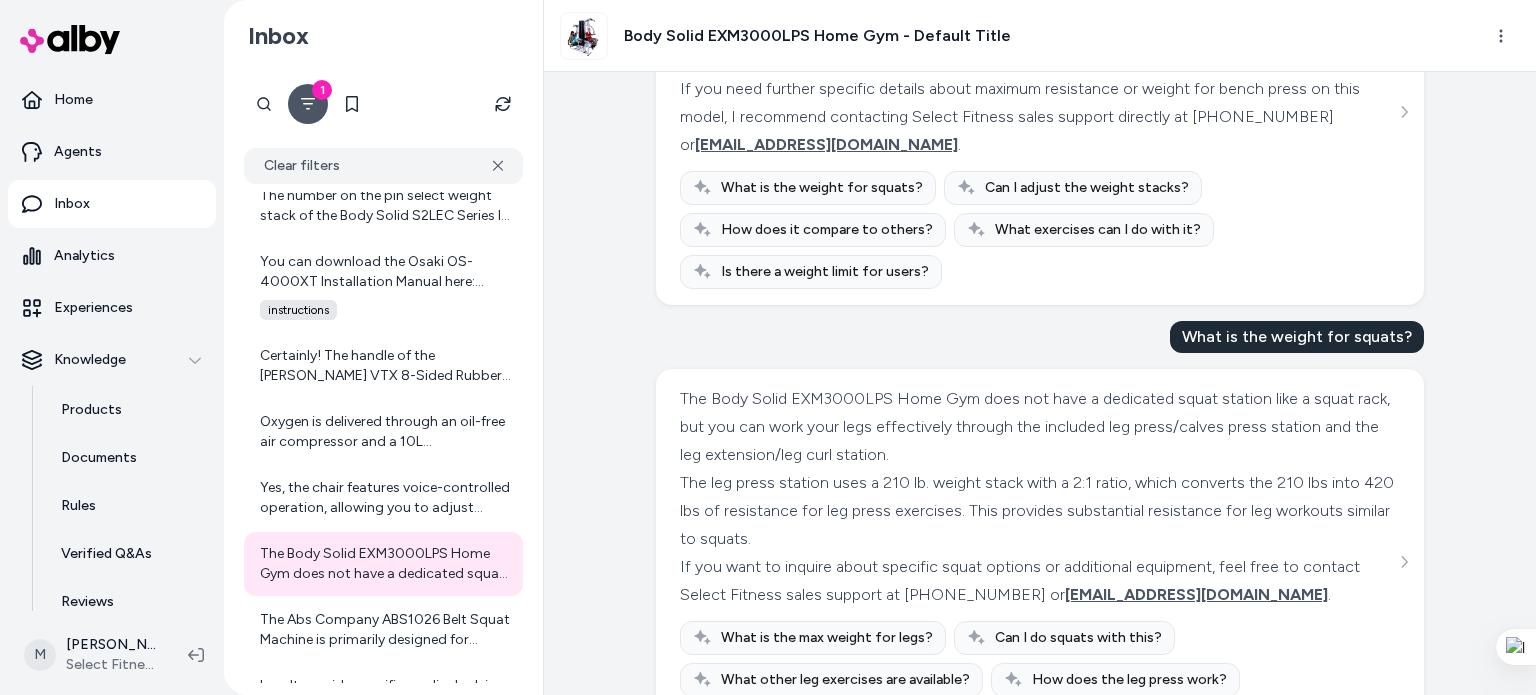 scroll, scrollTop: 617, scrollLeft: 0, axis: vertical 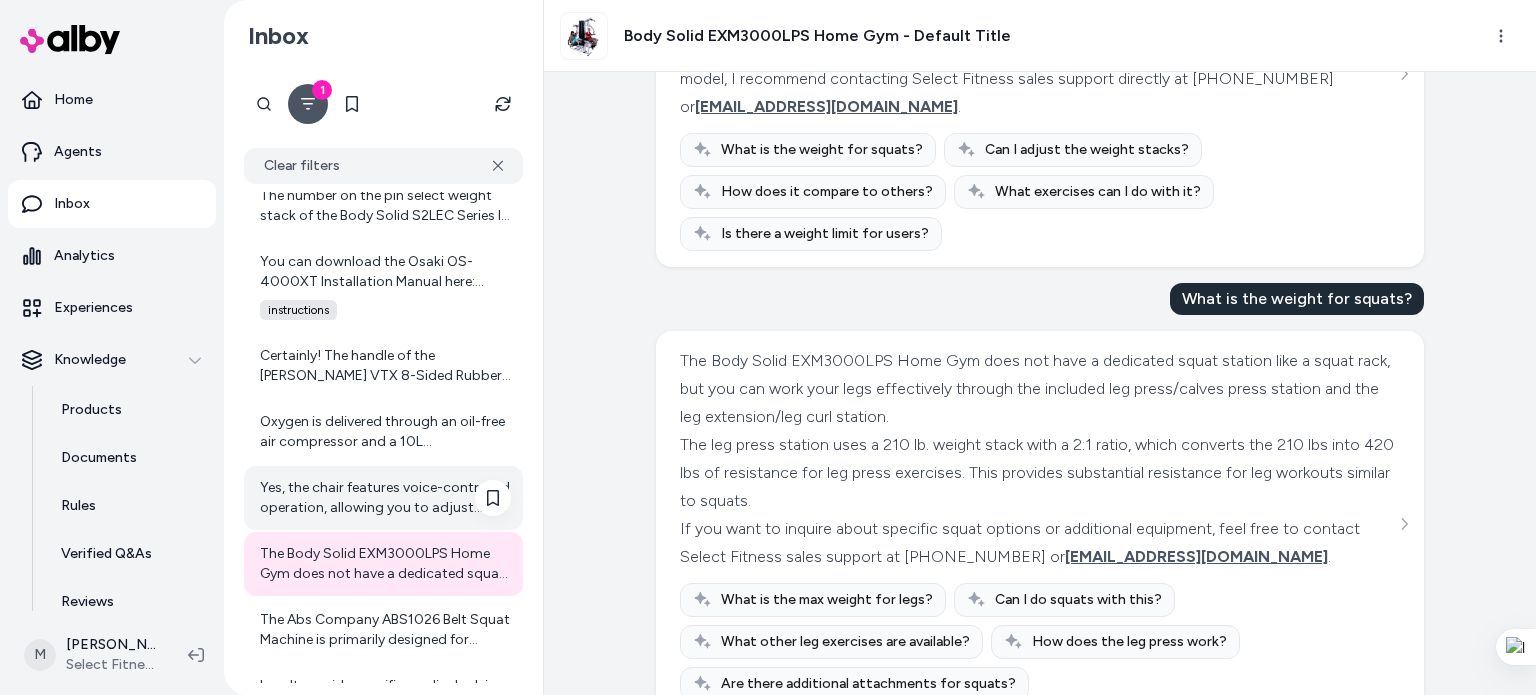 click on "Yes, the chair features voice-controlled operation, allowing you to adjust settings hands-free." at bounding box center [385, 498] 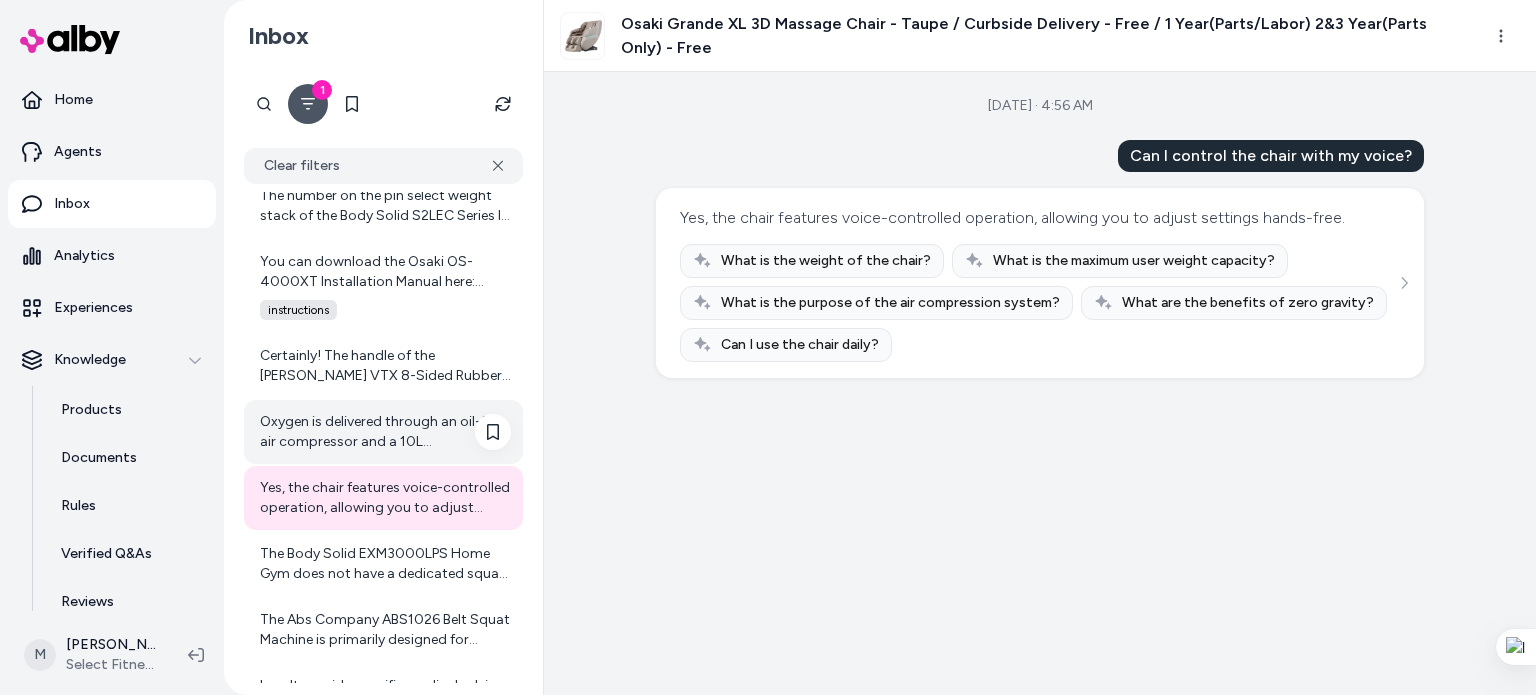 click on "Oxygen is delivered through an oil-free air compressor and a 10L concentrator, ensuring a steady supply during therapy." at bounding box center (385, 432) 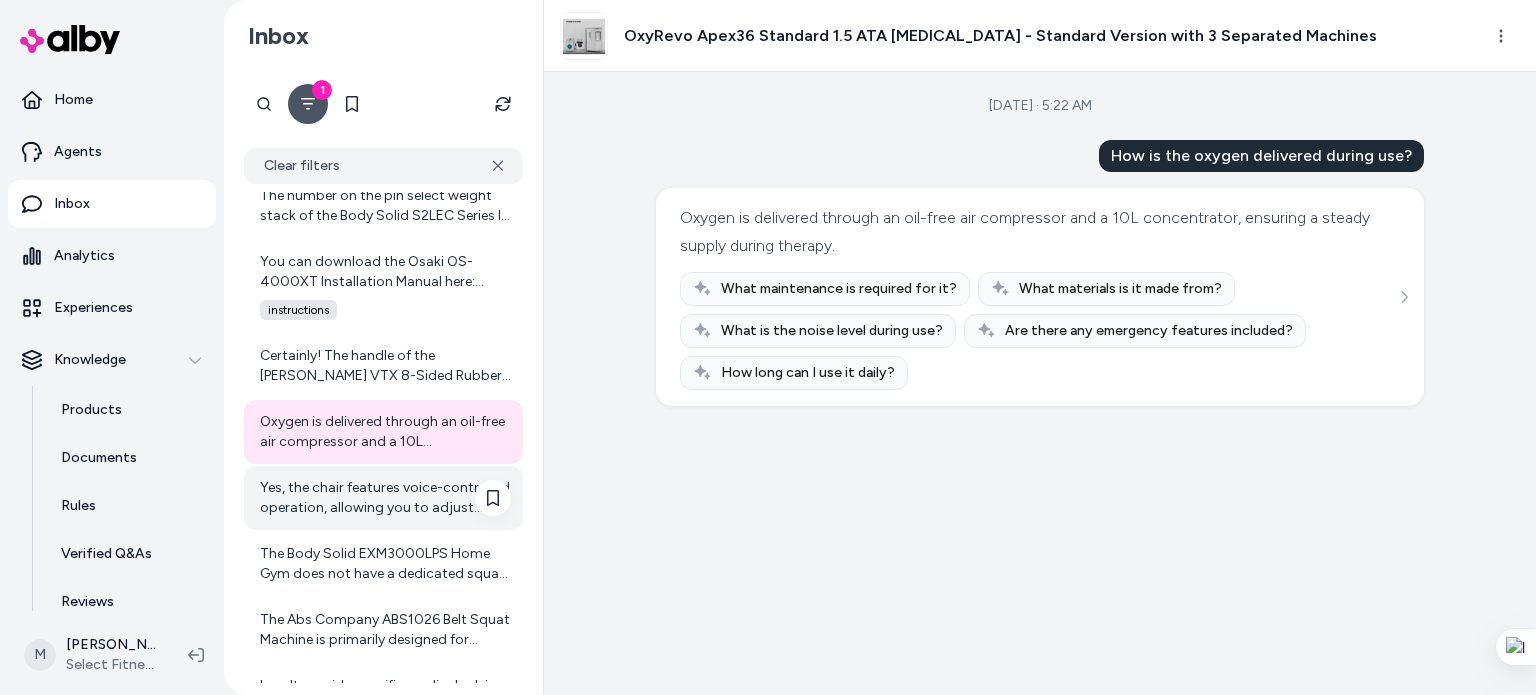 click on "Yes, the chair features voice-controlled operation, allowing you to adjust settings hands-free." at bounding box center [385, 498] 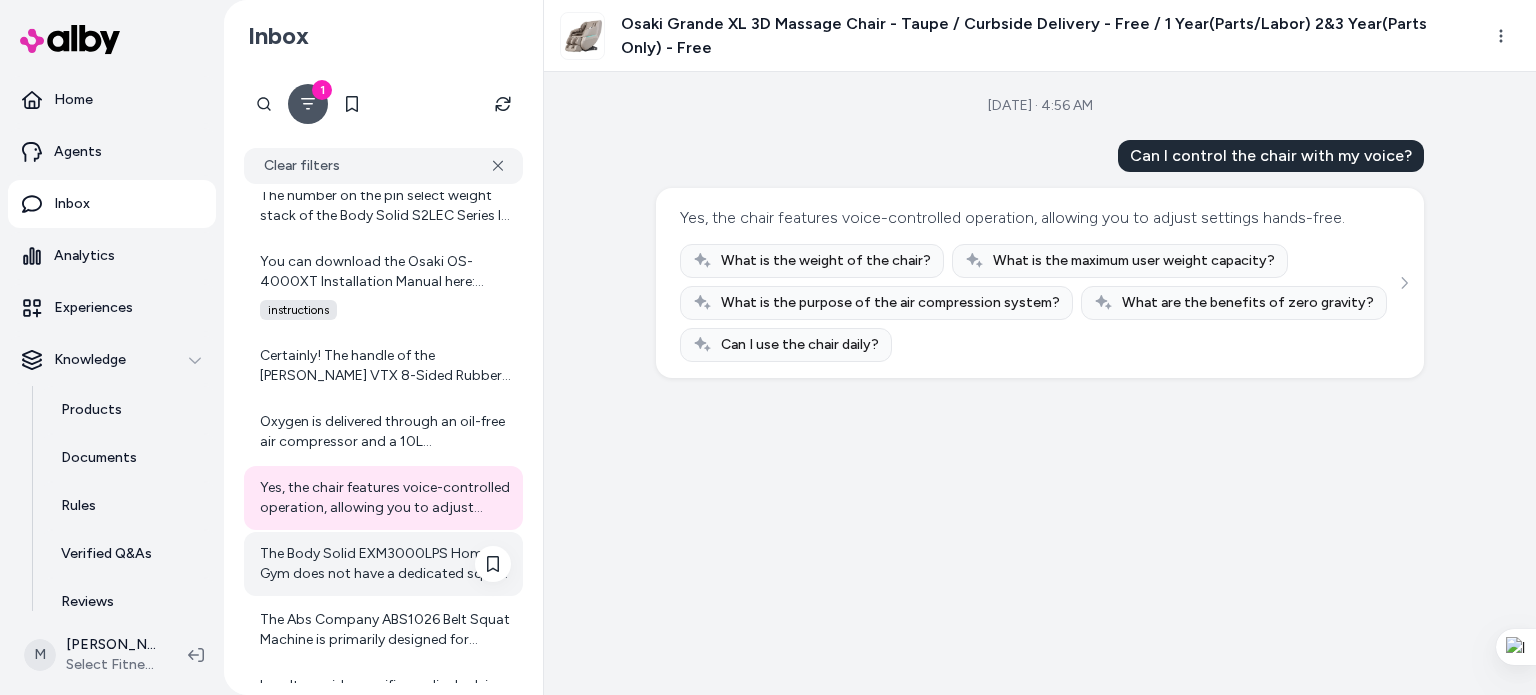 click on "The Body Solid EXM3000LPS Home Gym does not have a dedicated squat station like a squat rack, but you can work your legs effectively through the included leg press/calves press station and the leg extension/leg curl station.
The leg press station uses a 210 lb. weight stack with a 2:1 ratio, which converts the 210 lbs into 420 lbs of resistance for leg press exercises. This provides substantial resistance for leg workouts similar to squats.
If you want to inquire about specific squat options or additional equipment, feel free to contact Select Fitness sales support at [PHONE_NUMBER] or [EMAIL_ADDRESS][DOMAIN_NAME]." at bounding box center [385, 564] 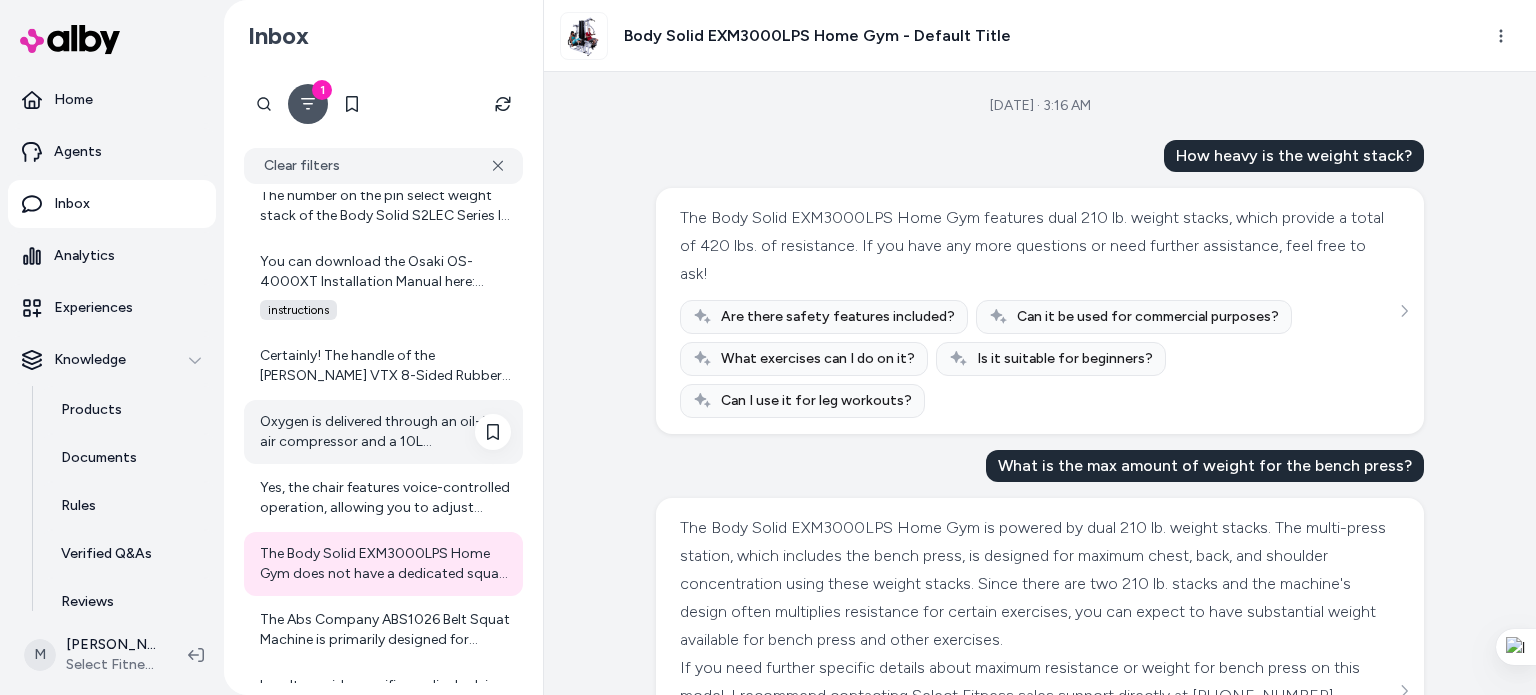 click on "Oxygen is delivered through an oil-free air compressor and a 10L concentrator, ensuring a steady supply during therapy." at bounding box center (385, 432) 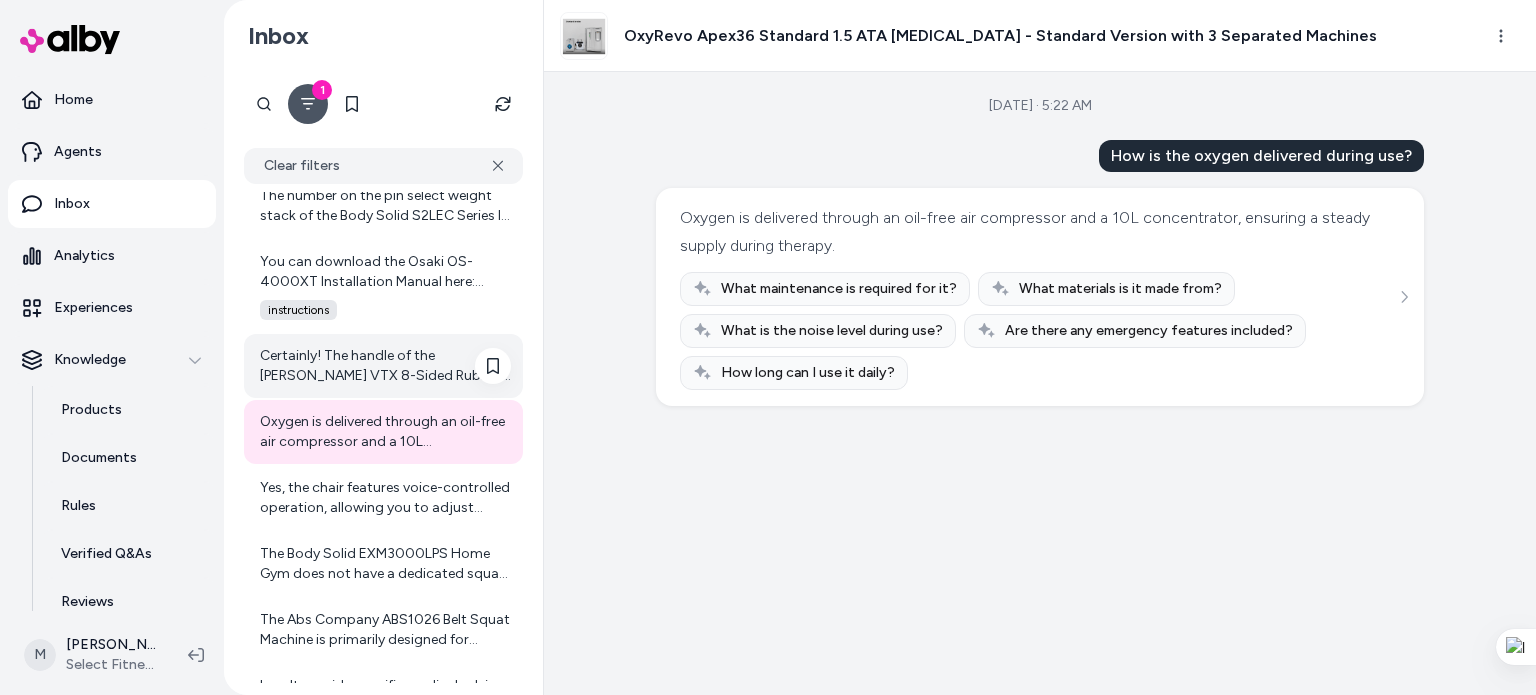 click on "Certainly! The handle of the [PERSON_NAME] VTX 8-Sided Rubber Dumbbells has the following specifications:
- Handle Grip Size:
- 28mm diameter for dumbbells weighing 3 lbs to 10 lbs
- 34mm diameter for dumbbells weighing 12 lbs to 100 lbs
- Handle Length: 4.13 inches
- Distance Between Heads: 5.13 inches
The handle is chrome-plated and contoured for ergonomic comfort, providing a secure and comfortable grip during your workouts." at bounding box center (385, 366) 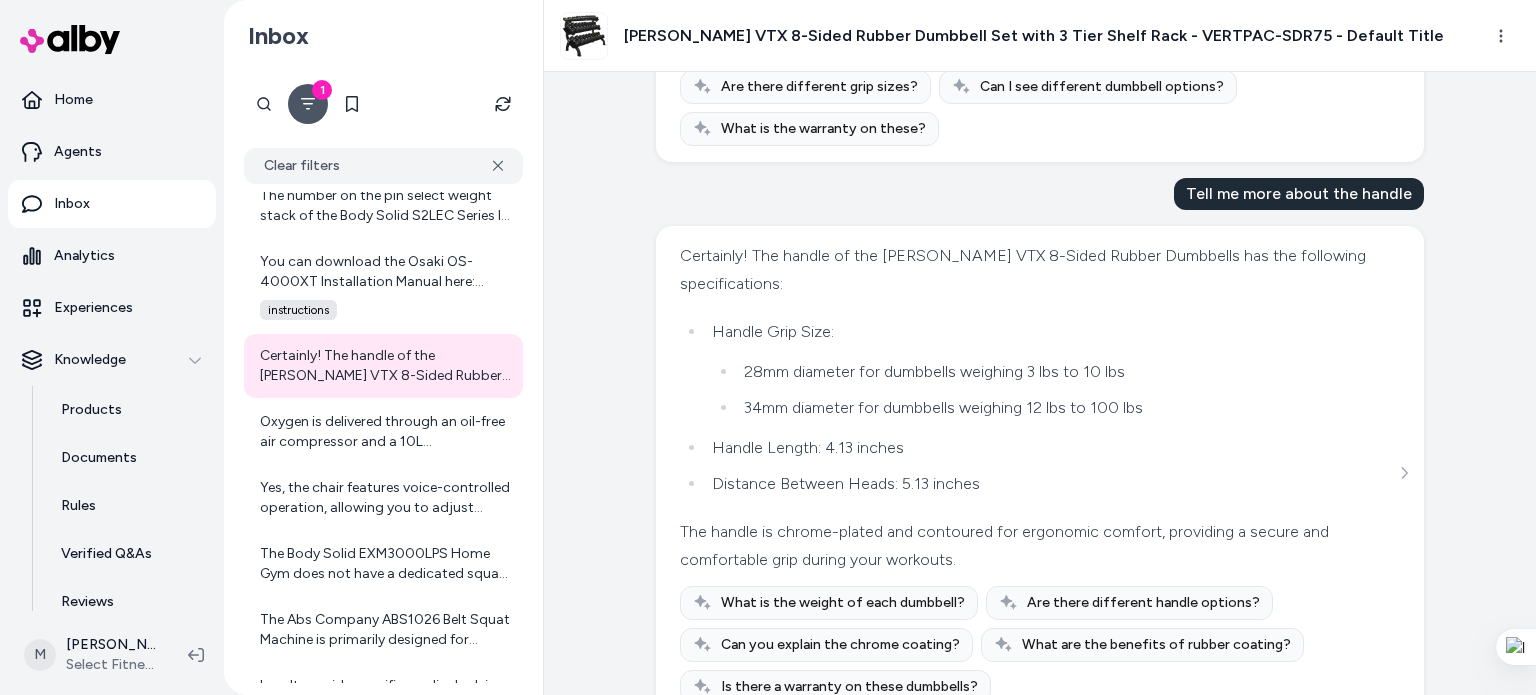 scroll, scrollTop: 1441, scrollLeft: 0, axis: vertical 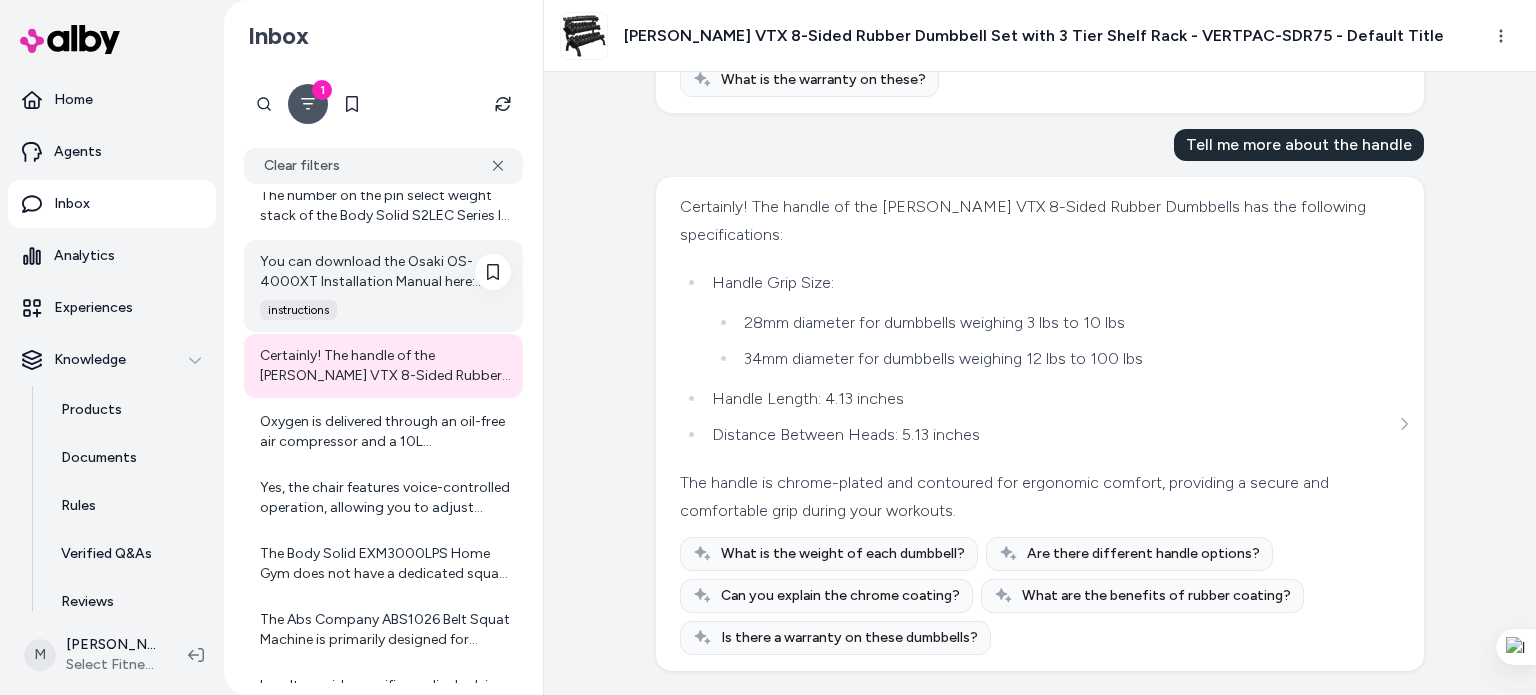click on "You can download the Osaki OS-4000XT Installation Manual here:
[Osaki OS-4000XT Installation Manual]([URL][DOMAIN_NAME])
This manual will guide you through setup and how to make adjustments to your massage chair settings. Let me know if you need any more help!" at bounding box center [385, 272] 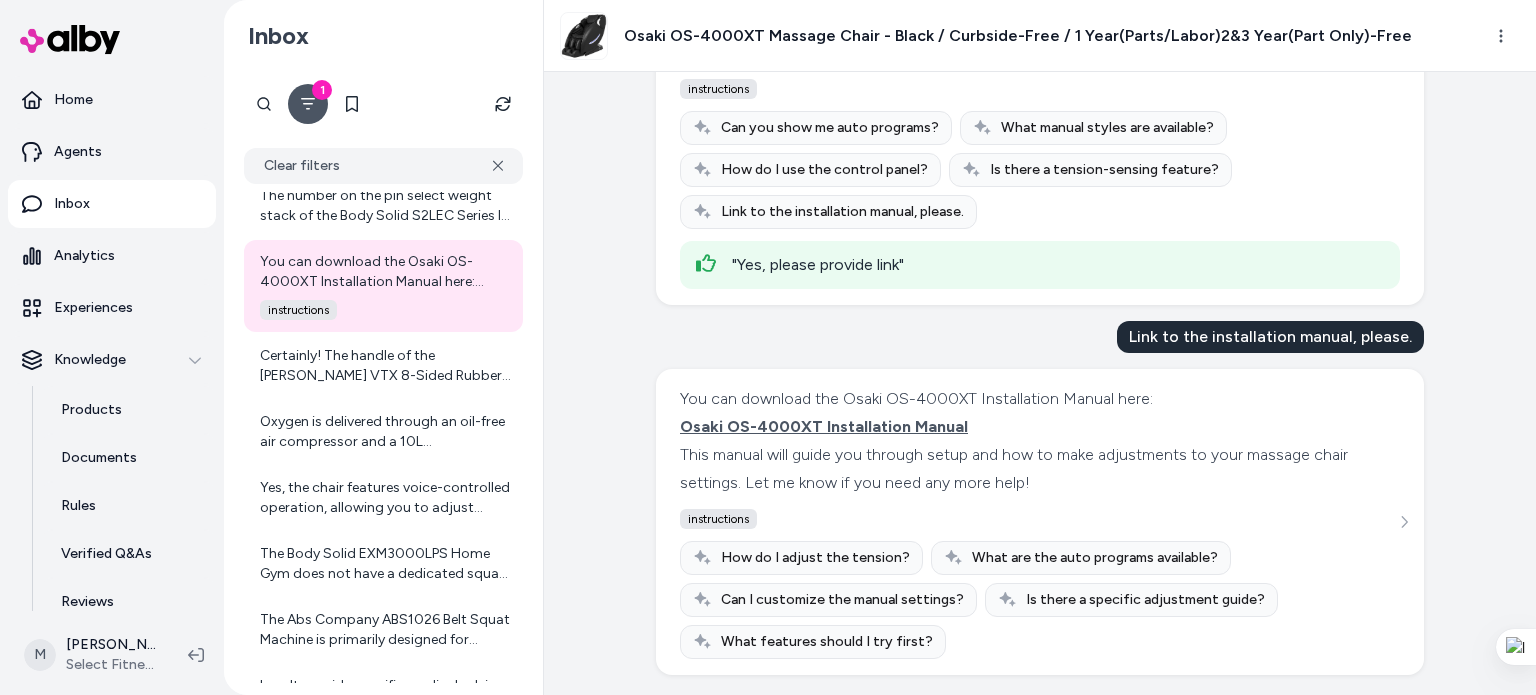 scroll, scrollTop: 566, scrollLeft: 0, axis: vertical 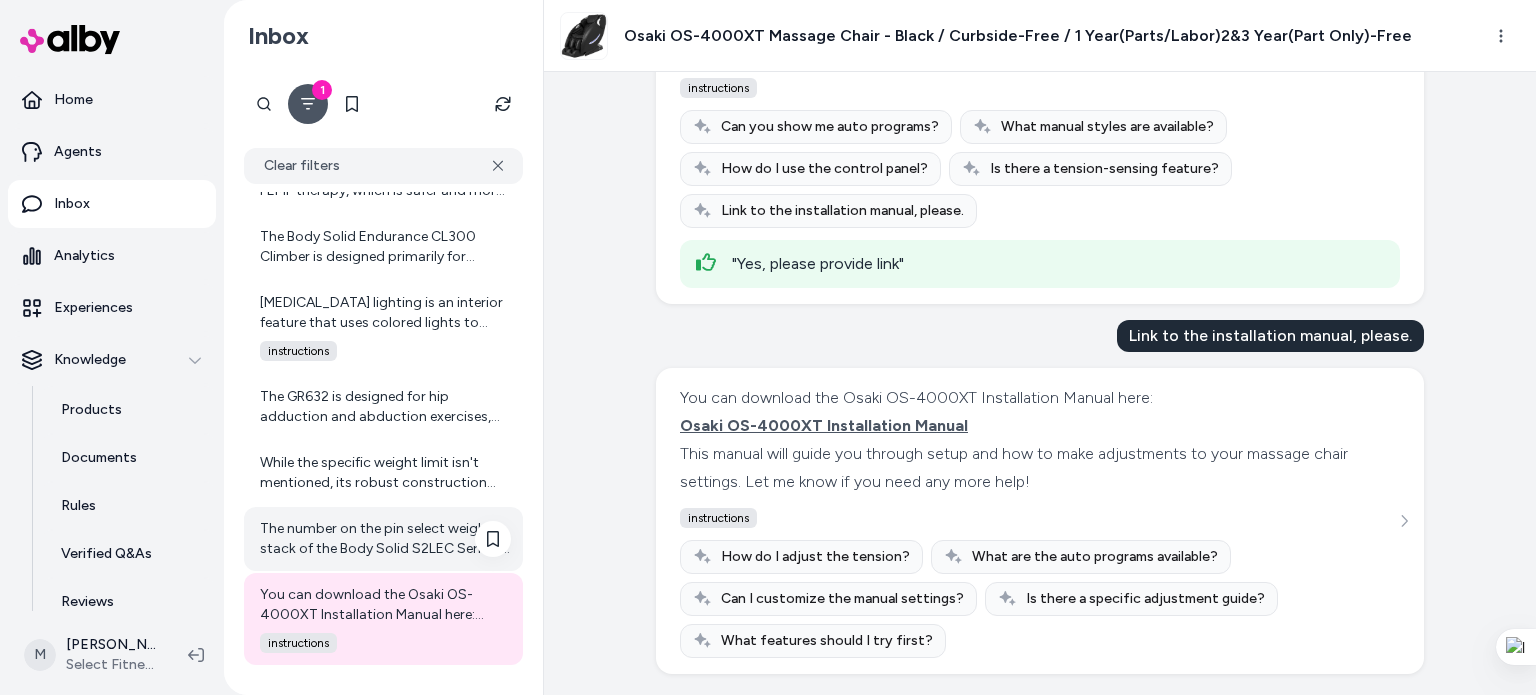 click on "The number on the pin select weight stack of the Body Solid S2LEC Series II Leg Extension & Leg Curl Machine corresponds to the amount of weight in pounds that you are selecting to lift during your exercise.
For example, if you have the 160lb Weight Stack model and you place the pin in the slot labeled "50," it means you are lifting 50 pounds of weight.
The machine comes with options for either a 160lb or 235lb pin-select weight stack, so you can choose the intensity of your workout by adjusting the pin to the desired weight number on the stack. Each number represents the total weight load you will be lifting at that setting." at bounding box center (383, 539) 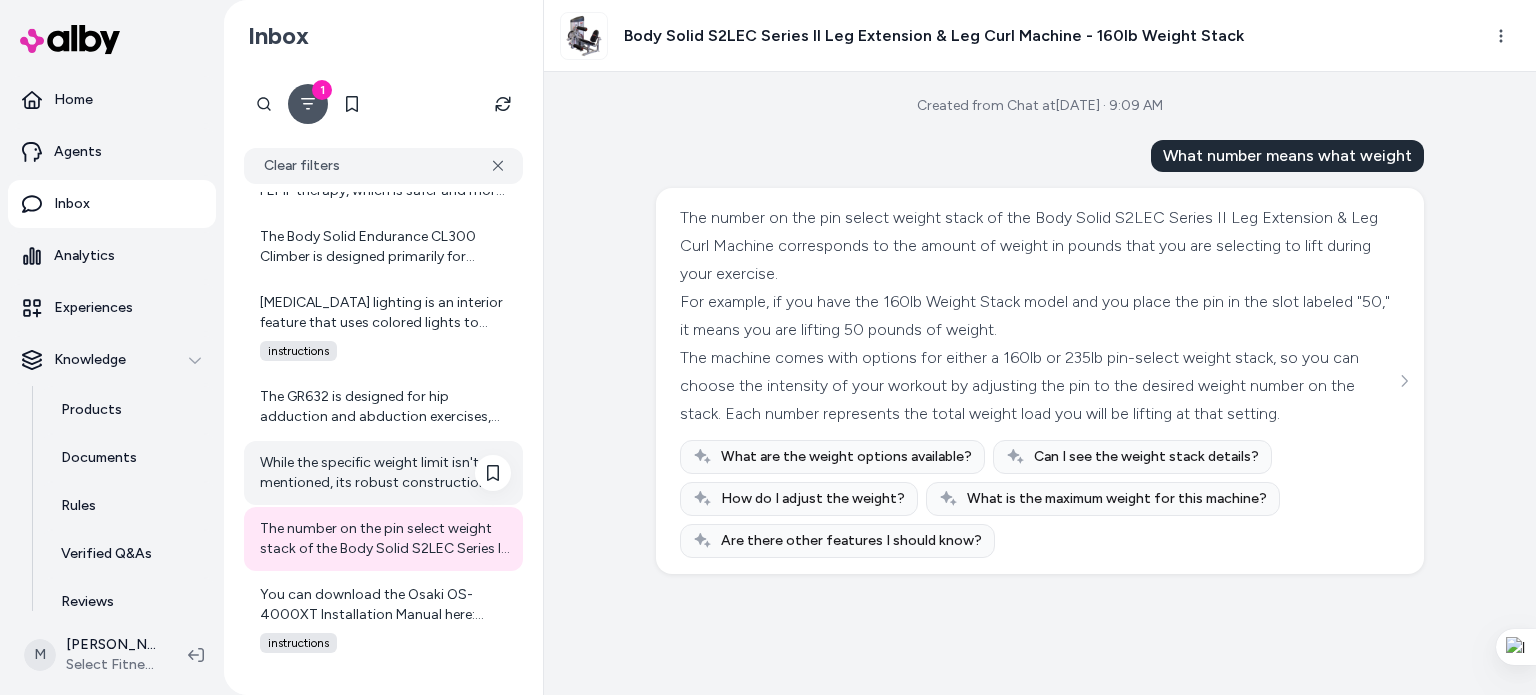 click on "While the specific weight limit isn't mentioned, its robust construction supports a wide range of users." at bounding box center (385, 473) 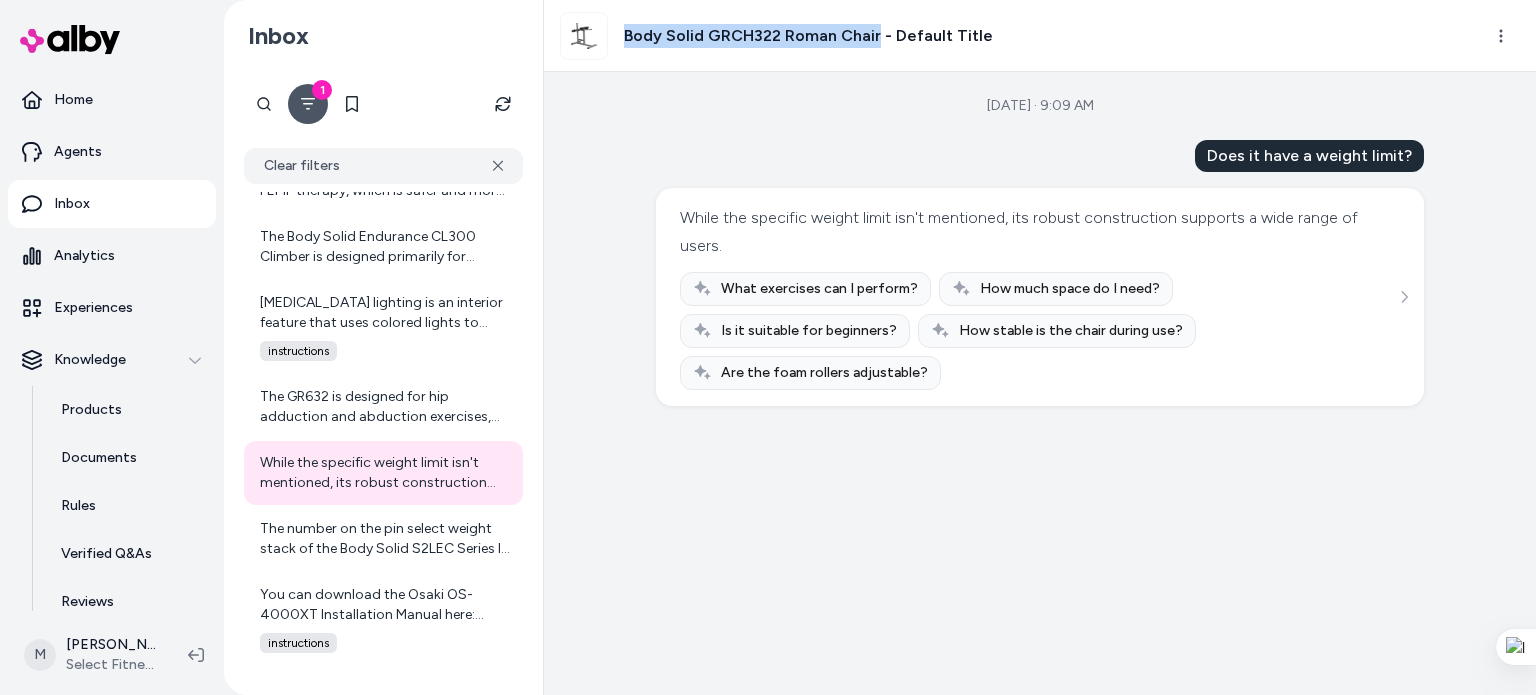 drag, startPoint x: 624, startPoint y: 32, endPoint x: 876, endPoint y: 30, distance: 252.00793 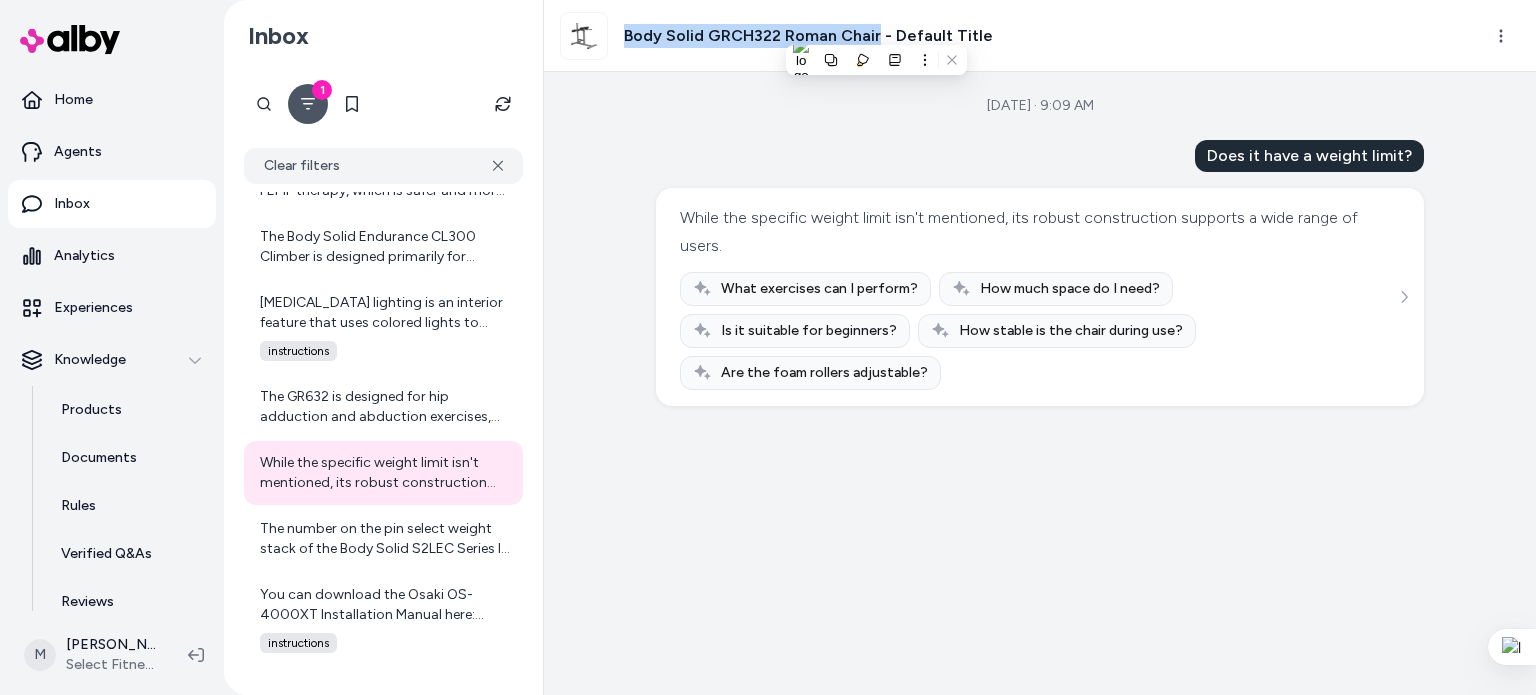 copy on "Body Solid GRCH322 Roman Chair" 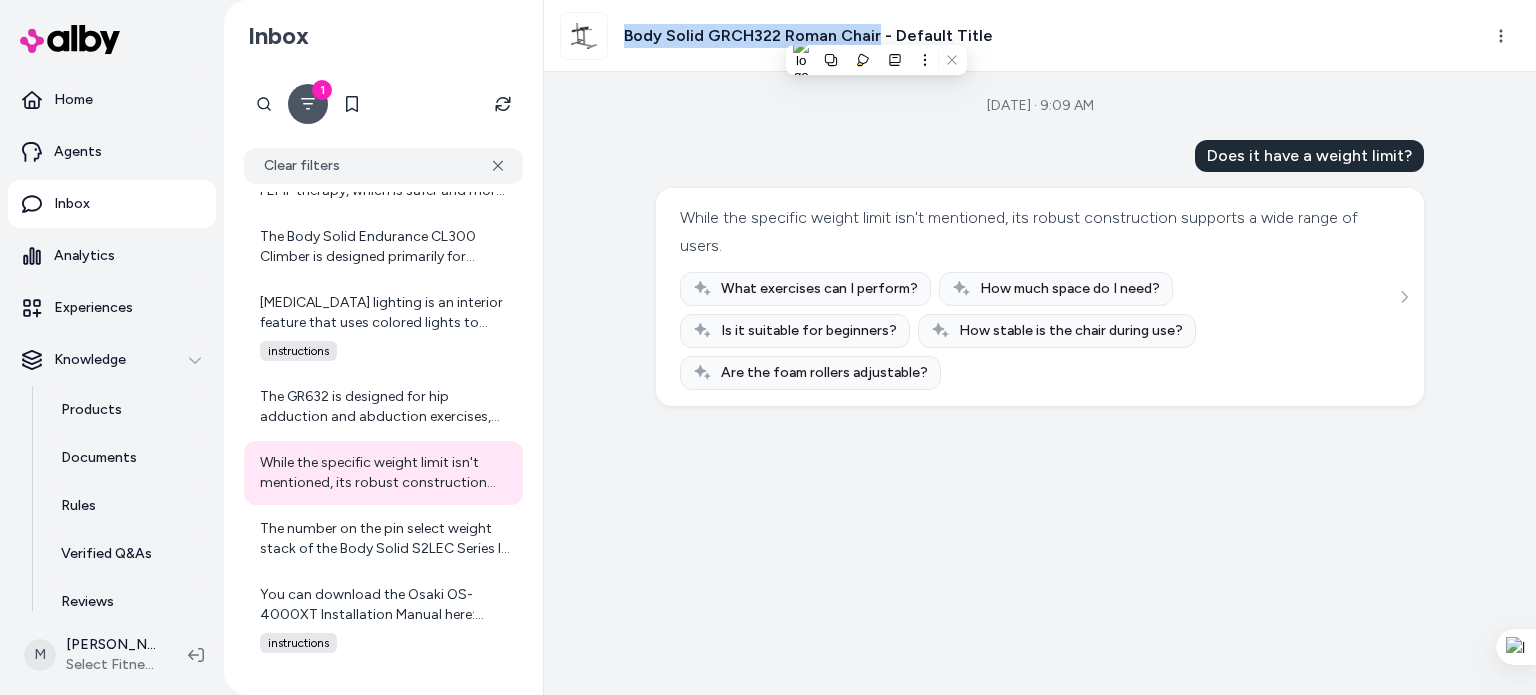 copy on "Body Solid GRCH322 Roman Chair" 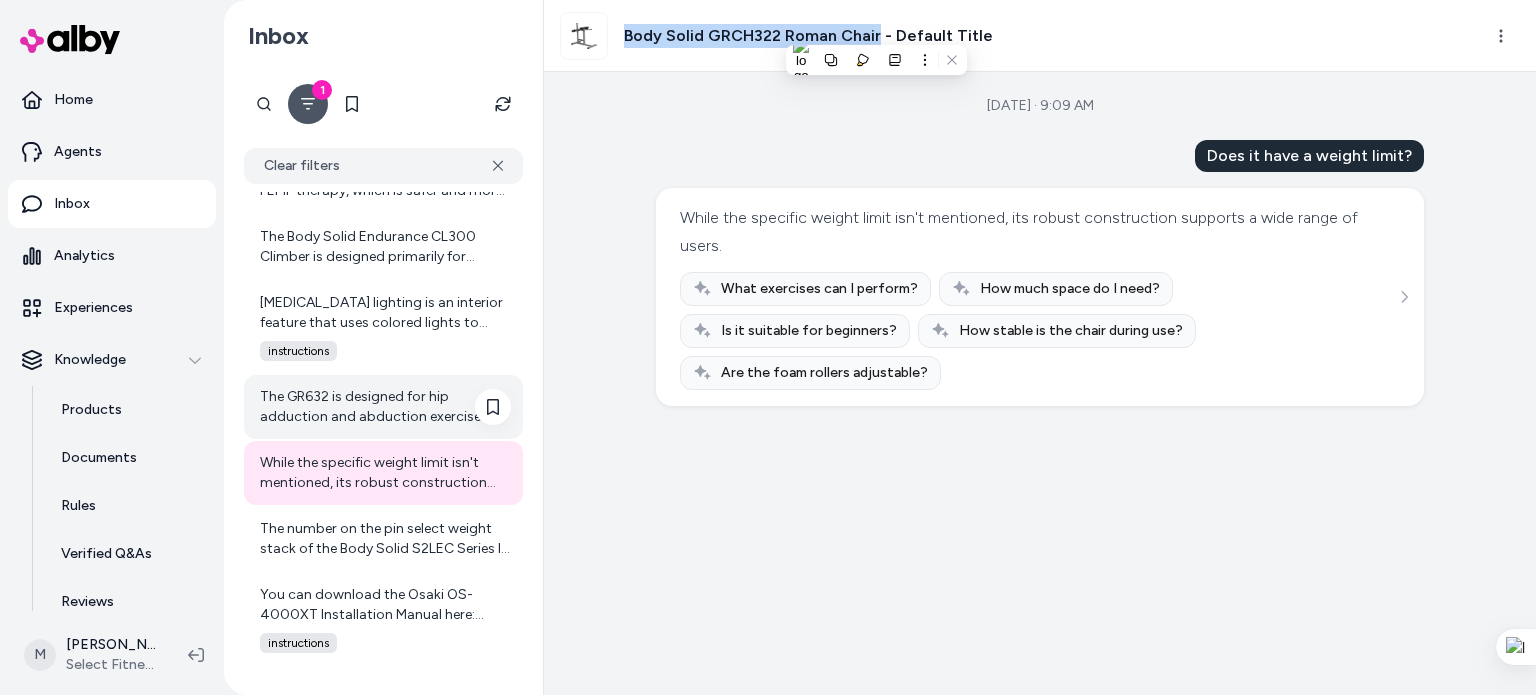 click on "The GR632 is designed for hip adduction and abduction exercises, allowing you to target your inner and outer thighs effectively. It supports four different workouts, enhancing your leg day routine." at bounding box center (385, 407) 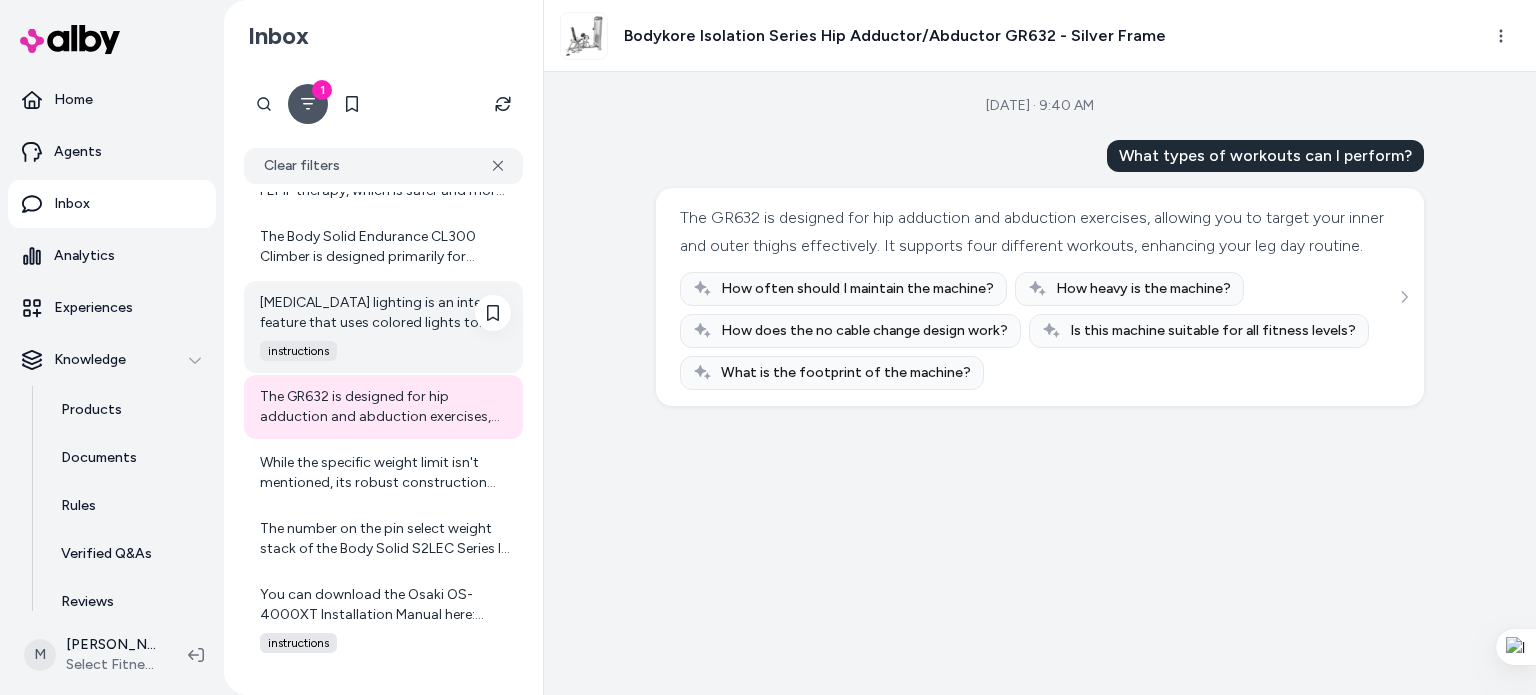 click on "[MEDICAL_DATA] lighting is an interior feature that uses colored lights to promote relaxation and wellness. Different colors are believed to have various therapeutic effects, enhancing your sauna experience. instructions" at bounding box center (383, 327) 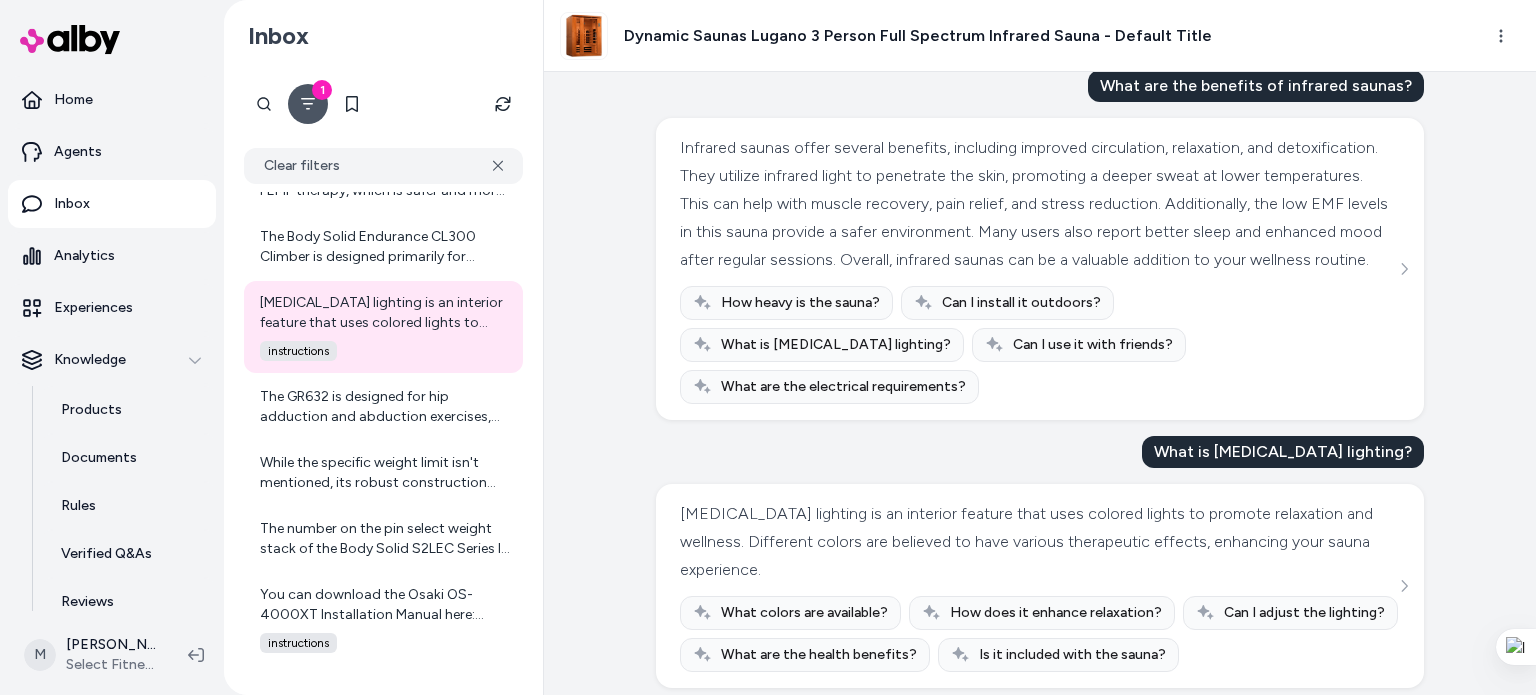 scroll, scrollTop: 412, scrollLeft: 0, axis: vertical 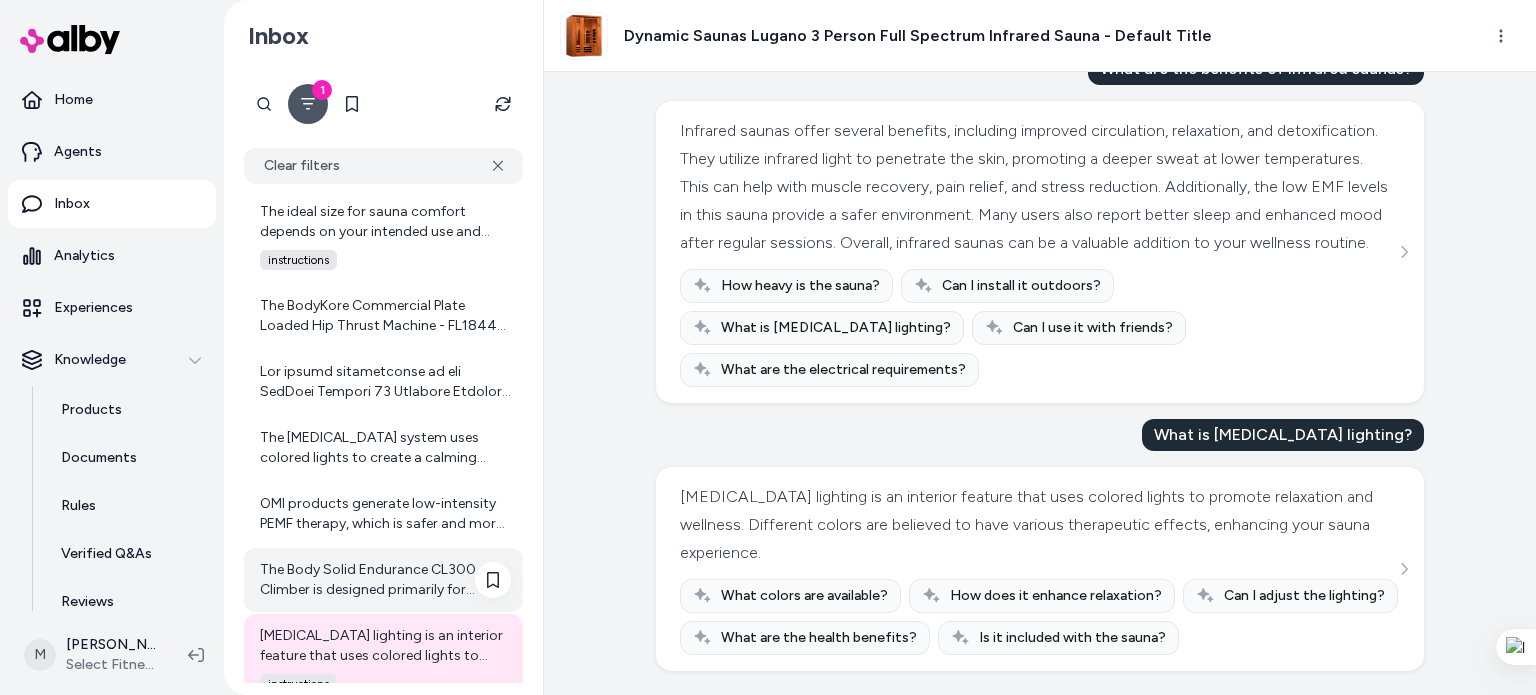 click on "The Body Solid Endurance CL300 Climber is designed primarily for indoor use, as with most home and small facility exercise equipment. The product description and specifications do not mention suitability for outdoor use.
Using it outdoors could expose the climber to weather elements like moisture, sunlight, and temperature changes that might damage the machine or void the warranty.
For best performance and longevity, it is recommended to use the CL300 Climber indoors. If you'd like, I can help you find exercise equipment specifically designed for outdoor use. Would you like me to do that?" at bounding box center [383, 580] 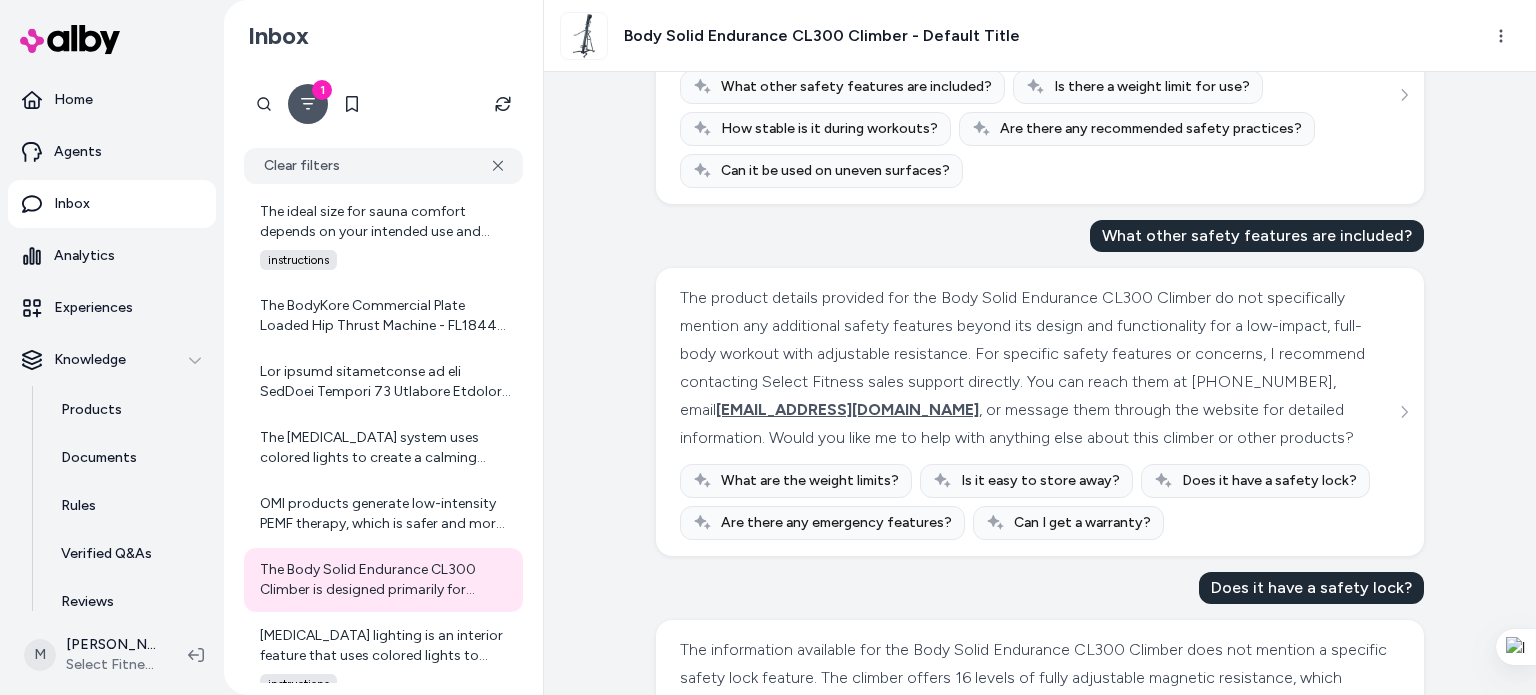 scroll, scrollTop: 1000, scrollLeft: 0, axis: vertical 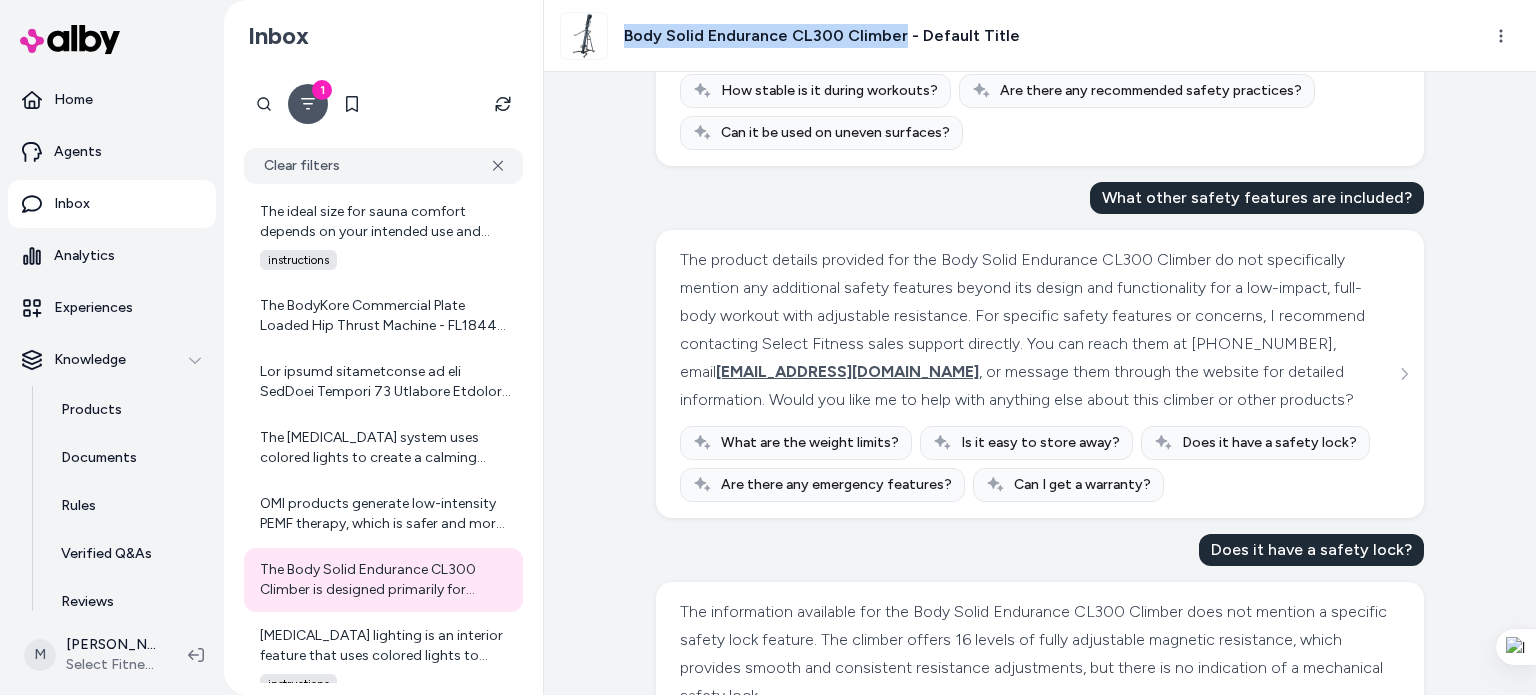 drag, startPoint x: 640, startPoint y: 39, endPoint x: 898, endPoint y: 46, distance: 258.09494 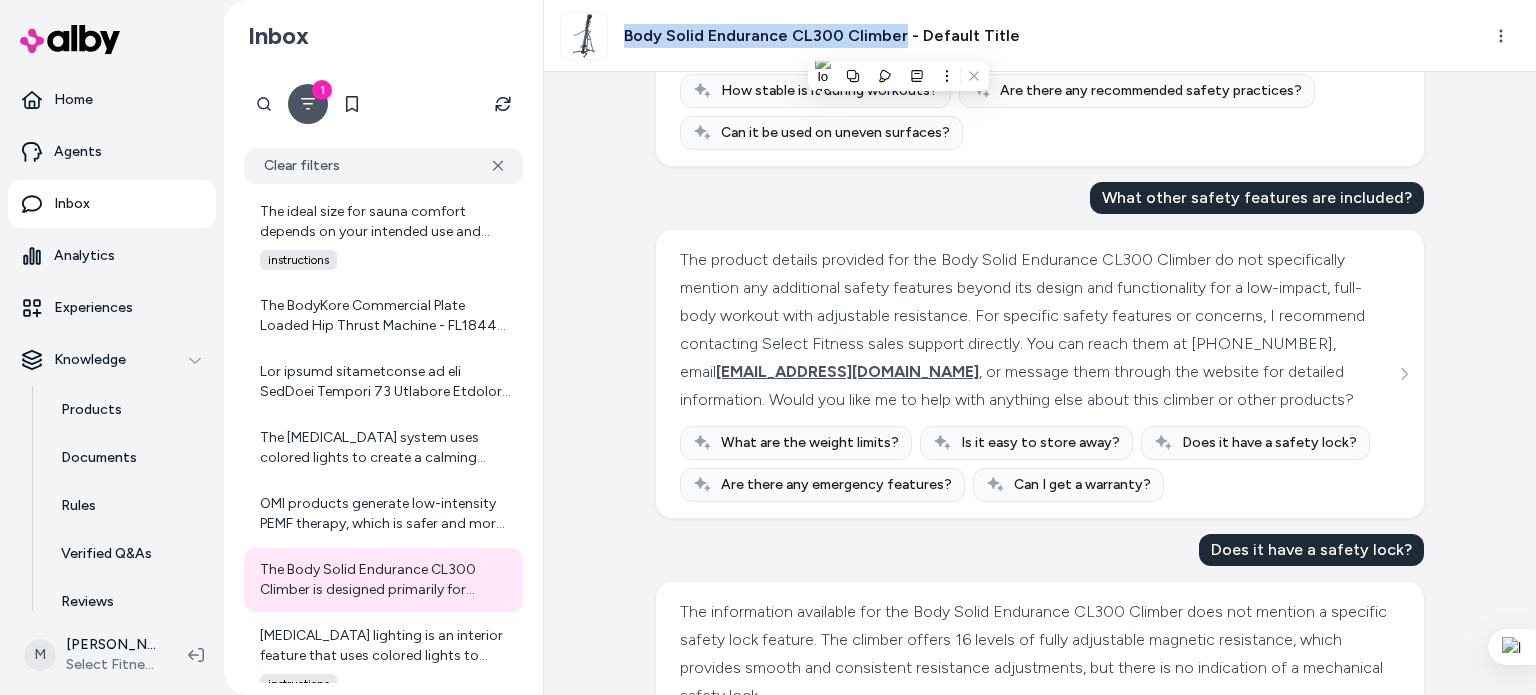 copy on "Body Solid Endurance CL300 Climber" 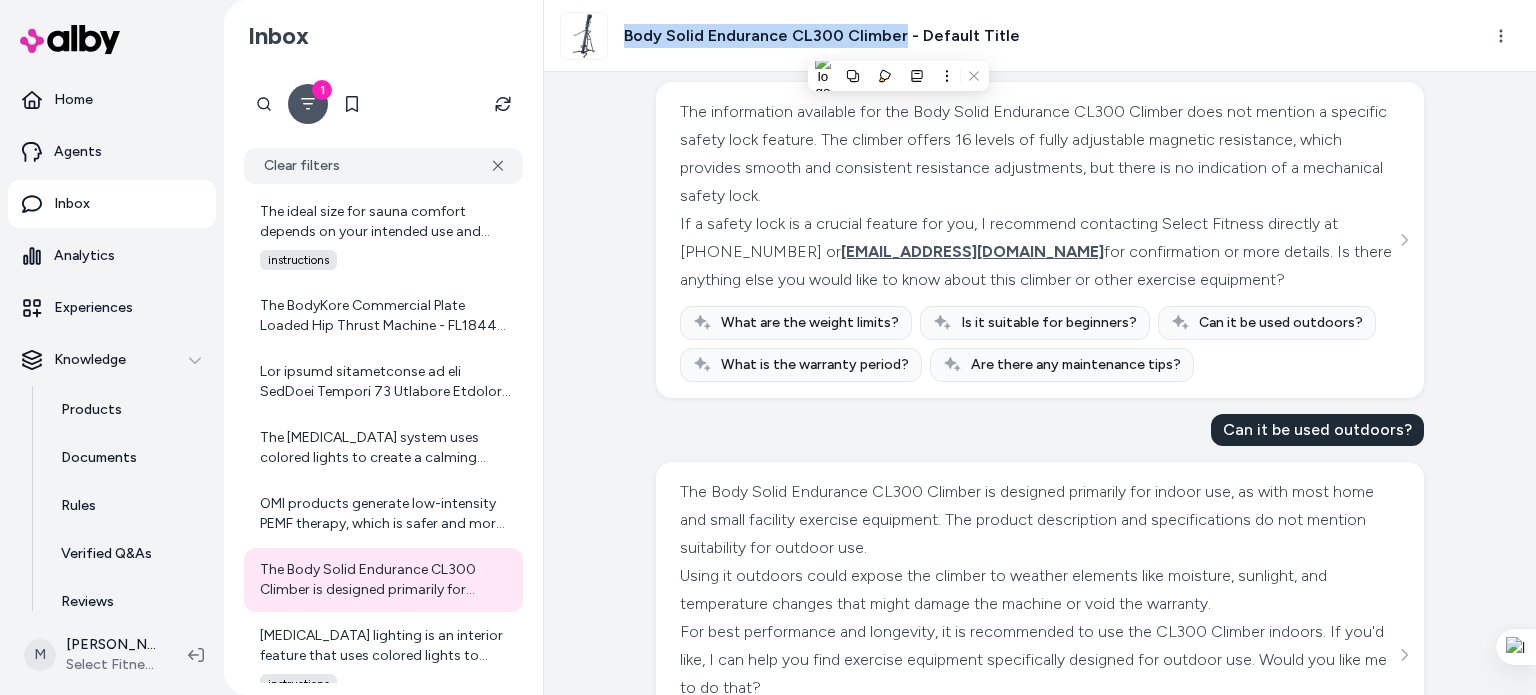 scroll, scrollTop: 1333, scrollLeft: 0, axis: vertical 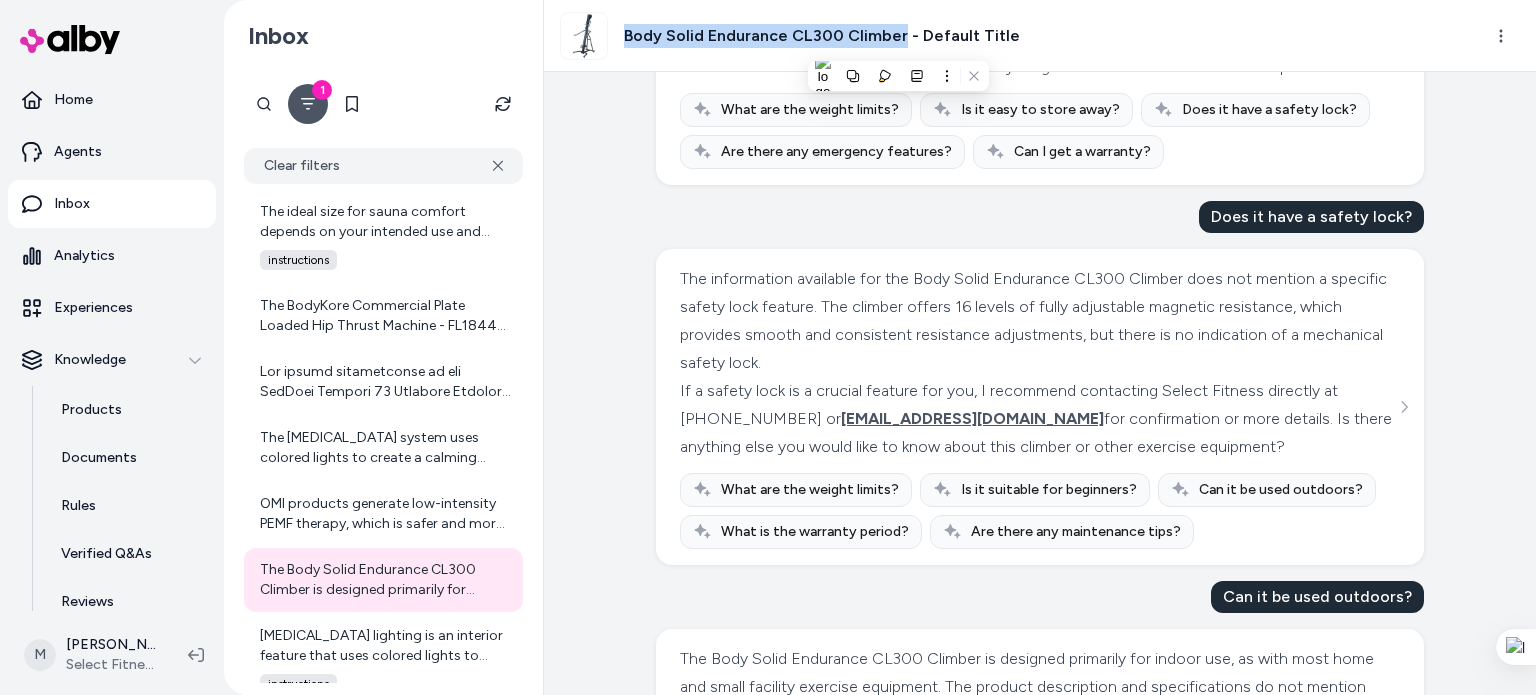 copy on "Body Solid Endurance CL300 Climber" 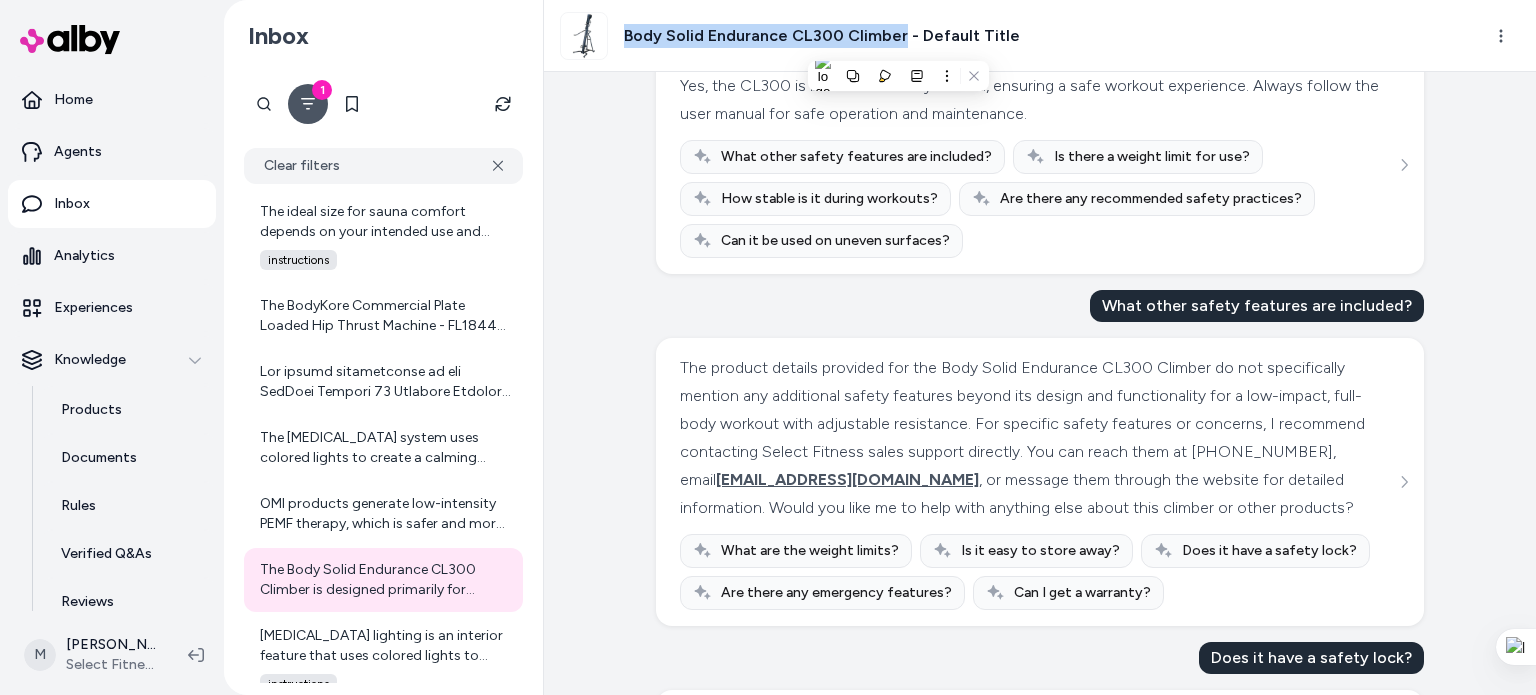 scroll, scrollTop: 1226, scrollLeft: 0, axis: vertical 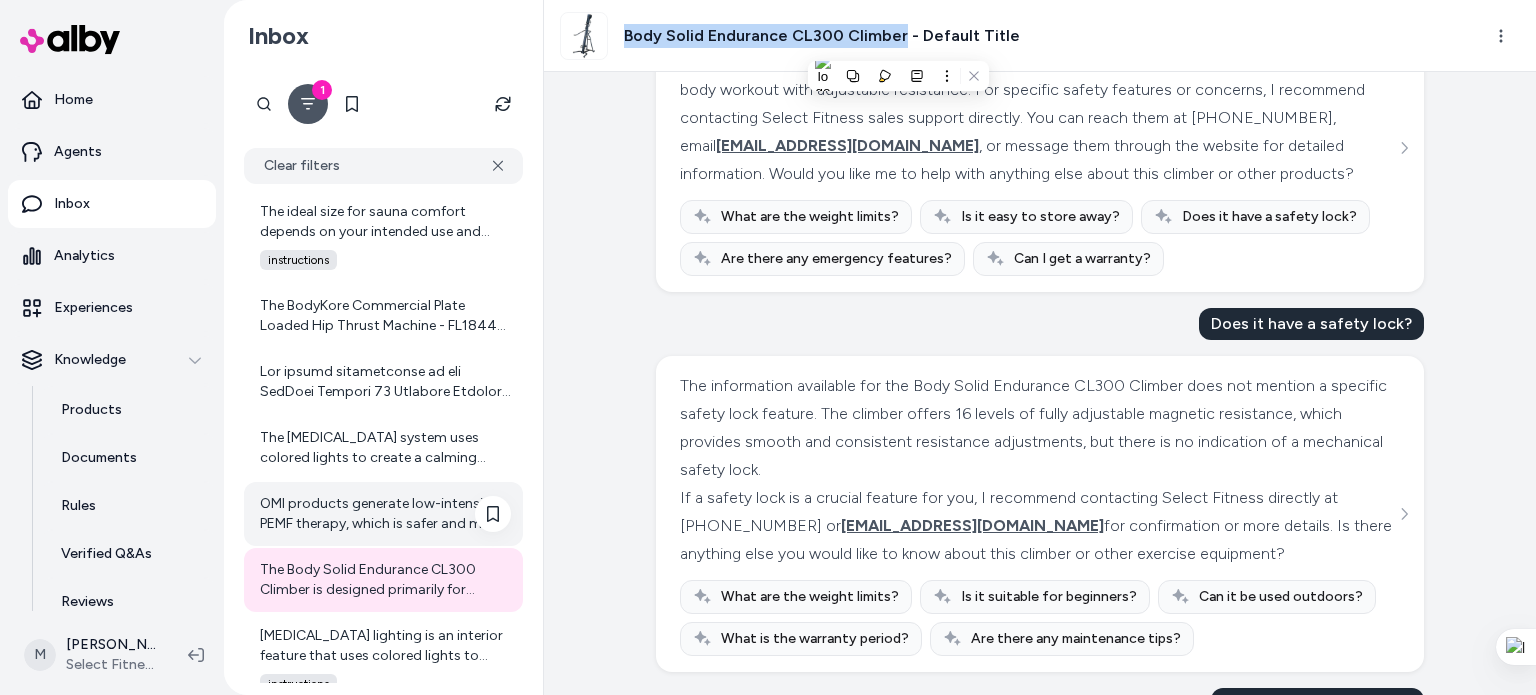 click on "OMI products generate low-intensity PEMF therapy, which is safer and more effective compared to high-intensity devices from competitors like MagnaWave and [PERSON_NAME], and they are more affordable." at bounding box center [385, 514] 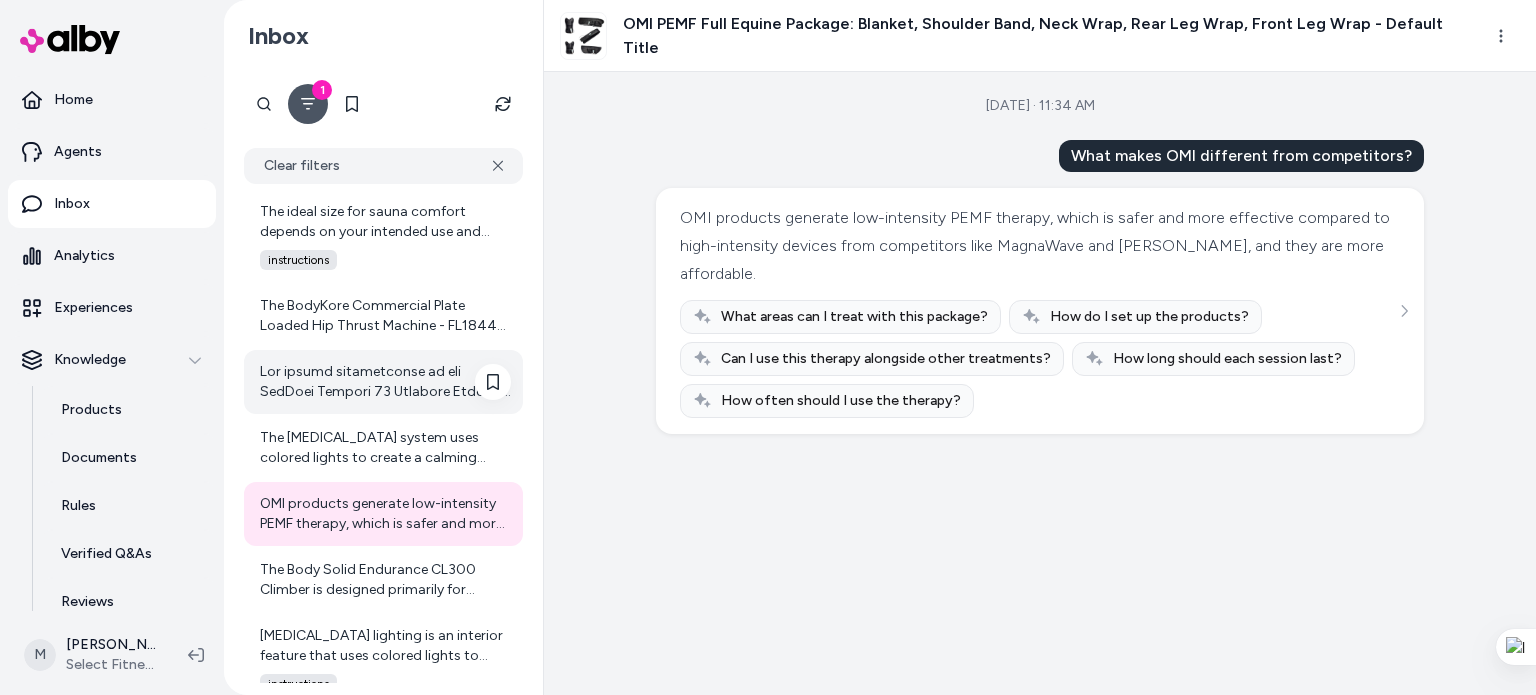click at bounding box center [383, 382] 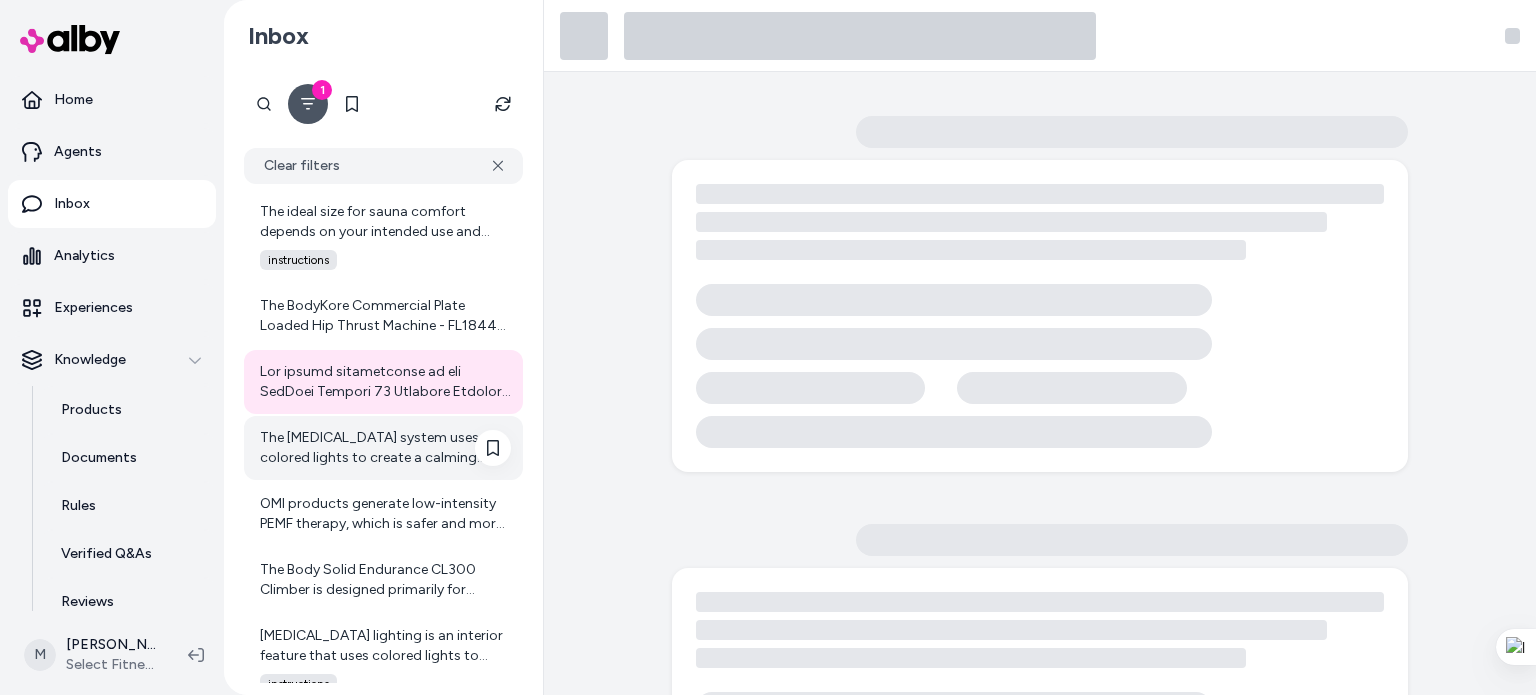 click on "The [MEDICAL_DATA] system uses colored lights to create a calming environment, which can enhance relaxation and improve mood by stimulating different emotional responses." at bounding box center (385, 448) 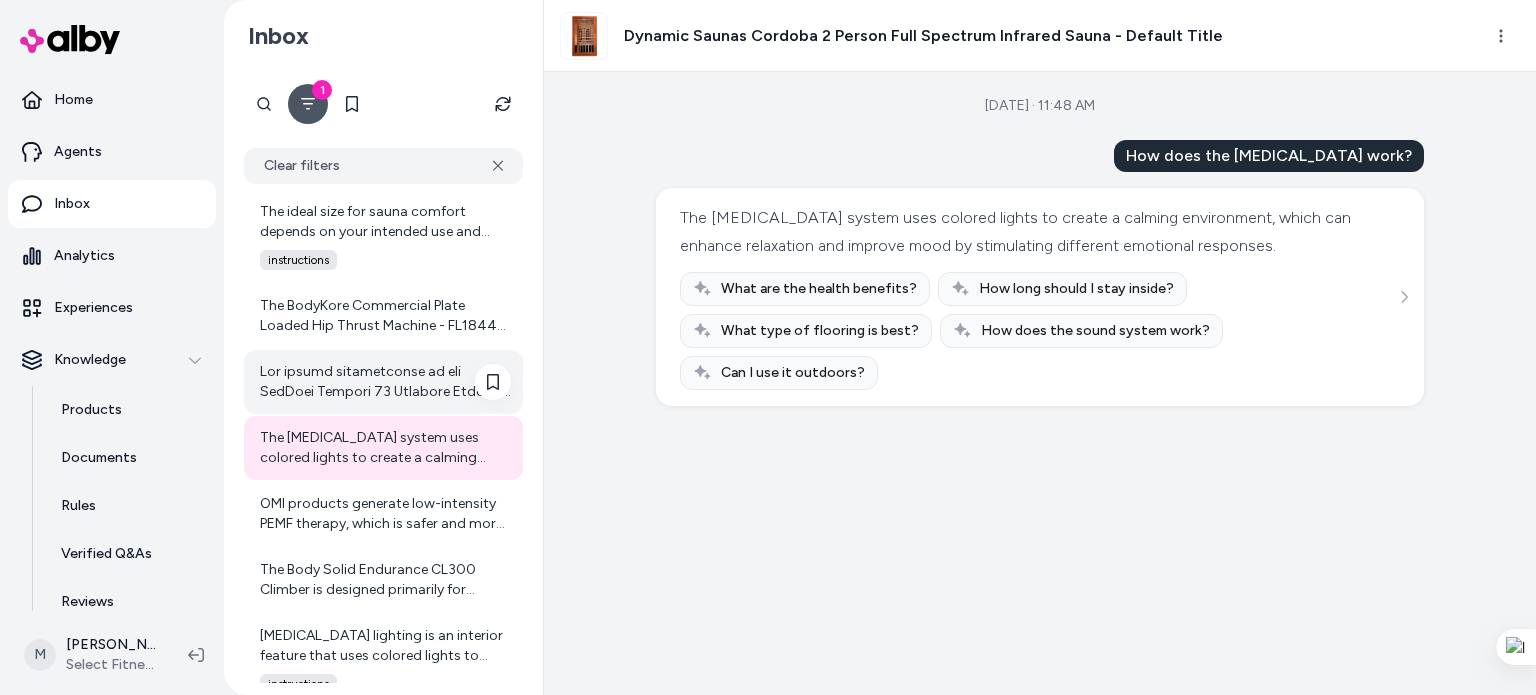 click at bounding box center [385, 382] 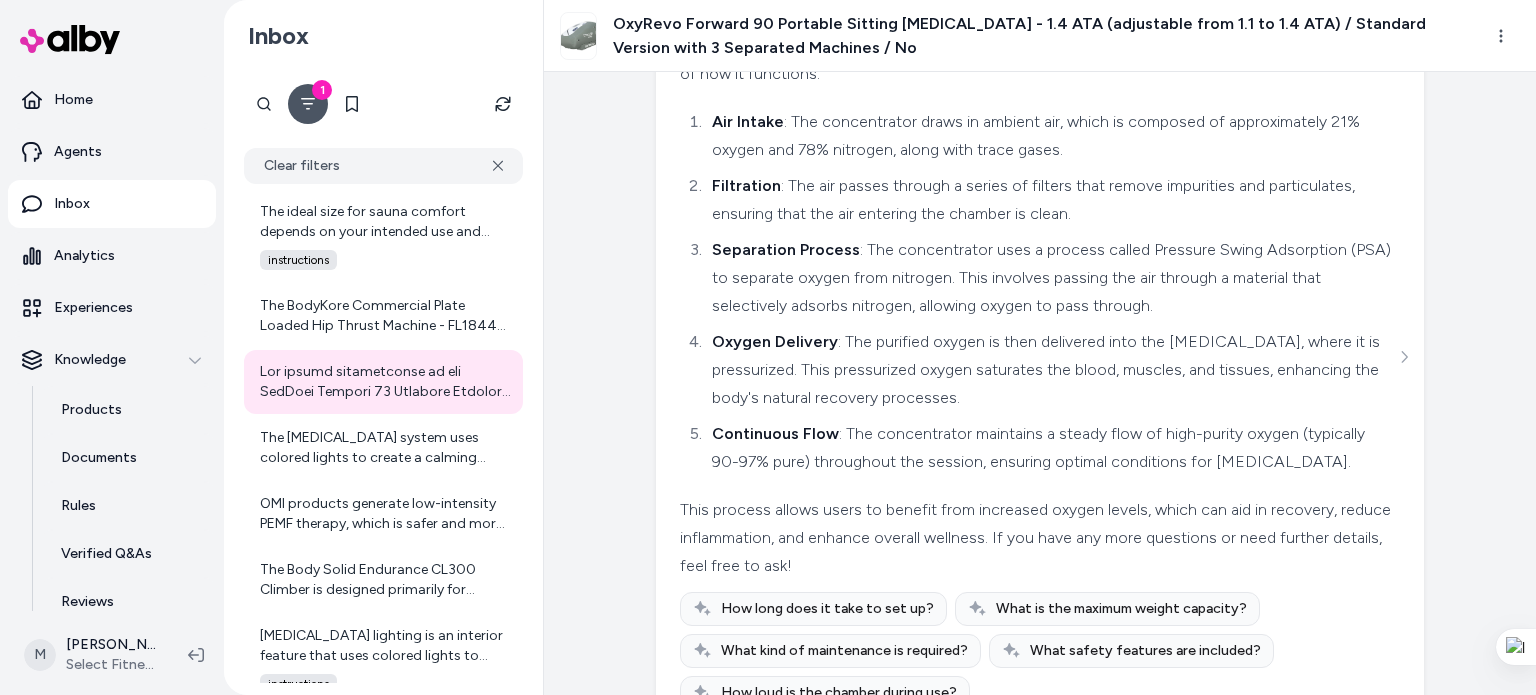 scroll, scrollTop: 802, scrollLeft: 0, axis: vertical 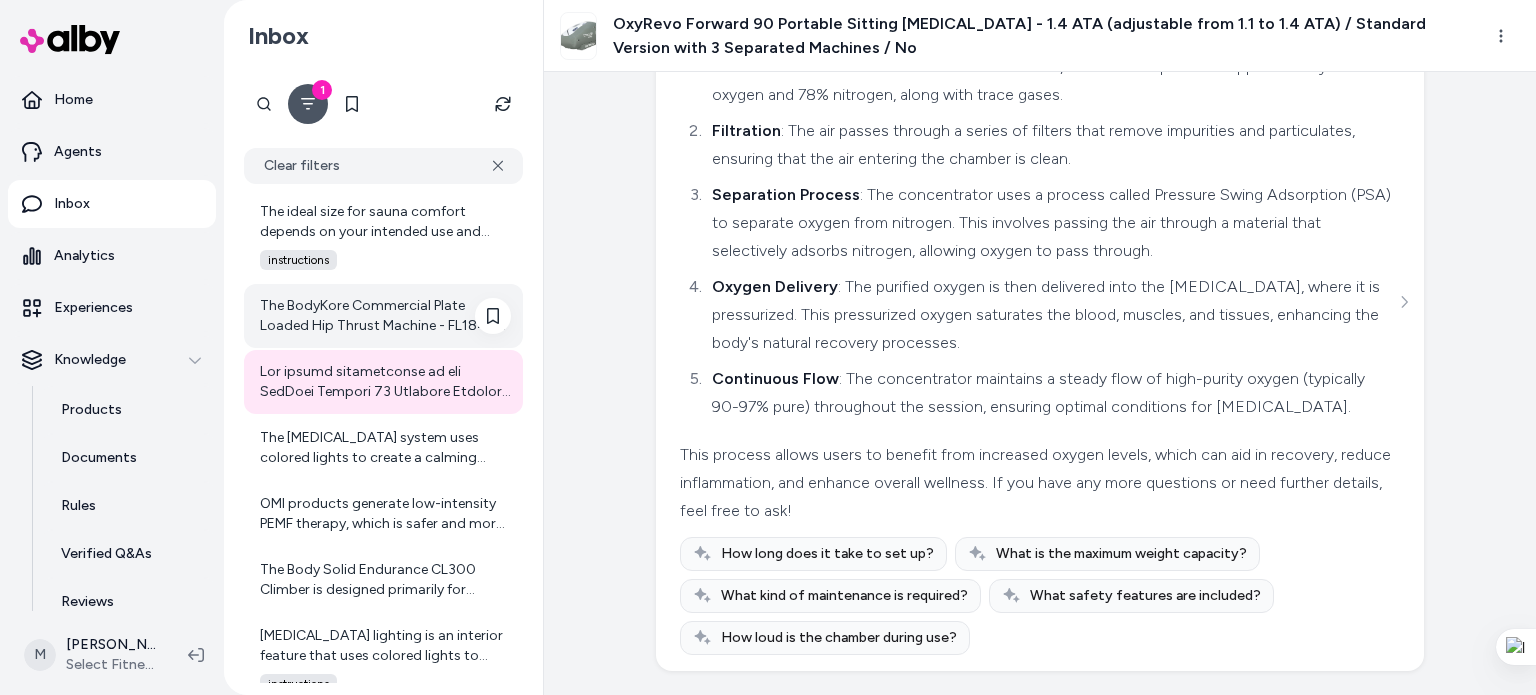 click on "The BodyKore Commercial Plate Loaded Hip Thrust Machine - FL1844 features an oversized, angled foot platform that accommodates a wide range of foot positions for optimal performance. It also has a comfortable padded belt for secure and safe use. However, the product details do not specifically mention adjustability in terms of seat height or backrest positions.
If you are referring to adjustability in terms of positioning for different body sizes or exercises, it seems the machine is designed to comfortably fit various users, but it may not have multiple adjustable mechanical settings.
If you want, I can help you confirm or find more adjustable hip thrust machines. Would you like me to do that?" at bounding box center (385, 316) 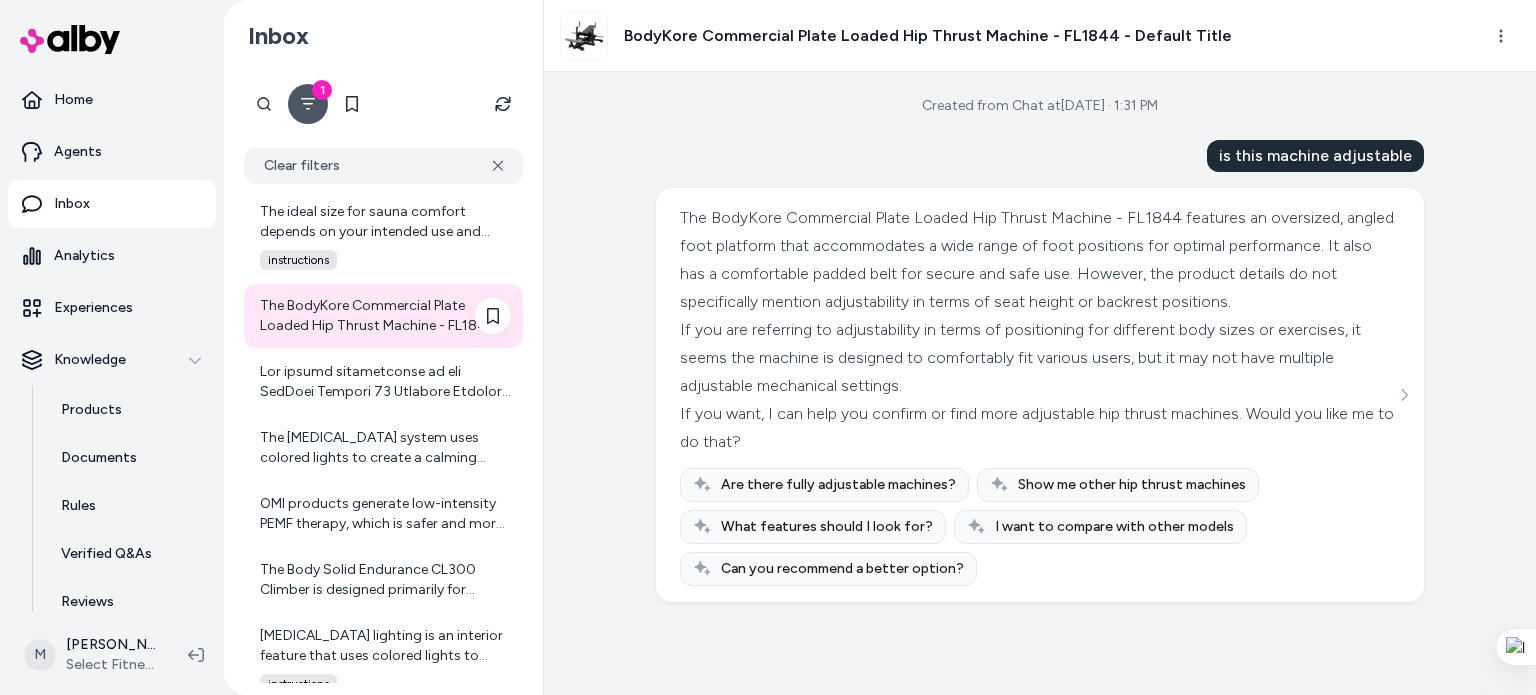 scroll, scrollTop: 2371, scrollLeft: 0, axis: vertical 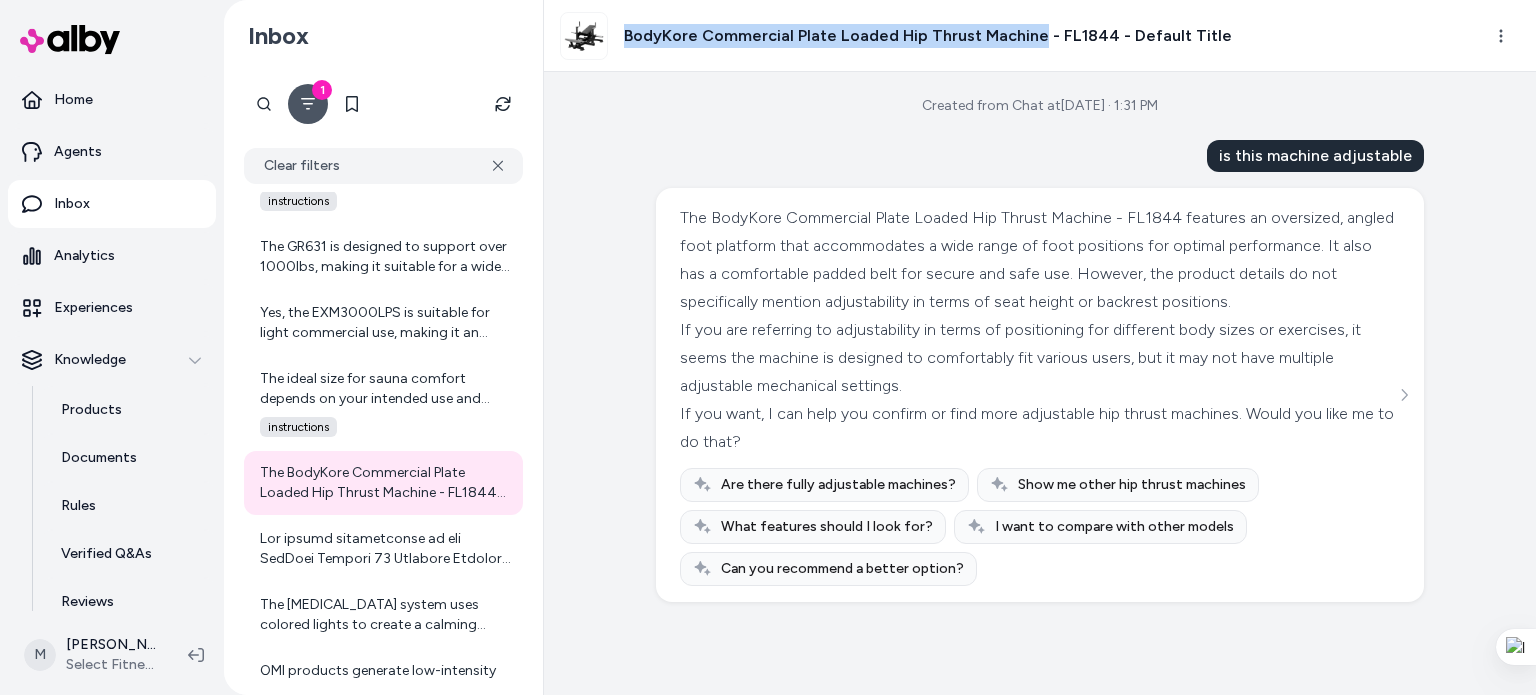 drag, startPoint x: 617, startPoint y: 35, endPoint x: 1030, endPoint y: 12, distance: 413.63995 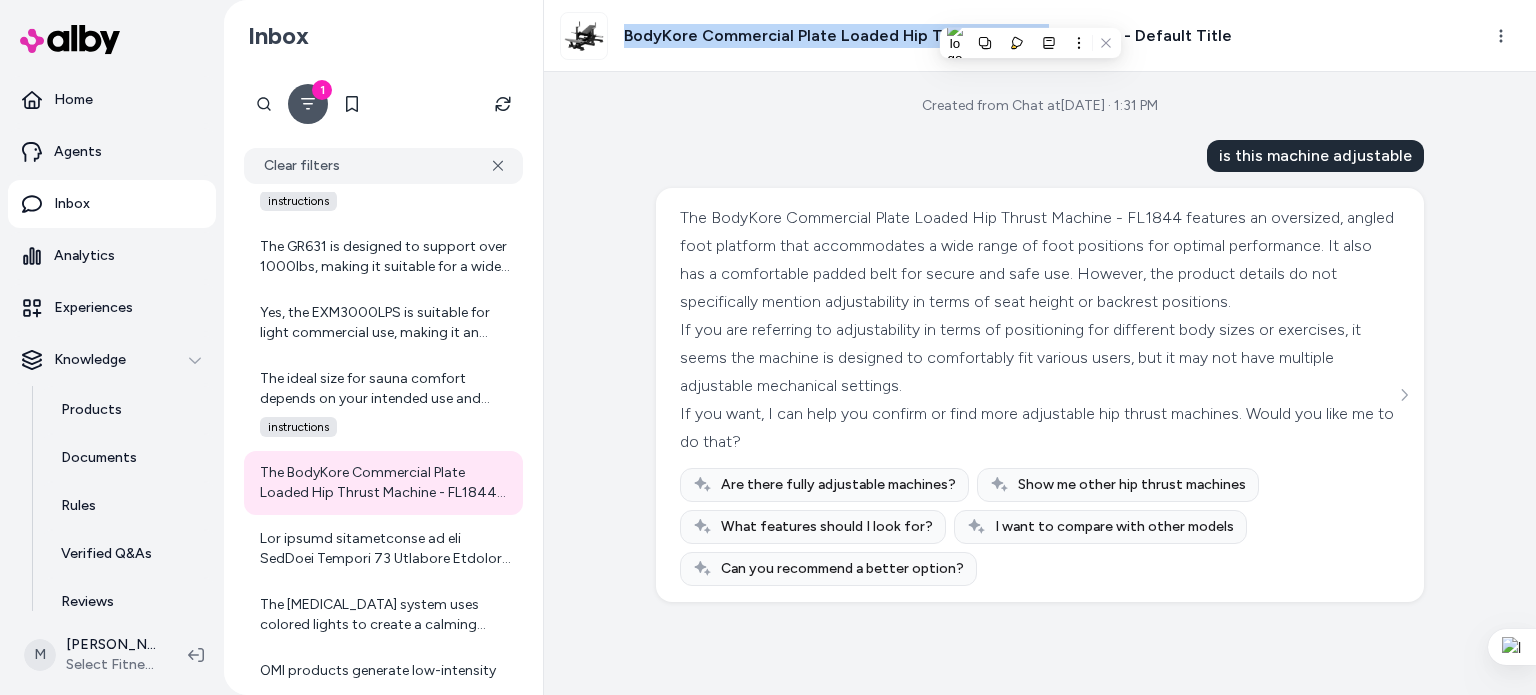 copy on "BodyKore Commercial Plate Loaded Hip Thrust Machine" 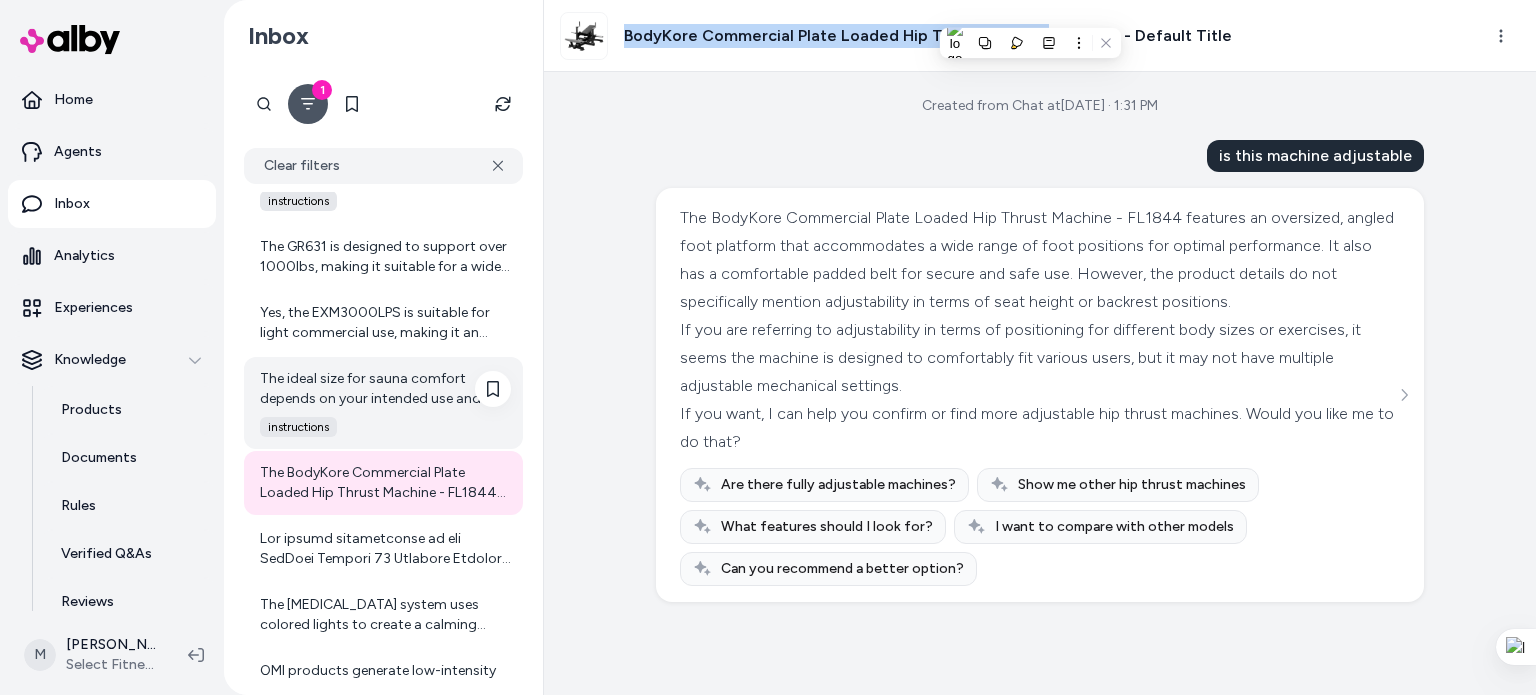 click on "The ideal size for sauna comfort depends on your intended use and space availability. Here's a general guide:
- For solo use or couples, a 1-2 person sauna is typically ideal. It's compact enough to fit in smaller spaces like apartments, spare rooms, or garage gyms, while still providing enough room to sit comfortably.
- If you want more space for stretching out or for family use, 3-person or larger saunas are recommended.
- Consider how much room you have available and how many people will regularly use the sauna.
For two people, like the Dynamic [PERSON_NAME] 2-Person Full Spectrum Sauna you were viewing, the dimensions are 75" H x 46" W x 40" L, providing a cozy capacity for two adults.
If you want, I can help you explore other sizes or options based on your needs. Let me know! instructions" at bounding box center (383, 403) 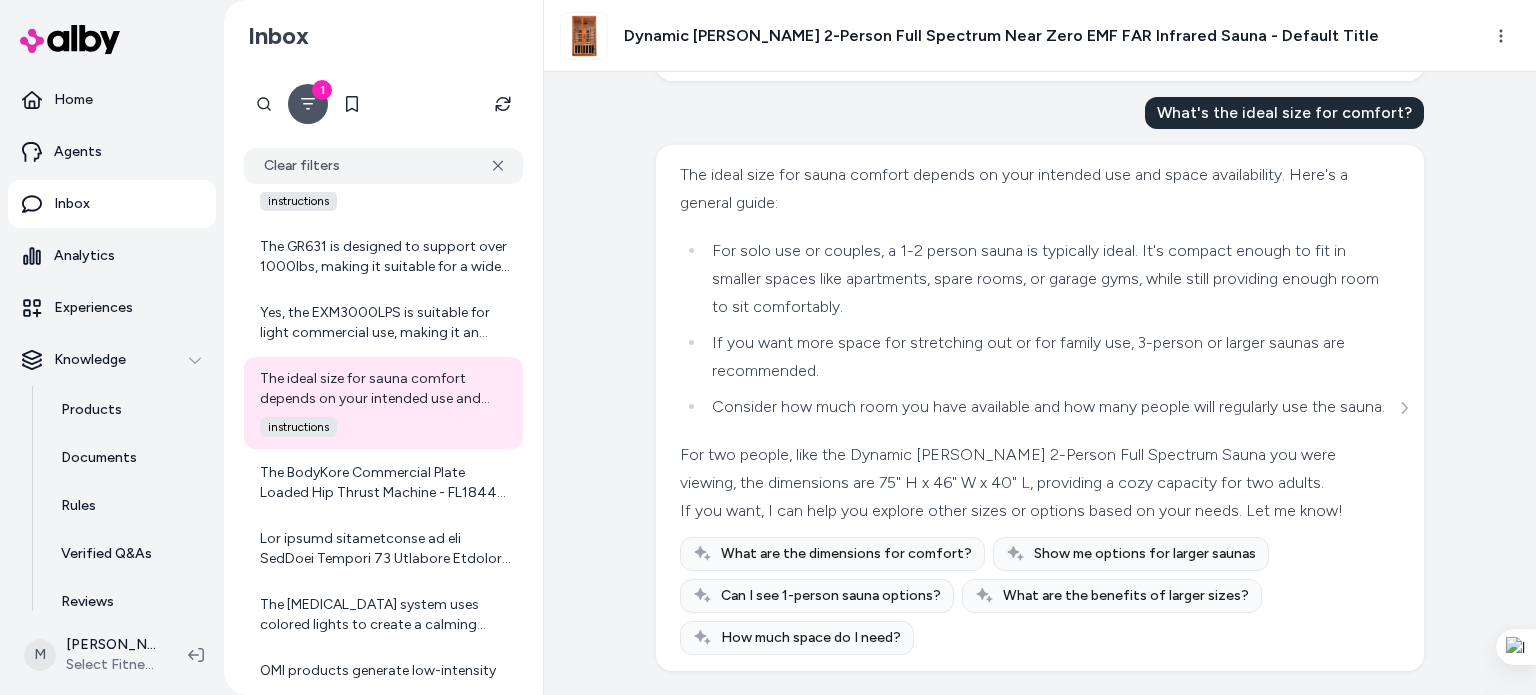 scroll, scrollTop: 1216, scrollLeft: 0, axis: vertical 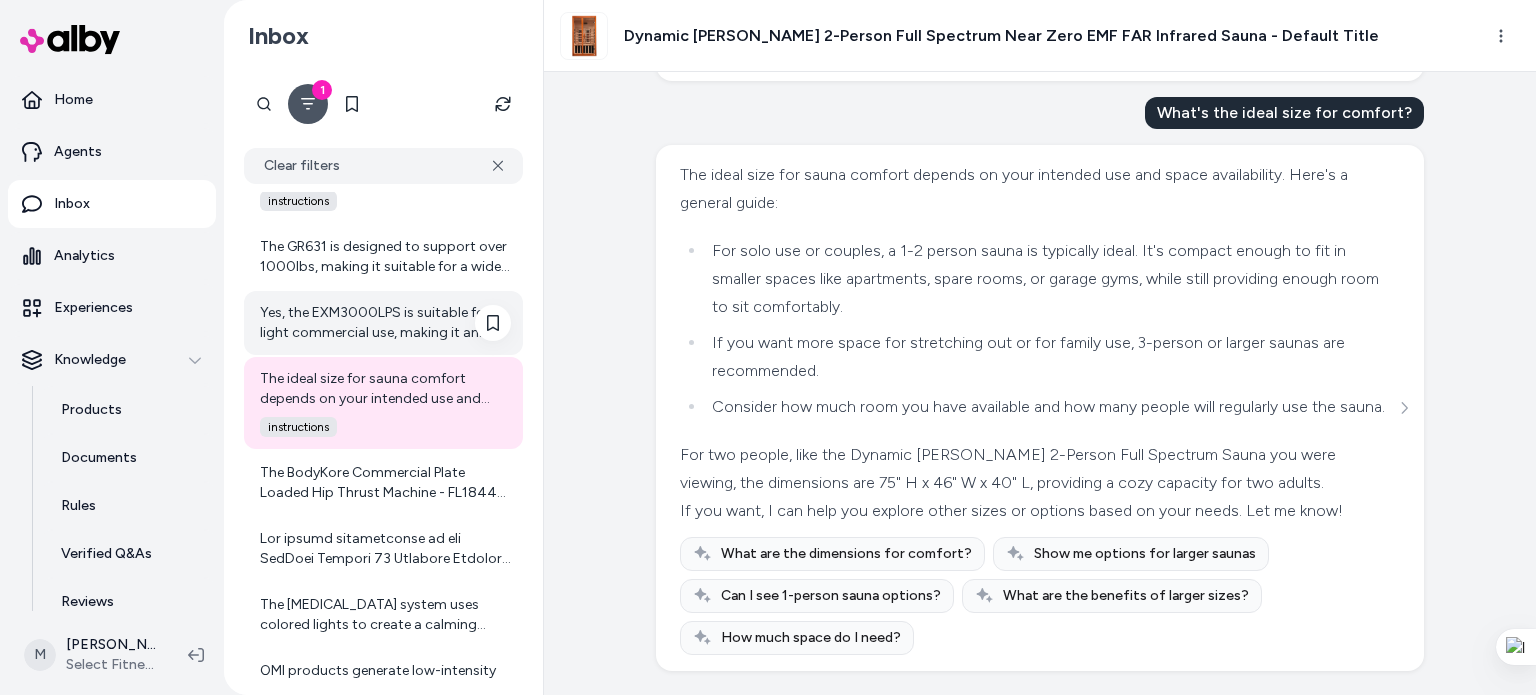click on "Yes, the EXM3000LPS is suitable for light commercial use, making it an excellent option for small gyms or fitness studios." at bounding box center [385, 323] 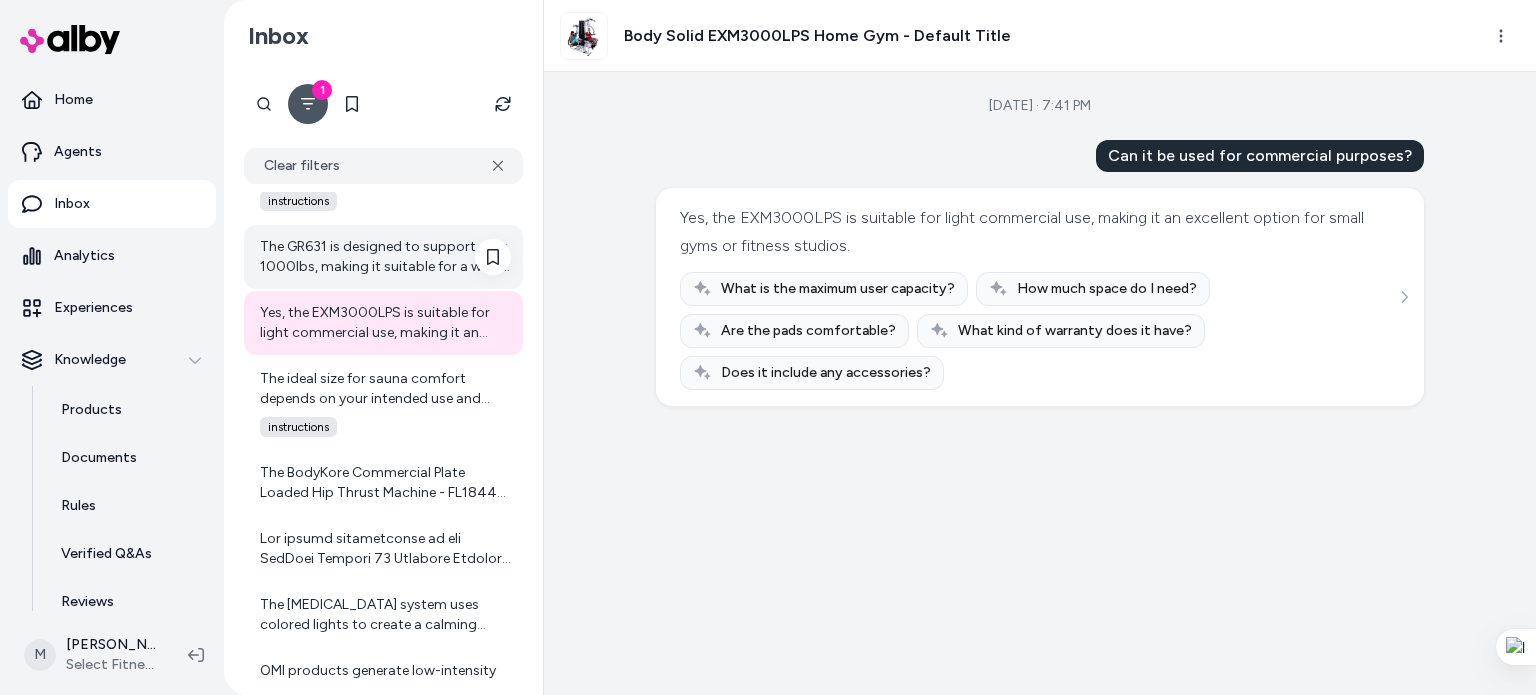 click on "The GR631 is designed to support over 1000lbs, making it suitable for a wide range of users and workout intensities. This ensures stability and safety during use." at bounding box center (385, 257) 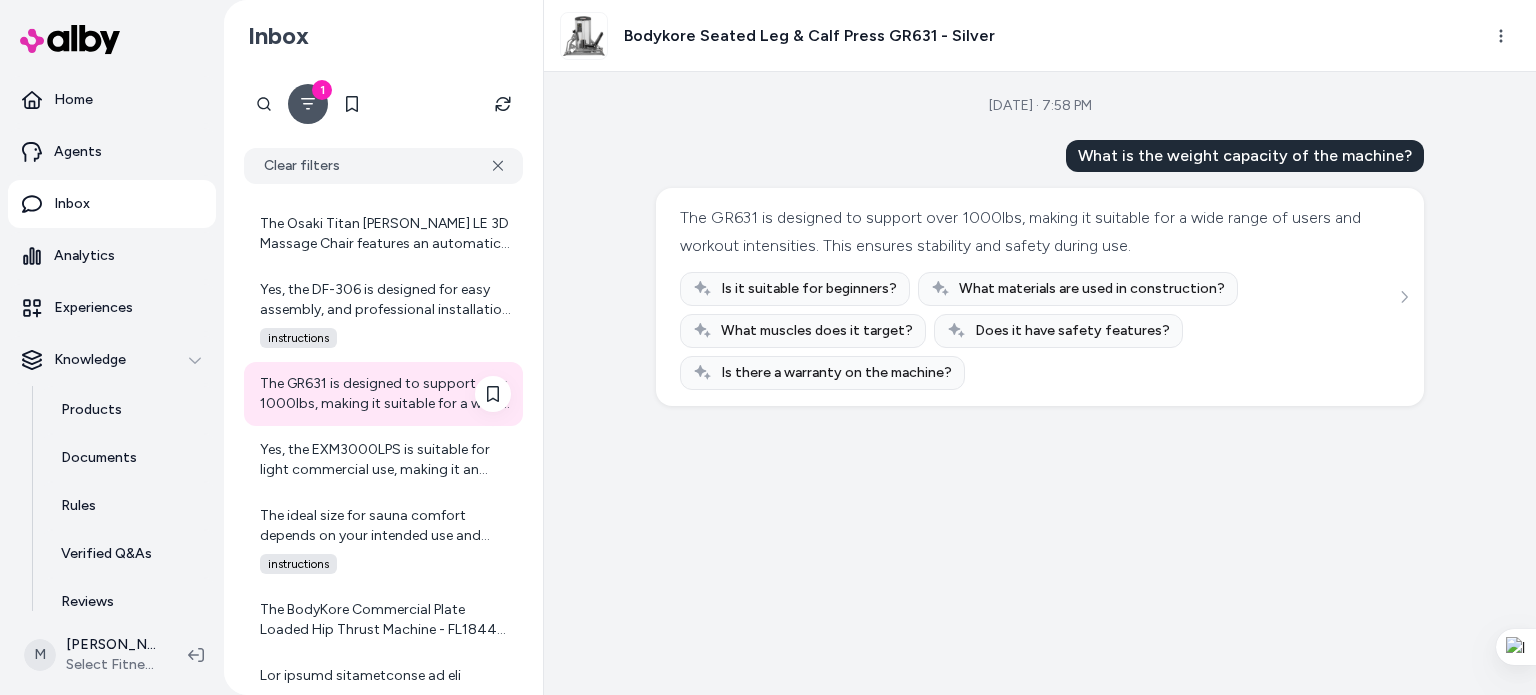 scroll, scrollTop: 2204, scrollLeft: 0, axis: vertical 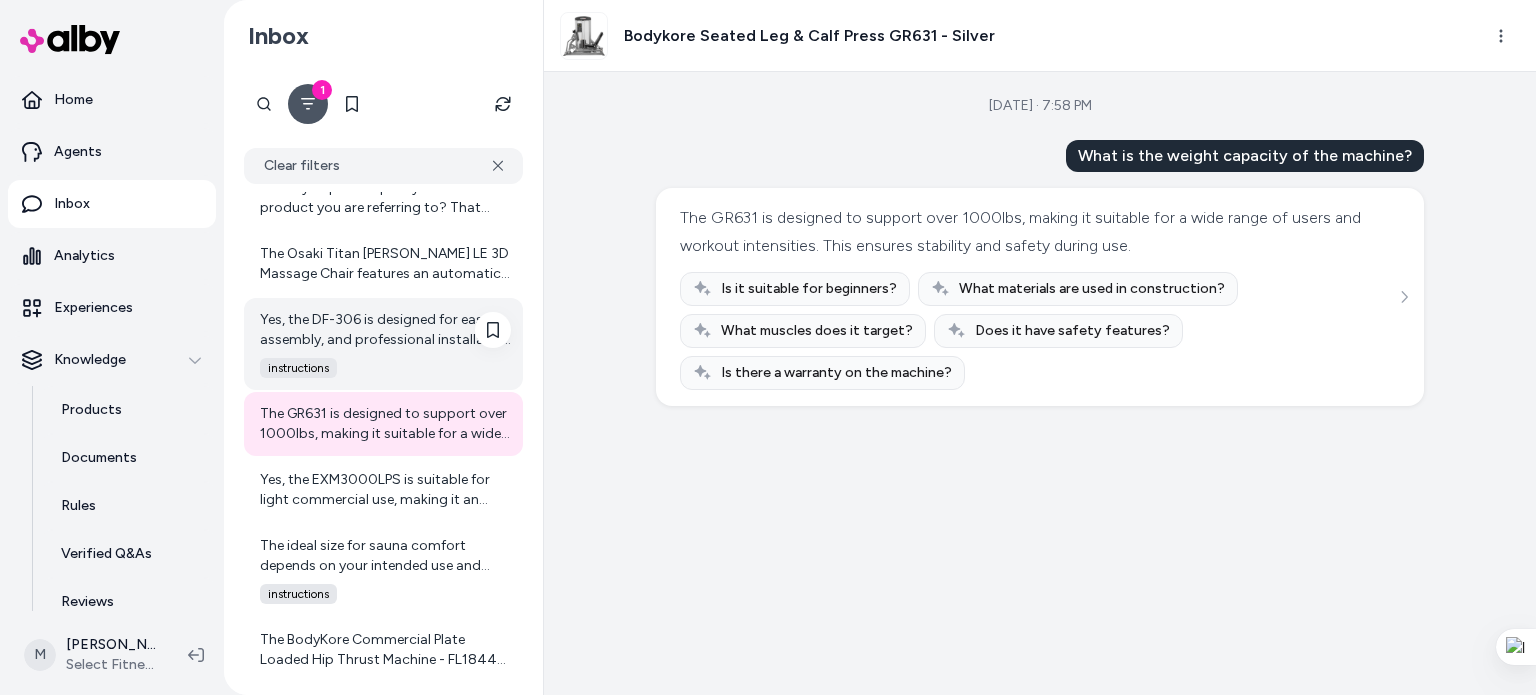 click on "Yes, the DF-306 is designed for easy assembly, and professional installation is not required. Most users find it straightforward to set up using the included instructions." at bounding box center (385, 330) 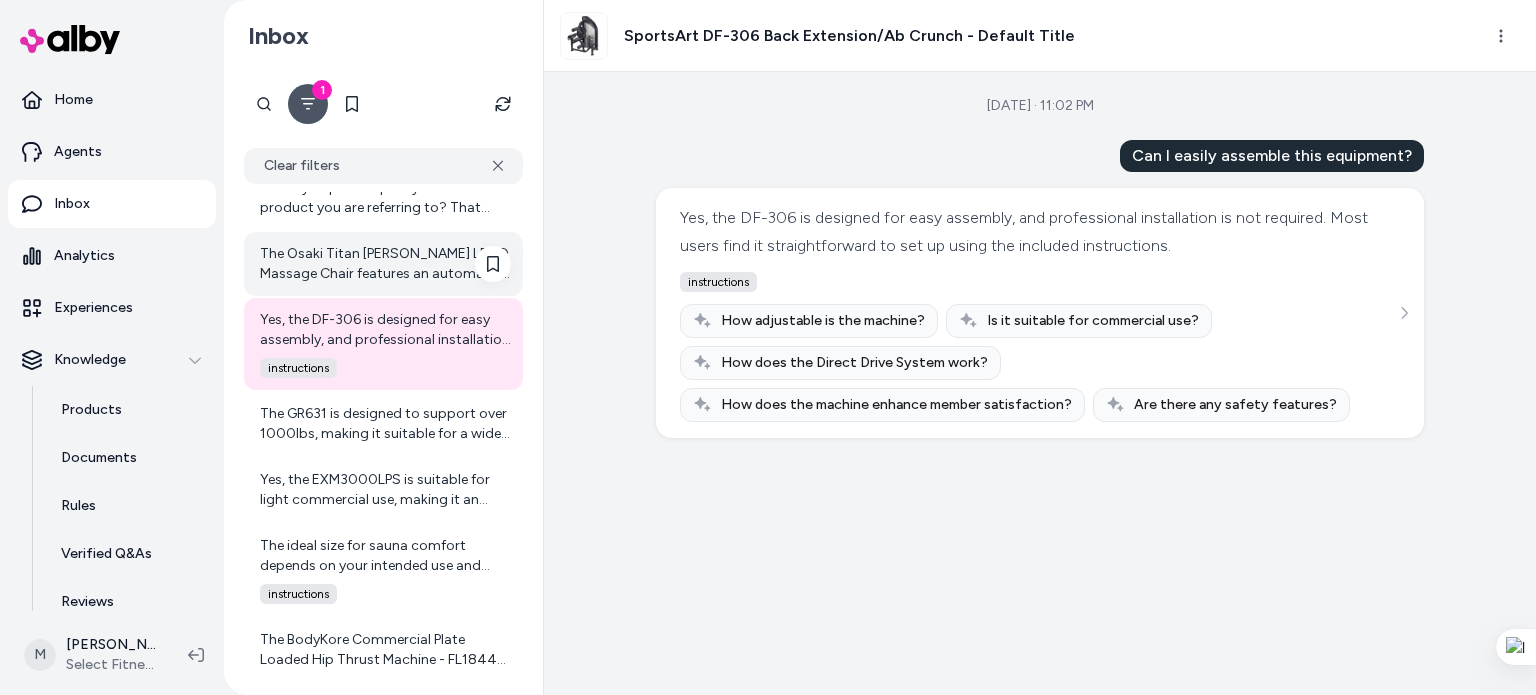 click on "The Osaki Titan [PERSON_NAME] LE 3D Massage Chair features an automatic extendable footrest that adjusts up to 6.5 inches to accommodate different leg lengths. The chair's minimum doorway width when assembled is 32 inches, and it provides a shoulder width of 19 inches and a seat width of 20 inches. It is designed to offer full-body coverage from neck to glutes with its SL-track system.
Given your height of 6'4" (76 inches), the chair should be able to accommodate you comfortably, especially considering the extendable footrest and the SL-track massage coverage. However, the maximum user weight capacity is 270 lbs, so please keep that in mind regarding weight considerations.
If you have any other questions or want to confirm specifics, you may also contact Select Fitness support at [PHONE_NUMBER] or email [EMAIL_ADDRESS][DOMAIN_NAME]." at bounding box center (385, 264) 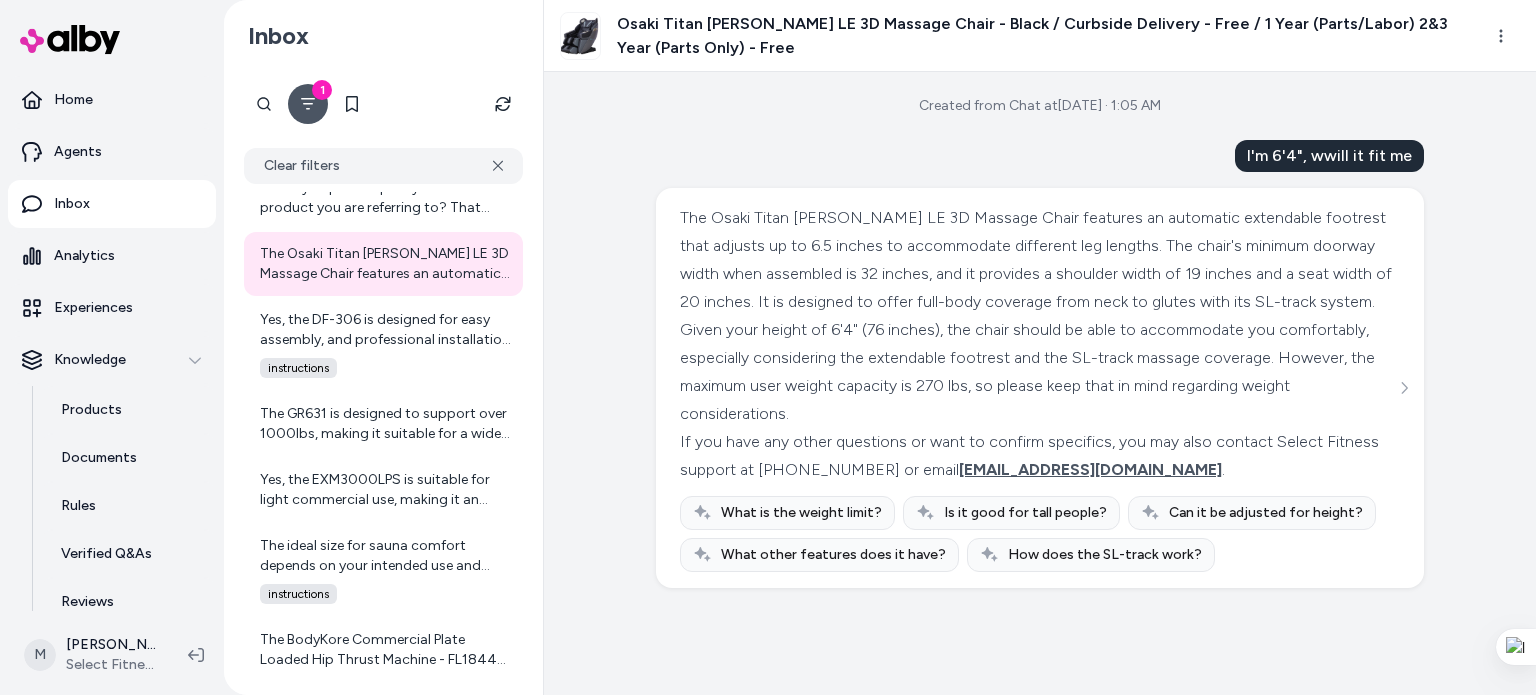 drag, startPoint x: 1414, startPoint y: 626, endPoint x: 1412, endPoint y: 742, distance: 116.01724 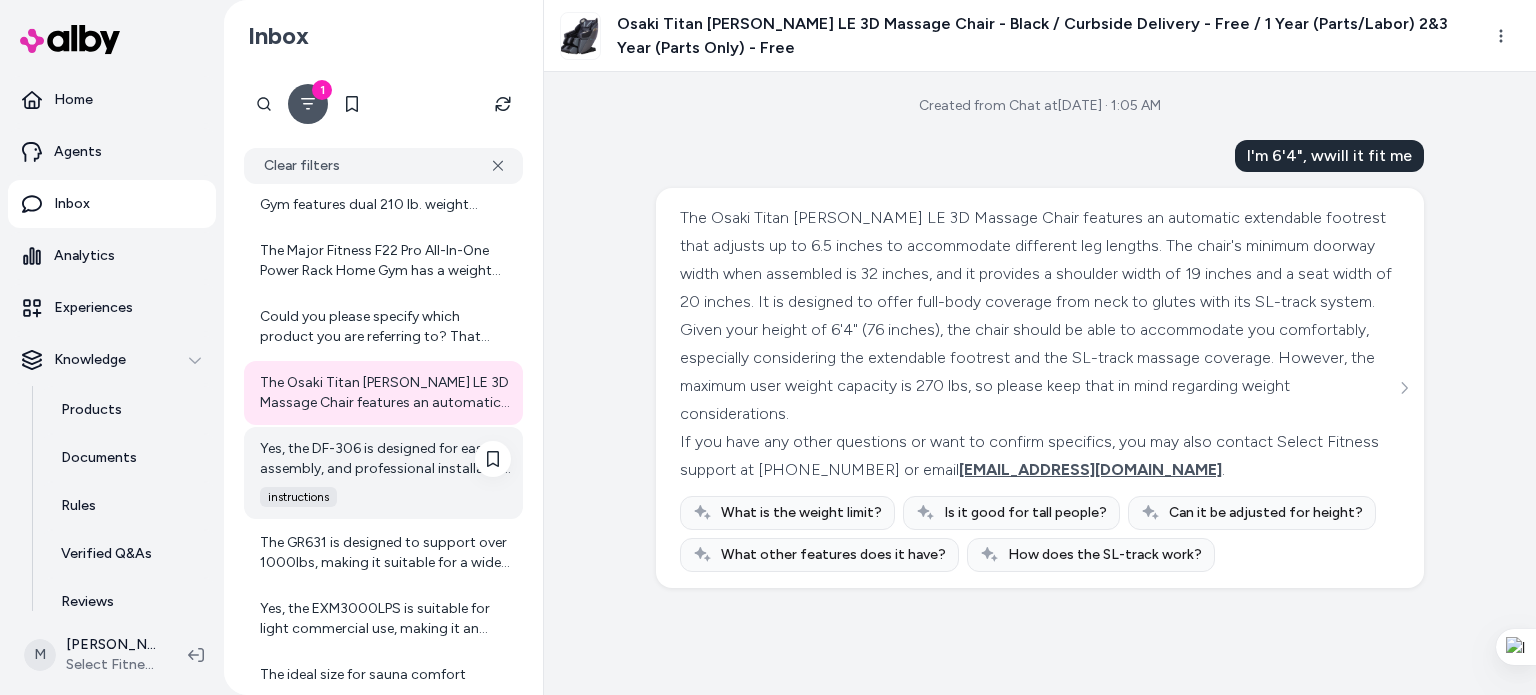 scroll, scrollTop: 2038, scrollLeft: 0, axis: vertical 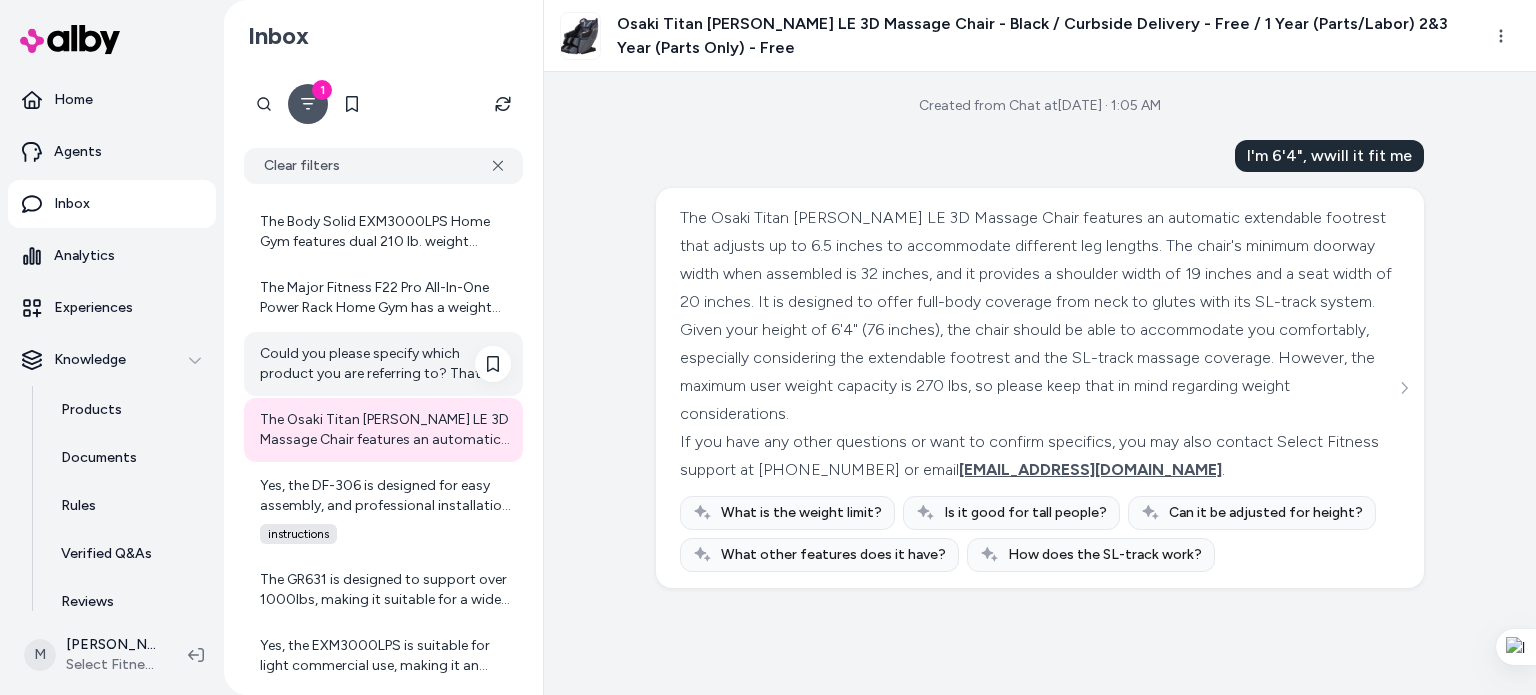 click on "Could you please specify which product you are referring to? That way, I can provide the price information for you." at bounding box center [385, 364] 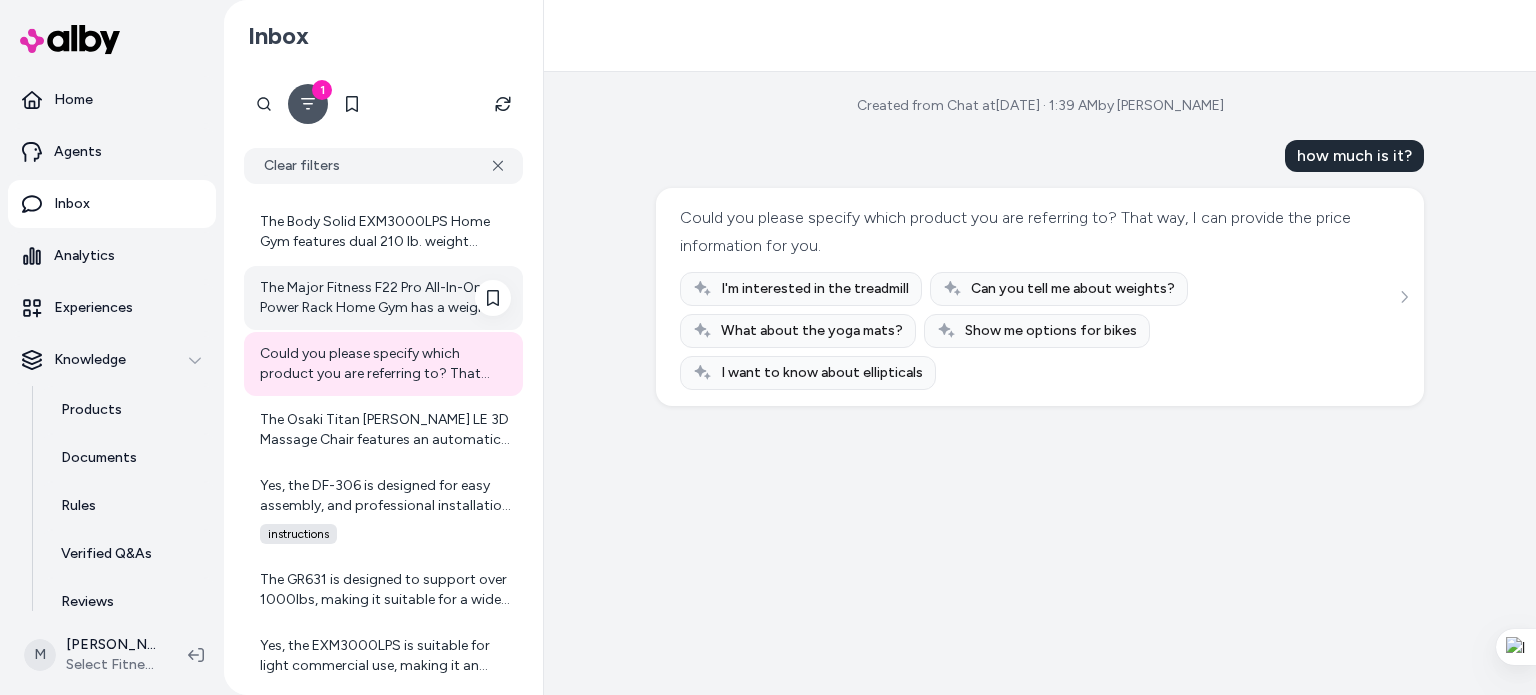 click on "The Major Fitness F22 Pro All-In-One Power Rack Home Gym has a weight stack capacity of 170 lbs. However, for the maximum weight capacity of the rack itself, I recommend contacting Select Fitness sales support for very specific questions about a product or brand. You can call [PHONE_NUMBER], email [EMAIL_ADDRESS][DOMAIN_NAME], or message us from any number of forms across the website." at bounding box center (385, 298) 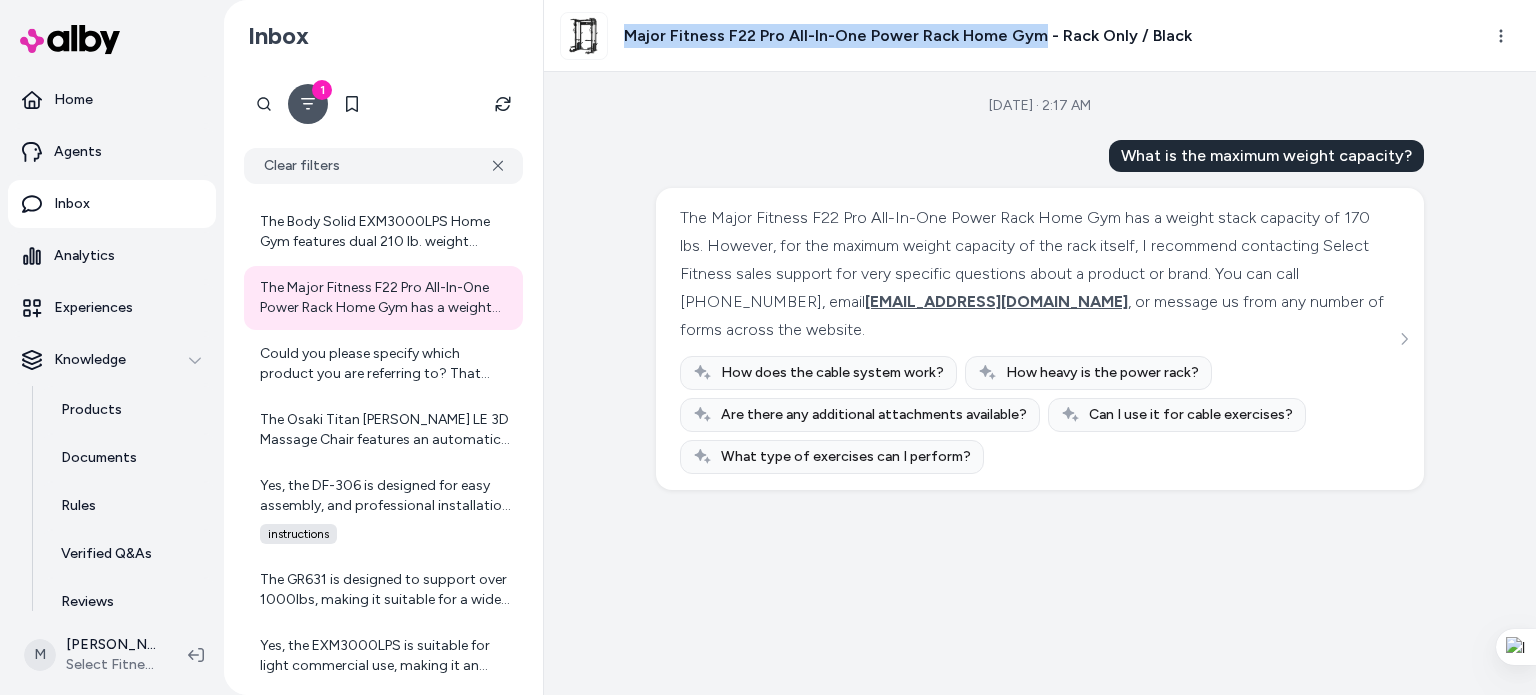 drag, startPoint x: 626, startPoint y: 35, endPoint x: 1035, endPoint y: 29, distance: 409.044 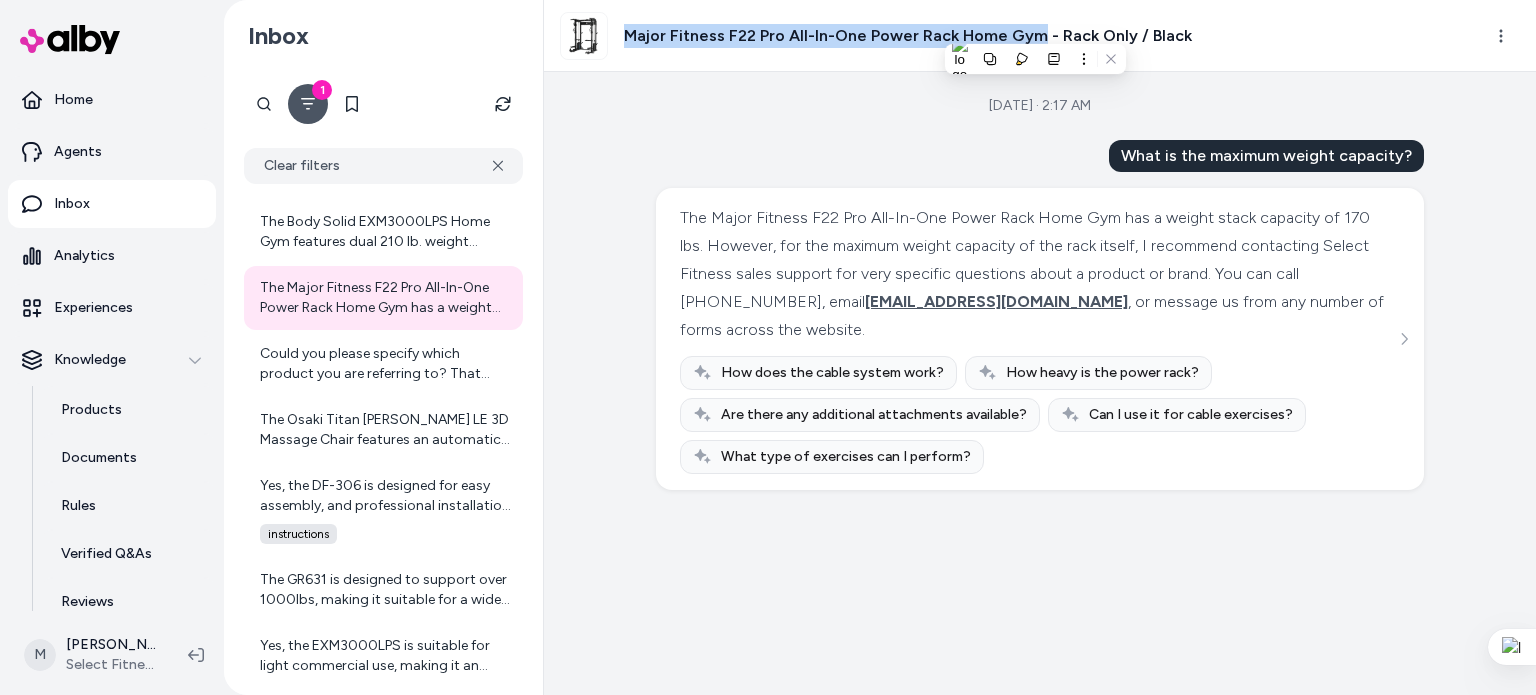 copy on "Major Fitness F22 Pro All-In-One Power Rack Home Gym" 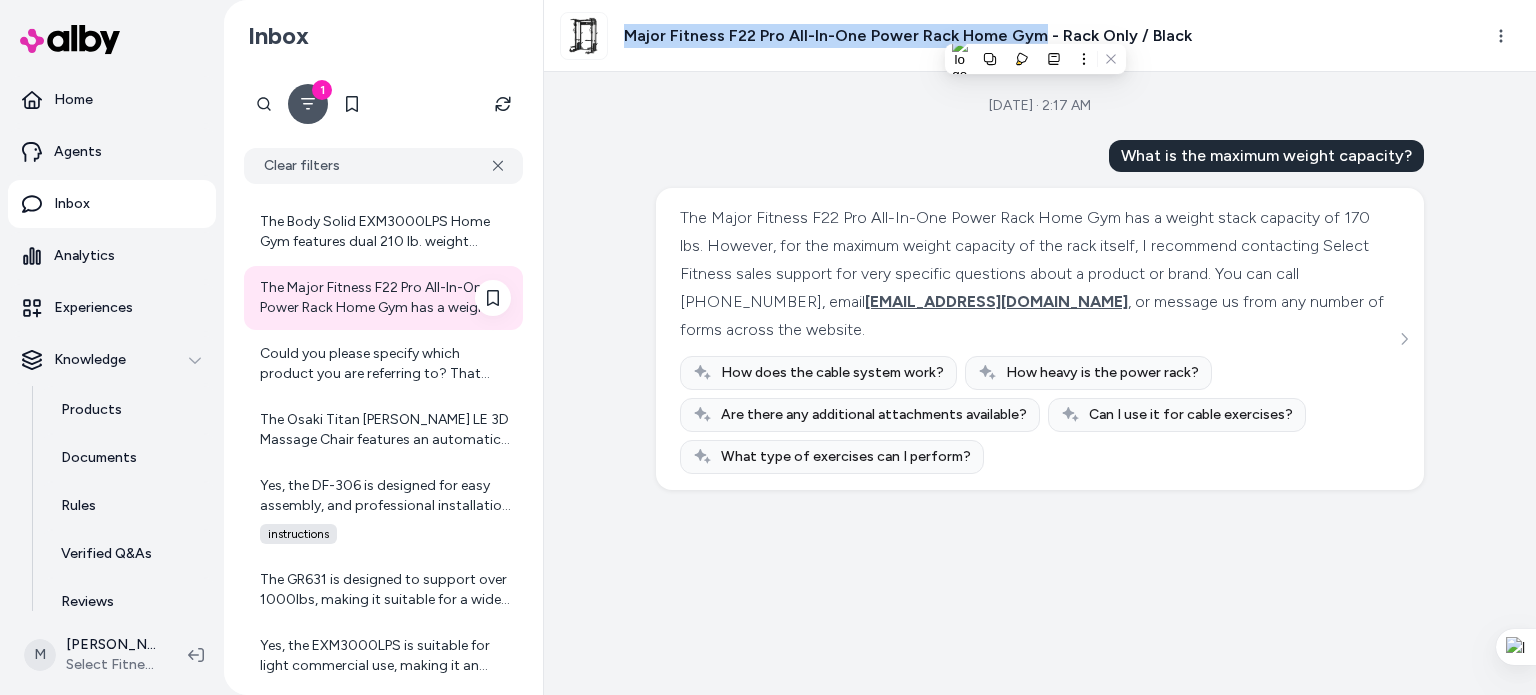 scroll, scrollTop: 1871, scrollLeft: 0, axis: vertical 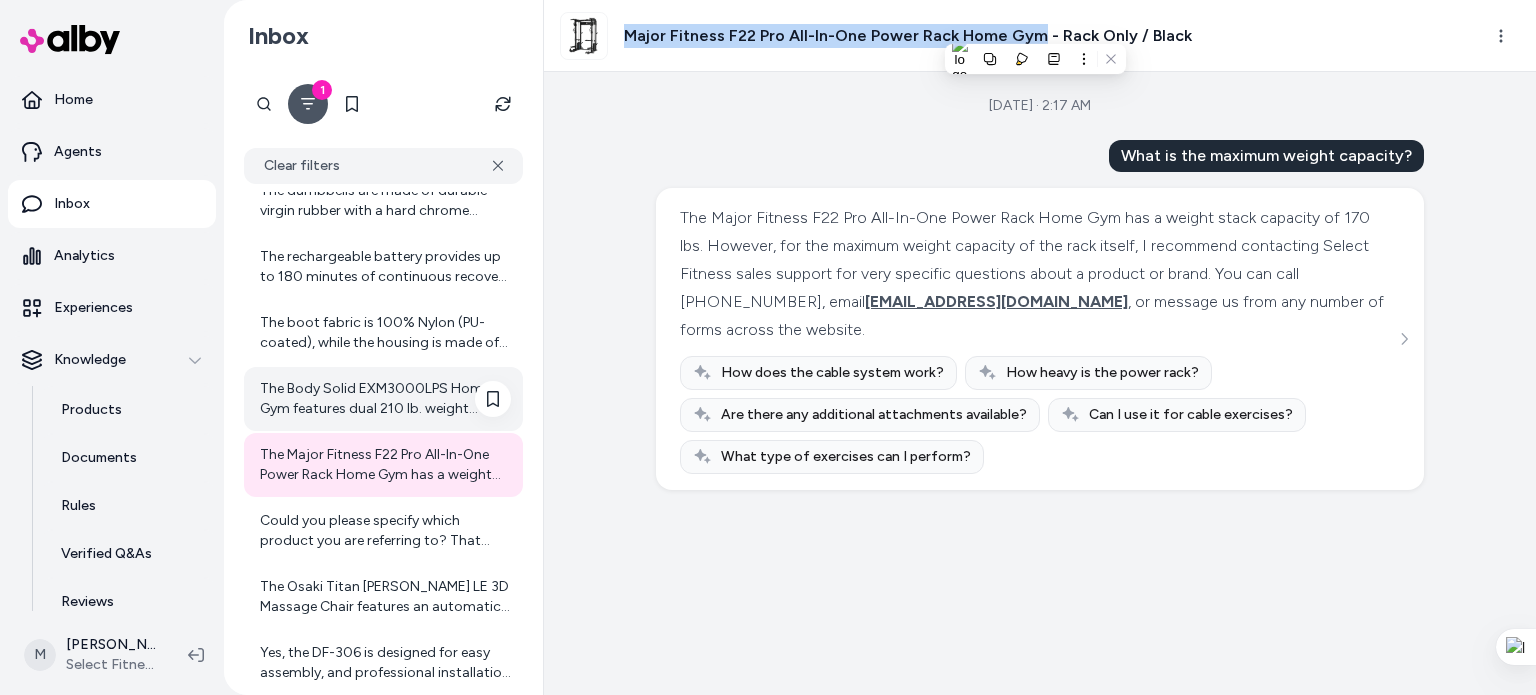 click on "The Body Solid EXM3000LPS Home Gym features dual 210 lb. weight stacks, which provide a total of 420 lbs. of resistance. If you have any more questions or need further assistance, feel free to ask!" at bounding box center (385, 399) 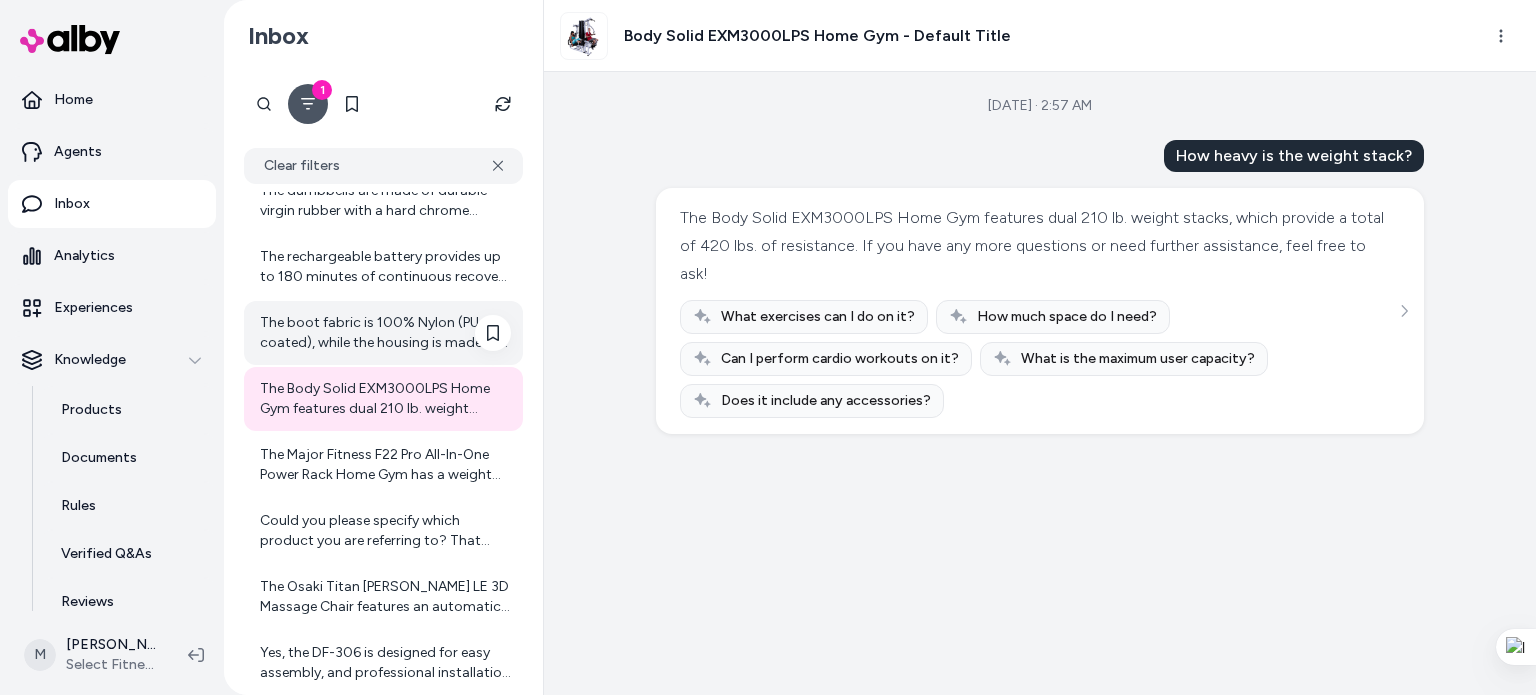 click on "The boot fabric is 100% Nylon (PU-coated), while the housing is made of PC+ABS. The sleeve material includes Nylon, TPU, PET, and PVC." at bounding box center [385, 333] 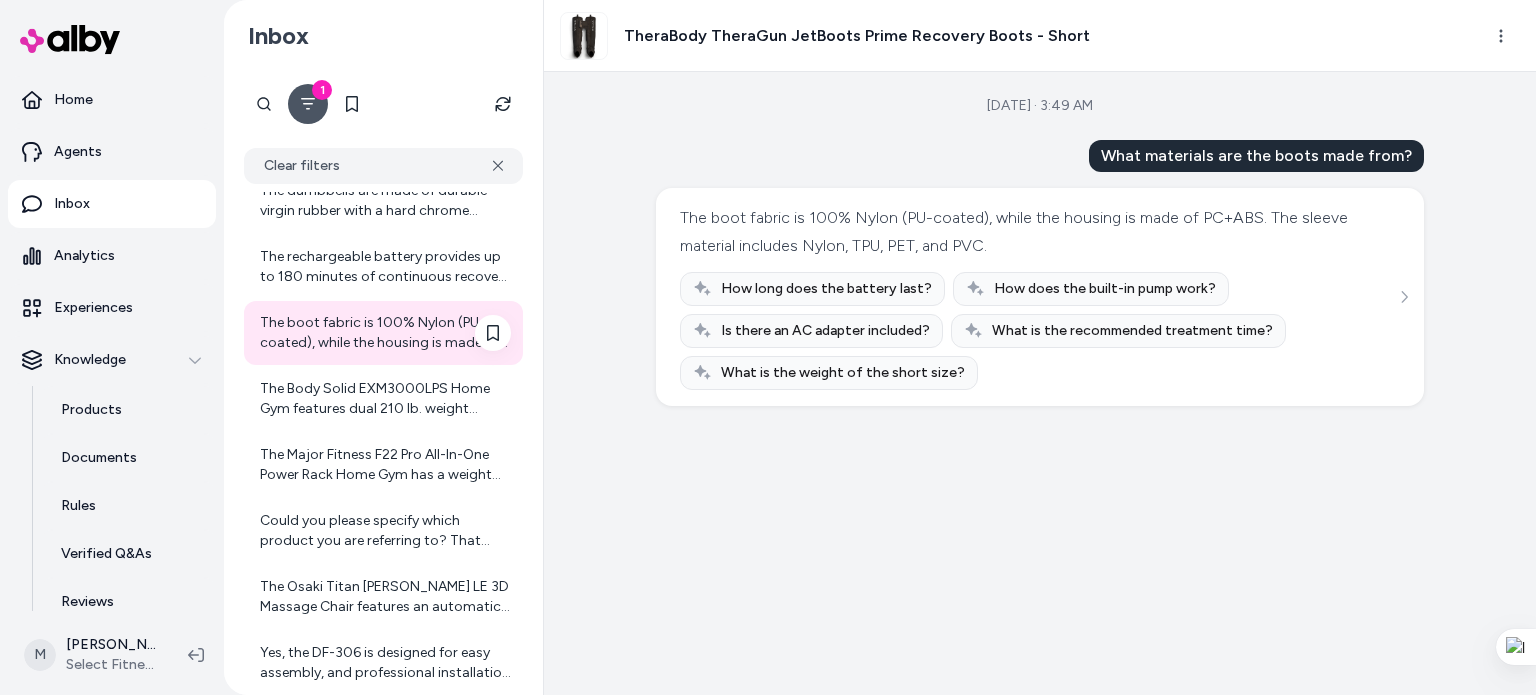 click on "The boot fabric is 100% Nylon (PU-coated), while the housing is made of PC+ABS. The sleeve material includes Nylon, TPU, PET, and PVC." at bounding box center (383, 333) 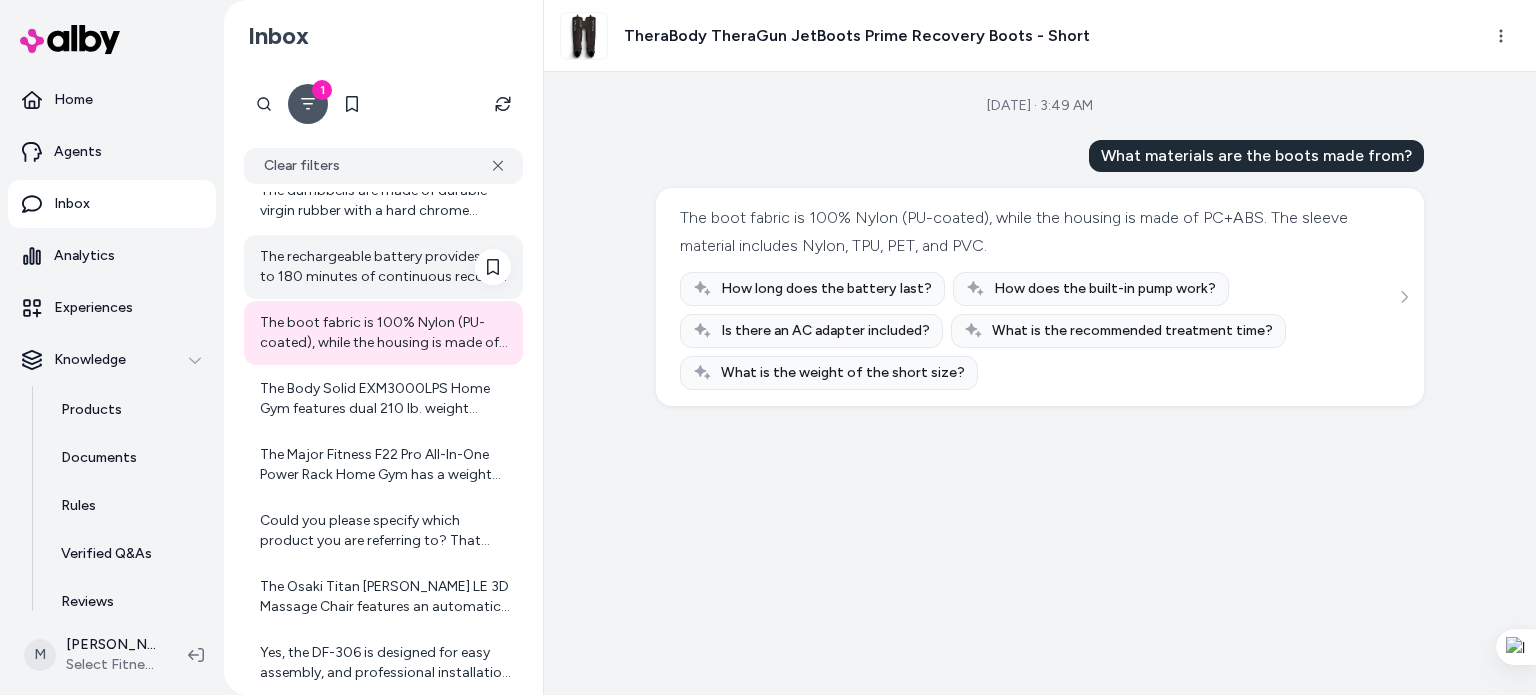 click on "The rechargeable battery provides up to 180 minutes of continuous recovery on a single charge, allowing for extended use without interruption." at bounding box center (385, 267) 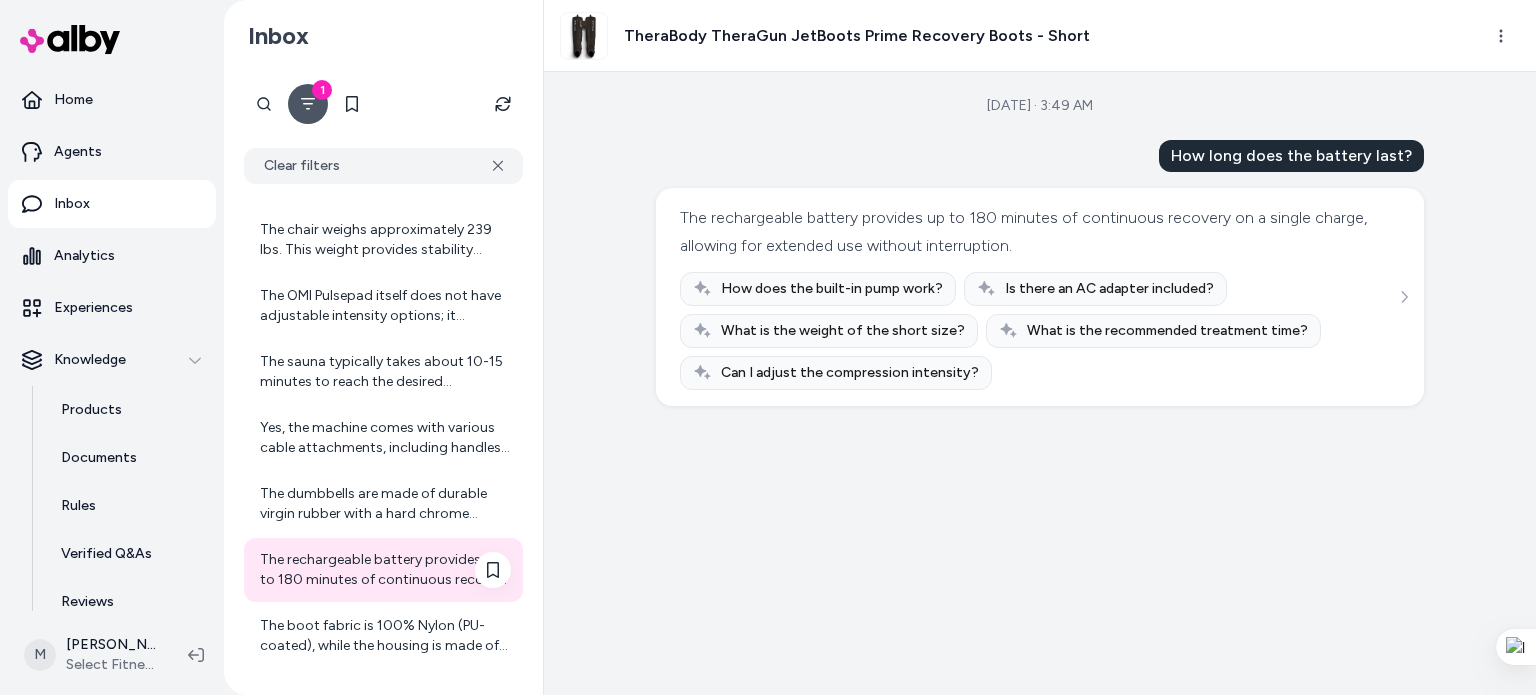 scroll, scrollTop: 1538, scrollLeft: 0, axis: vertical 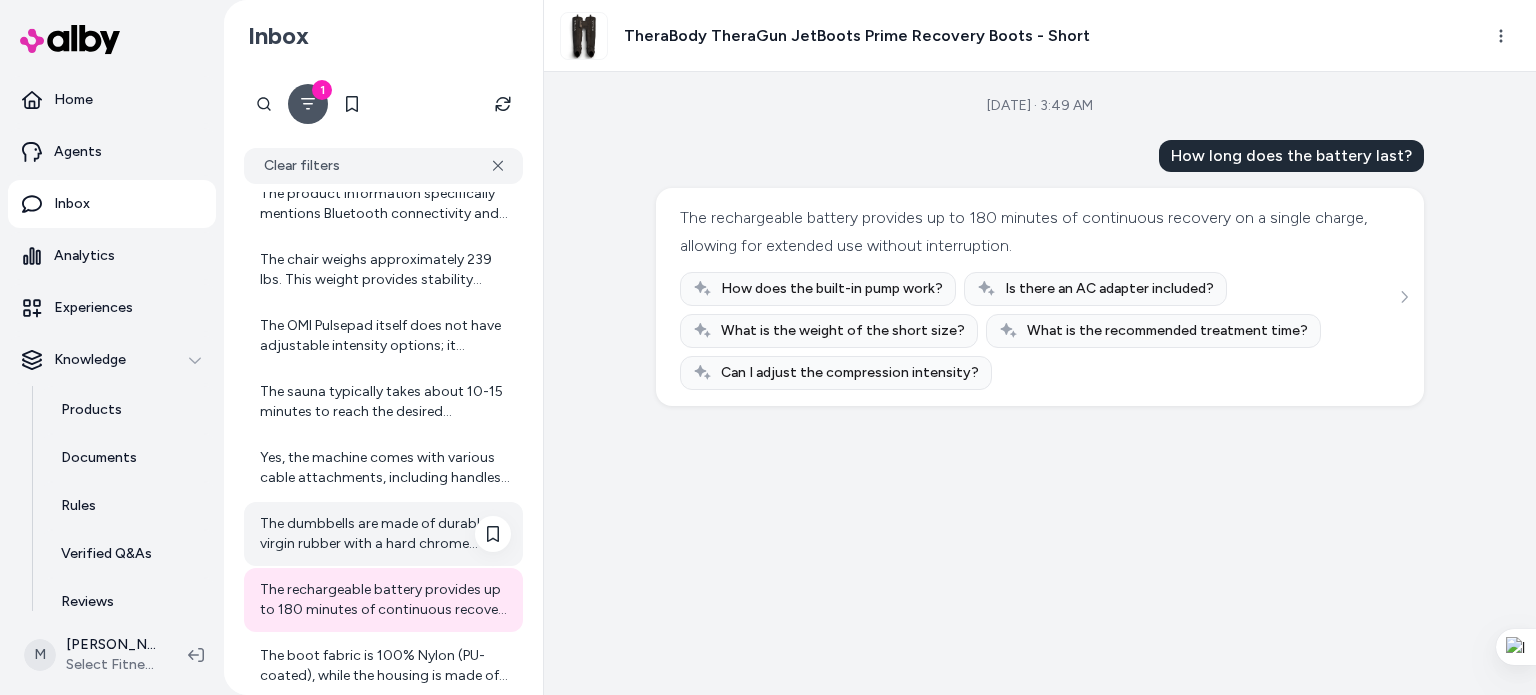 click on "The dumbbells are made of durable virgin rubber with a hard chrome plated handle for enhanced durability." at bounding box center [385, 534] 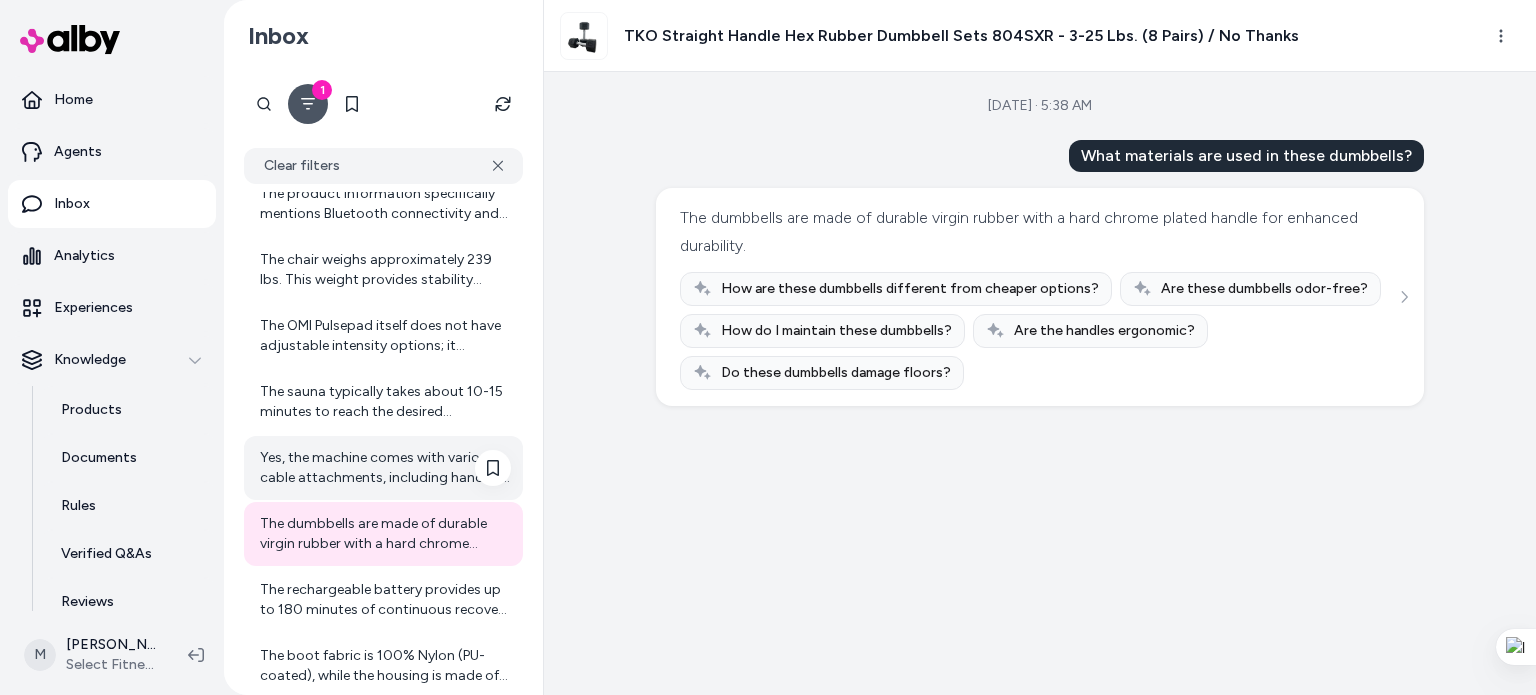 click on "Yes, the machine comes with various cable attachments, including handles, rope, dual bar, [MEDICAL_DATA] bar, and ankle attachment, enhancing your workout versatility." at bounding box center [385, 468] 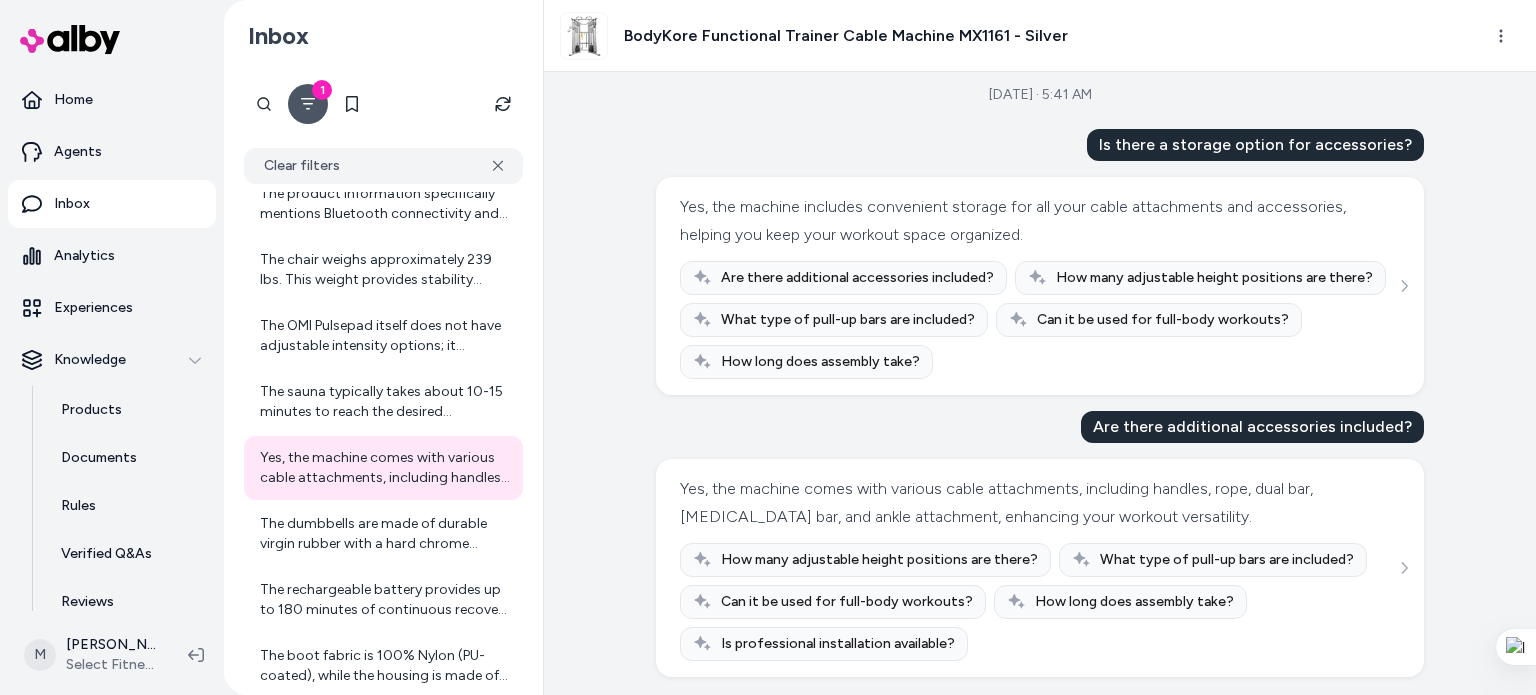 scroll, scrollTop: 14, scrollLeft: 0, axis: vertical 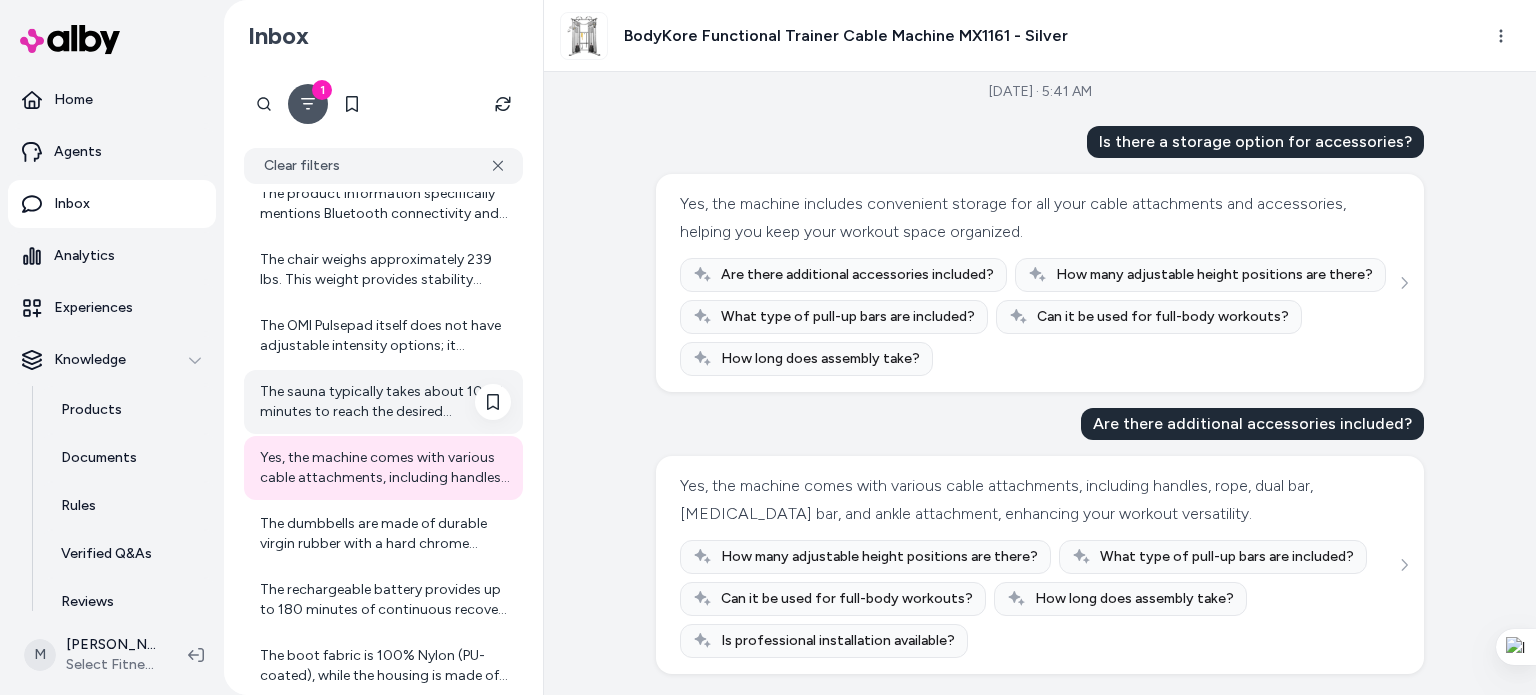 click on "The sauna typically takes about 10-15 minutes to reach the desired temperature. This quick heating time allows you to enjoy your sauna experience sooner. The time may vary slightly depending on the ambient temperature and how many heating panels are activated." at bounding box center [385, 402] 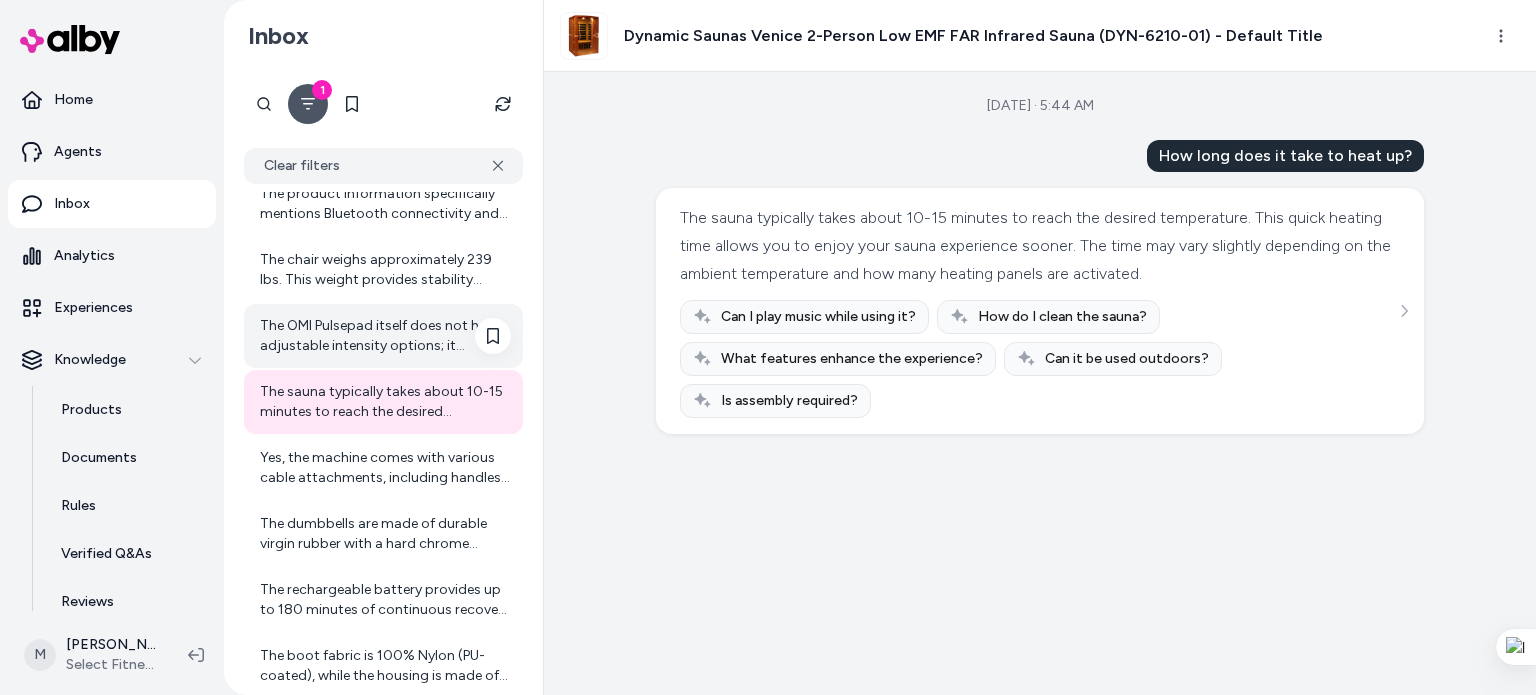 click on "The OMI Pulsepad itself does not have adjustable intensity options; it operates with one preset 8 Hz frequency and a fixed low-intensity magnetic field of 190 microtesla.
If you are interested in PEMF devices with adjustable intensity options, many other PEMF machines on the market offer variable frequency and intensity settings to tailor the therapy to individual needs. These devices typically allow users to increase or decrease the strength of the electromagnetic pulses and sometimes to select different programs for specific health concerns like pain relief, inflammation reduction, or sleep support.
At Select Fitness, if you're interested, I can help you explore other PEMF machines with customizable settings that might better fit your preferences. Would you like me to look for PEMF products with adjustable intensity for you?" at bounding box center (383, 336) 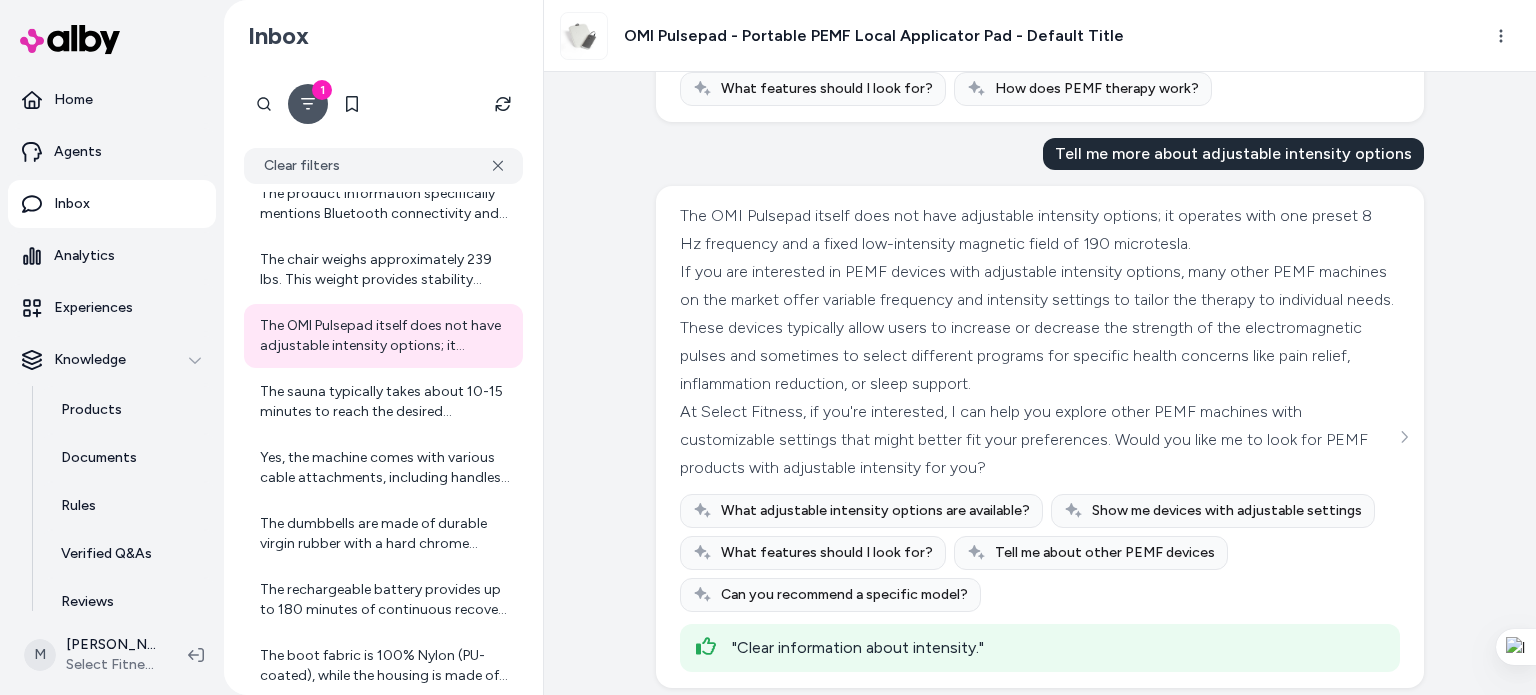 scroll, scrollTop: 747, scrollLeft: 0, axis: vertical 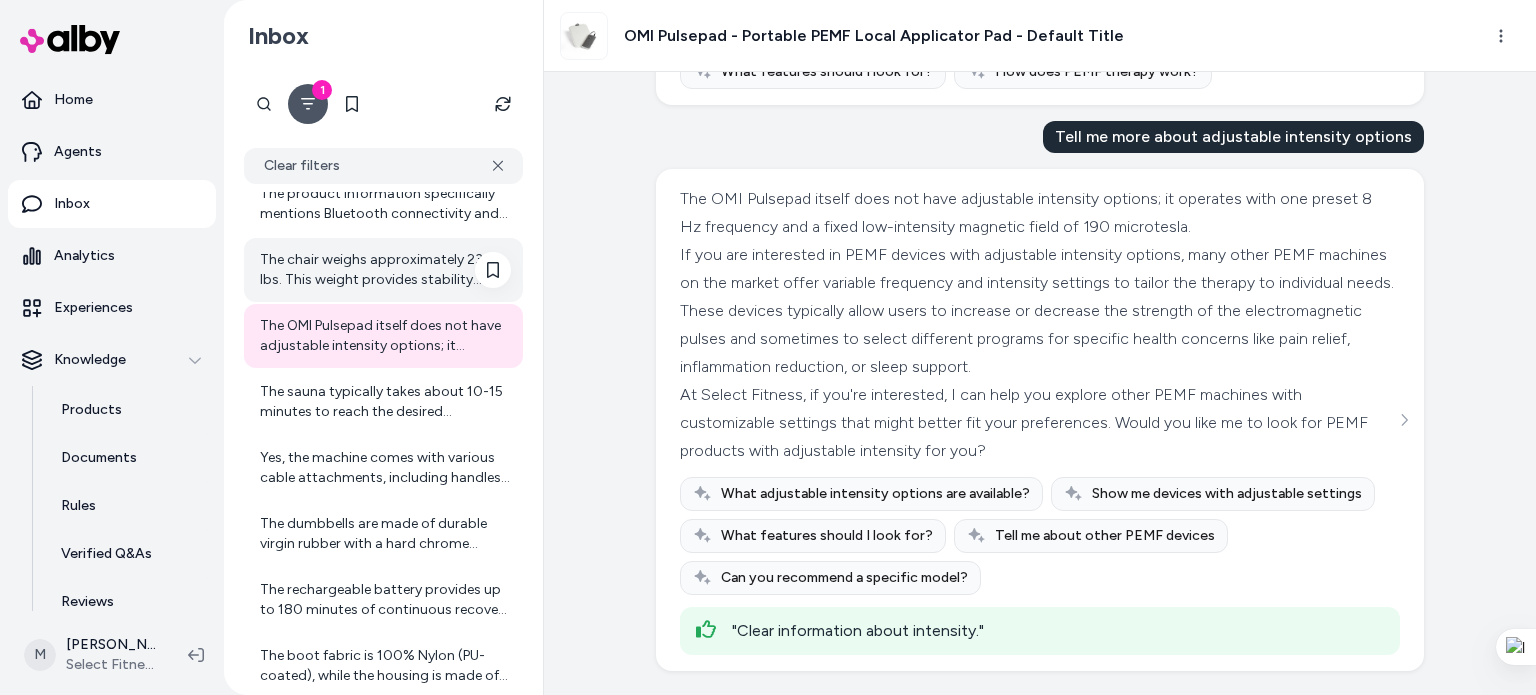 click on "The chair weighs approximately 239 lbs. This weight provides stability during use, but it also means that moving it may require assistance." at bounding box center (385, 270) 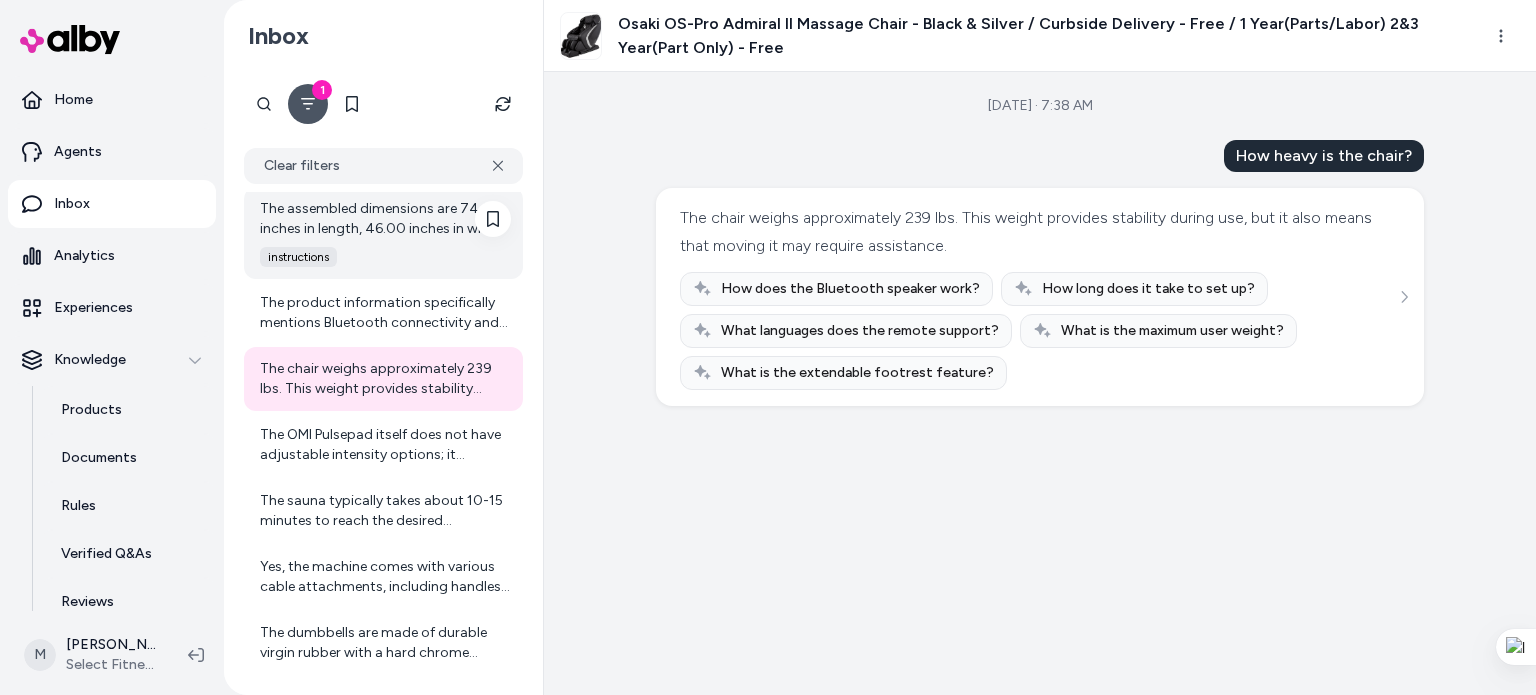 scroll, scrollTop: 1371, scrollLeft: 0, axis: vertical 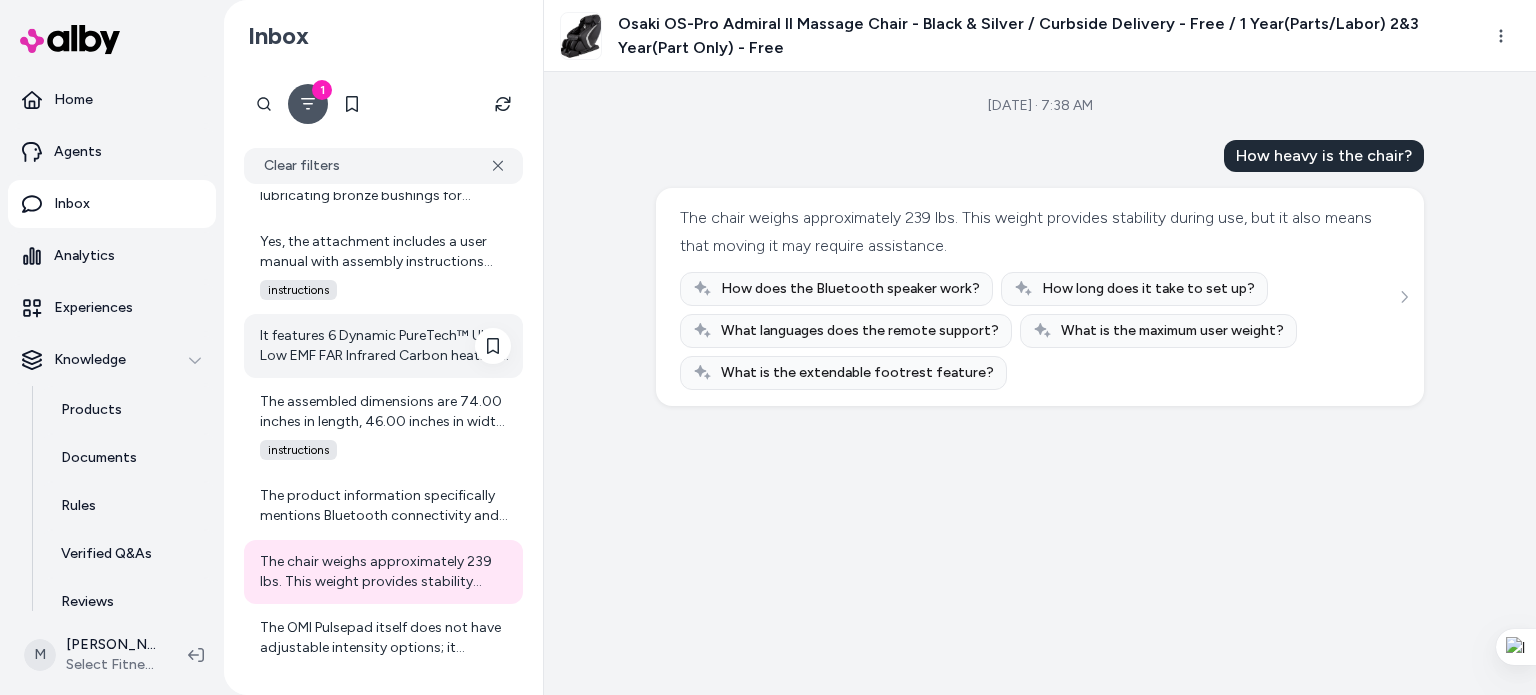 click on "The VersaClimber Home Model is designed to be a compact and quiet cardio solution, so it operates with minimal noise. This makes it suitable for home environments where noise levels may be a concern. If you have any other questions or need more information, feel free to ask! Sessions typically range from 20 to 60 minutes, depending on personal comfort. Yes, the Marpo VLT Compact Rope Trainer Machine is designed to be portable. Its smaller size and weight make it more transportable, allowing it to fit in various facilities and homes easily. This compact design enhances its versatility for different workout environments. If you have any more questions or need further assistance, feel free to ask! The dimensions of the Body Solid GIOT9 Inner / Outer Thigh Attachment are 55" L x 75" W x 34" H. If you have any more questions or need further assistance, feel free to ask! The weight of the attachment is not specified, but it is designed to be sturdy and durable. instructions instructions instructions instructions" at bounding box center (383, 1571) 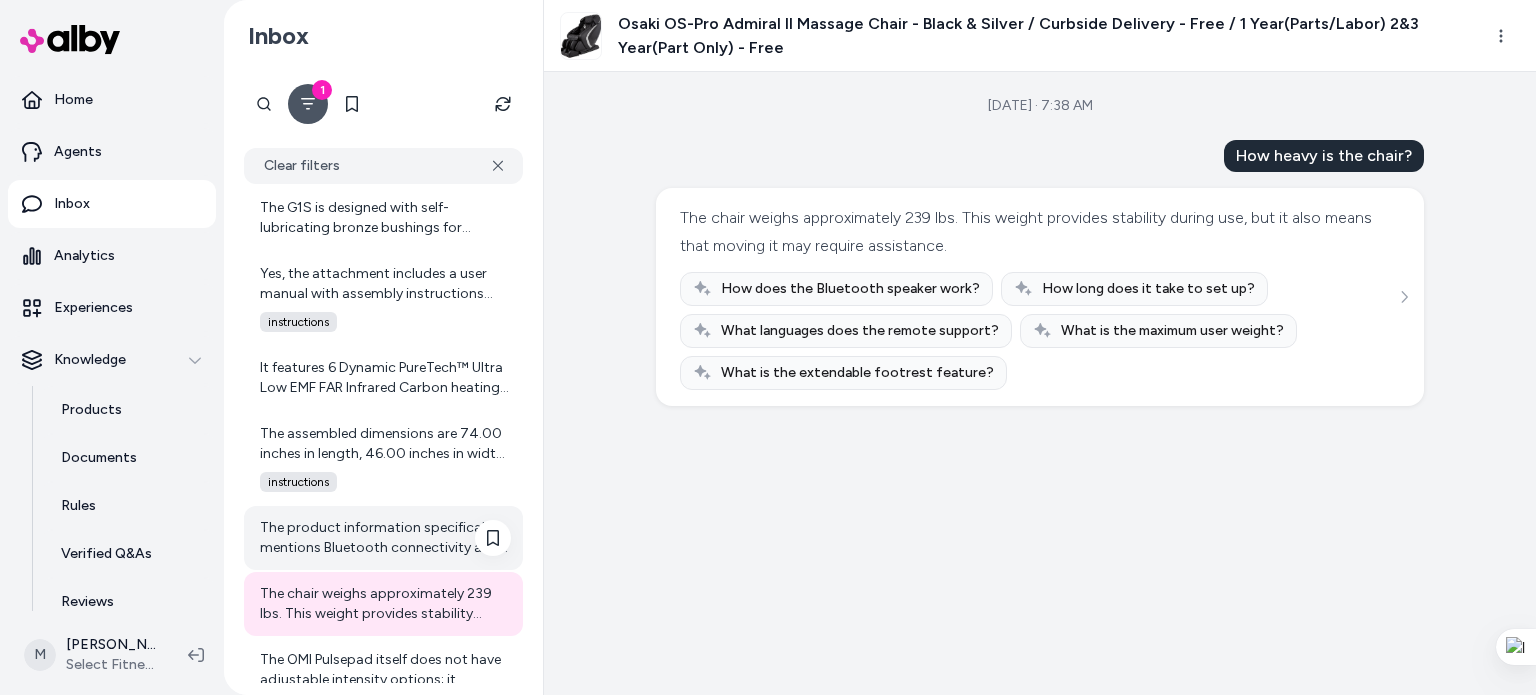 click on "The product information specifically mentions Bluetooth connectivity and the ability to connect to the Versaclimber app for tracking your workouts and progress. However, it does not mention compatibility or syncing capabilities with other third-party fitness apps. For more detailed information about syncing with other apps, I recommend contacting Select Fitness customer support. Would you like their contact details?" at bounding box center (385, 538) 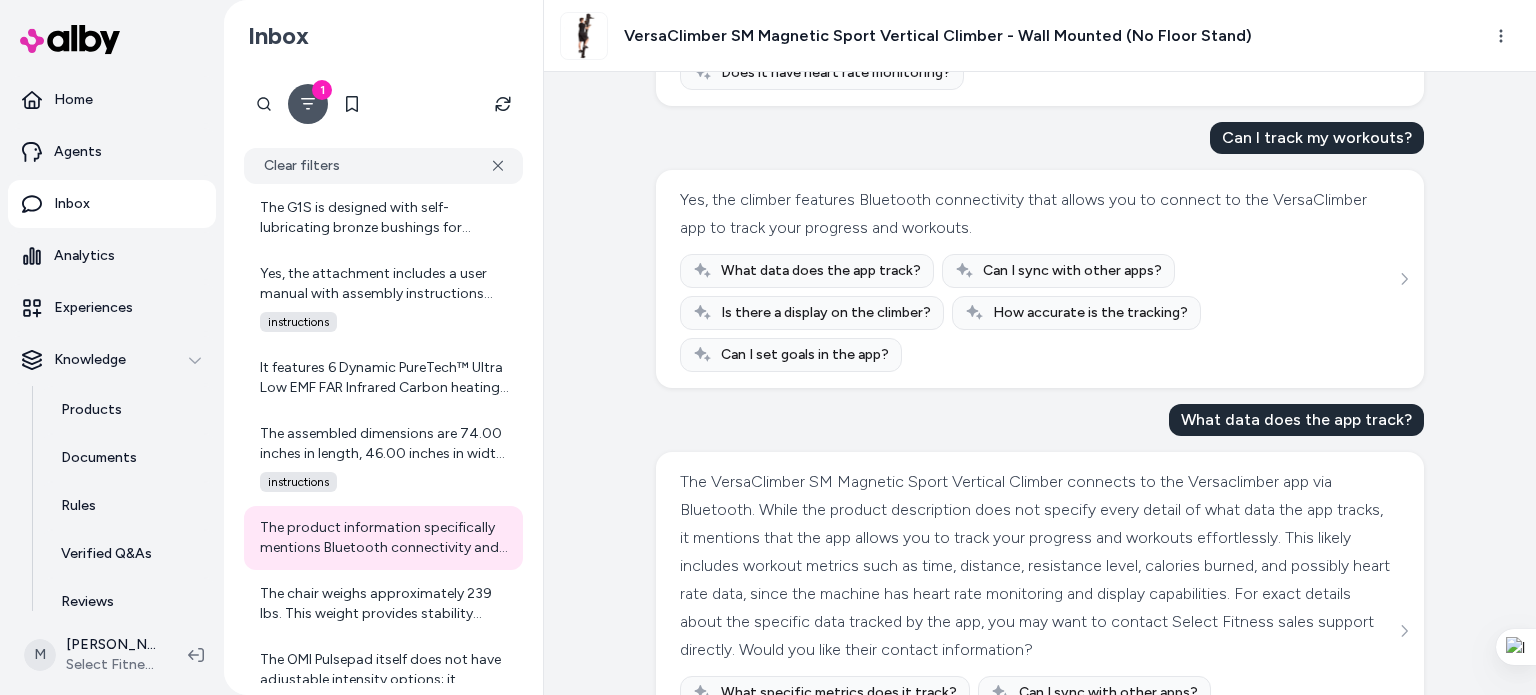 scroll, scrollTop: 833, scrollLeft: 0, axis: vertical 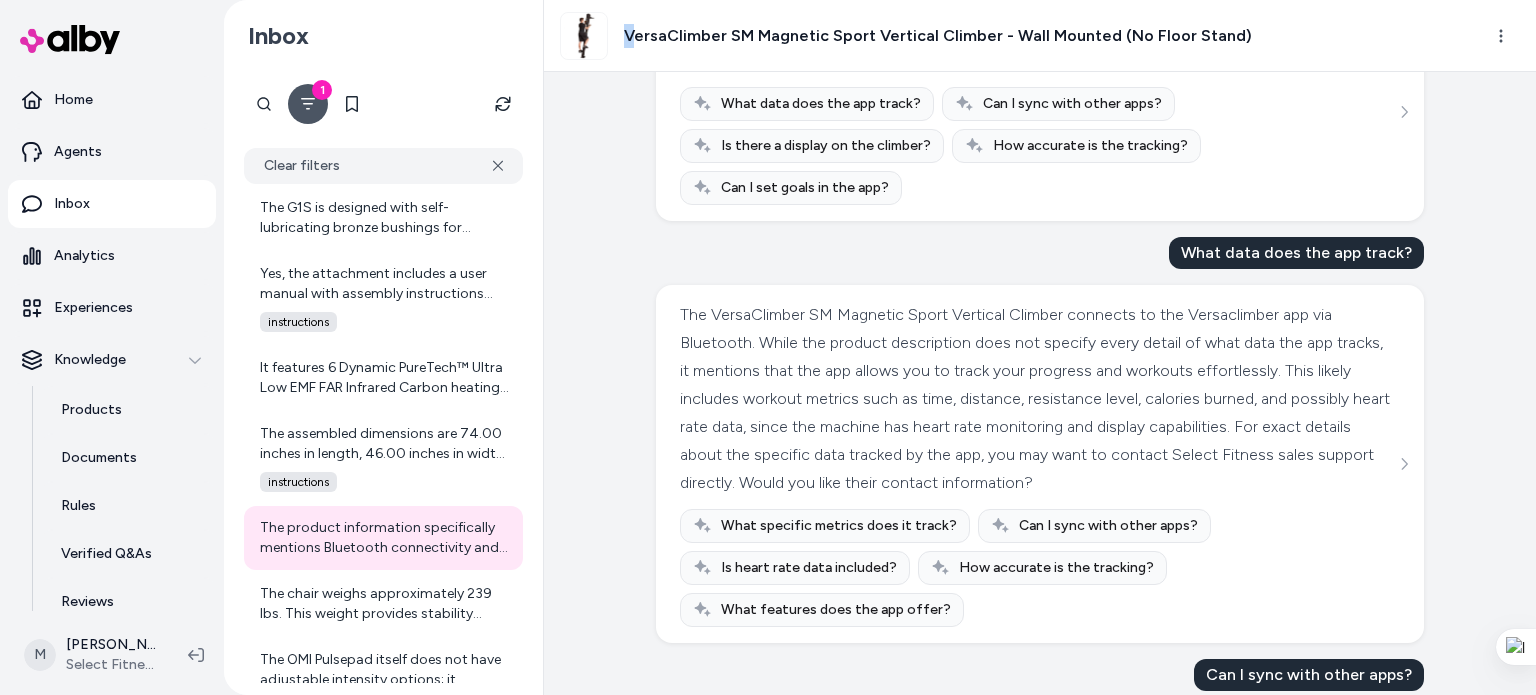 click on "VersaClimber SM Magnetic Sport Vertical Climber - Wall Mounted (No Floor Stand)" at bounding box center [938, 36] 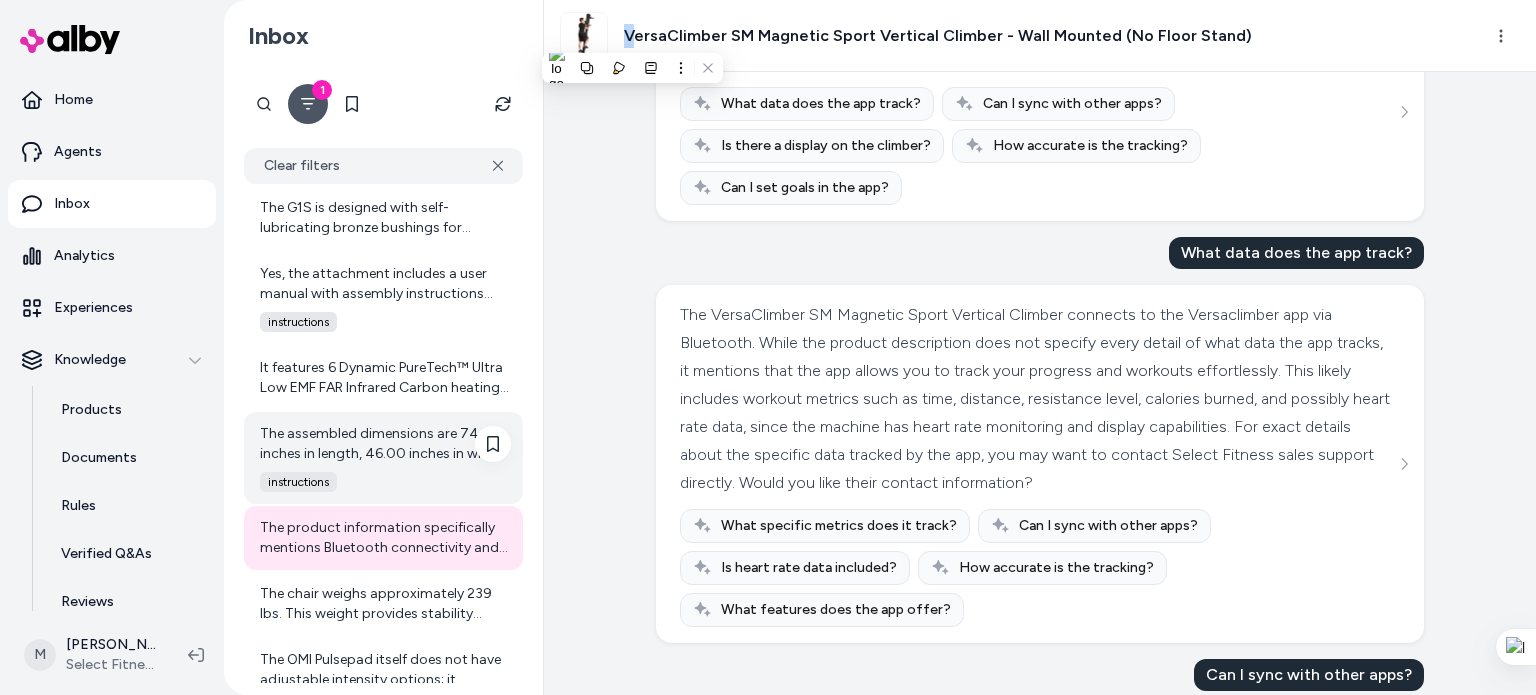 click on "The assembled dimensions are 74.00 inches in length, 46.00 inches in width, and 26.00 inches in height." at bounding box center (385, 444) 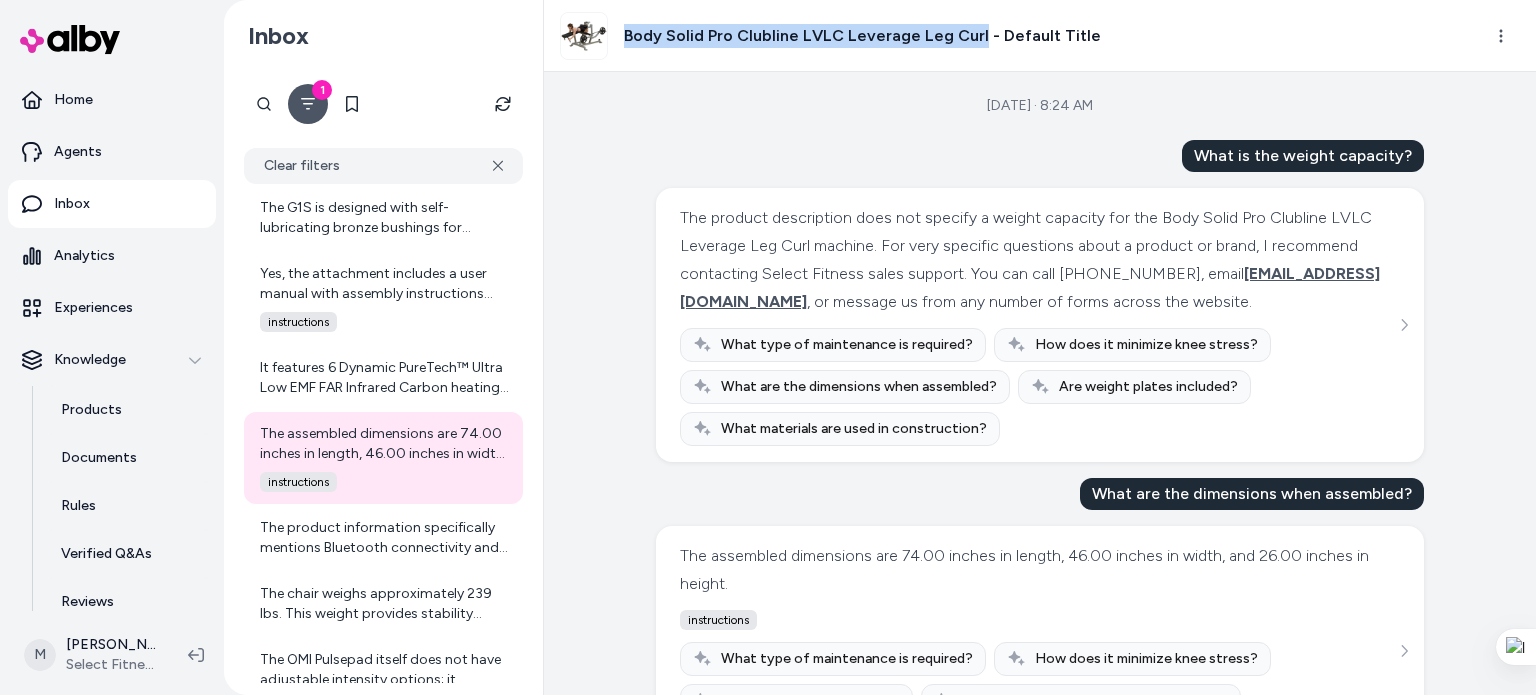 drag, startPoint x: 624, startPoint y: 37, endPoint x: 972, endPoint y: 40, distance: 348.01294 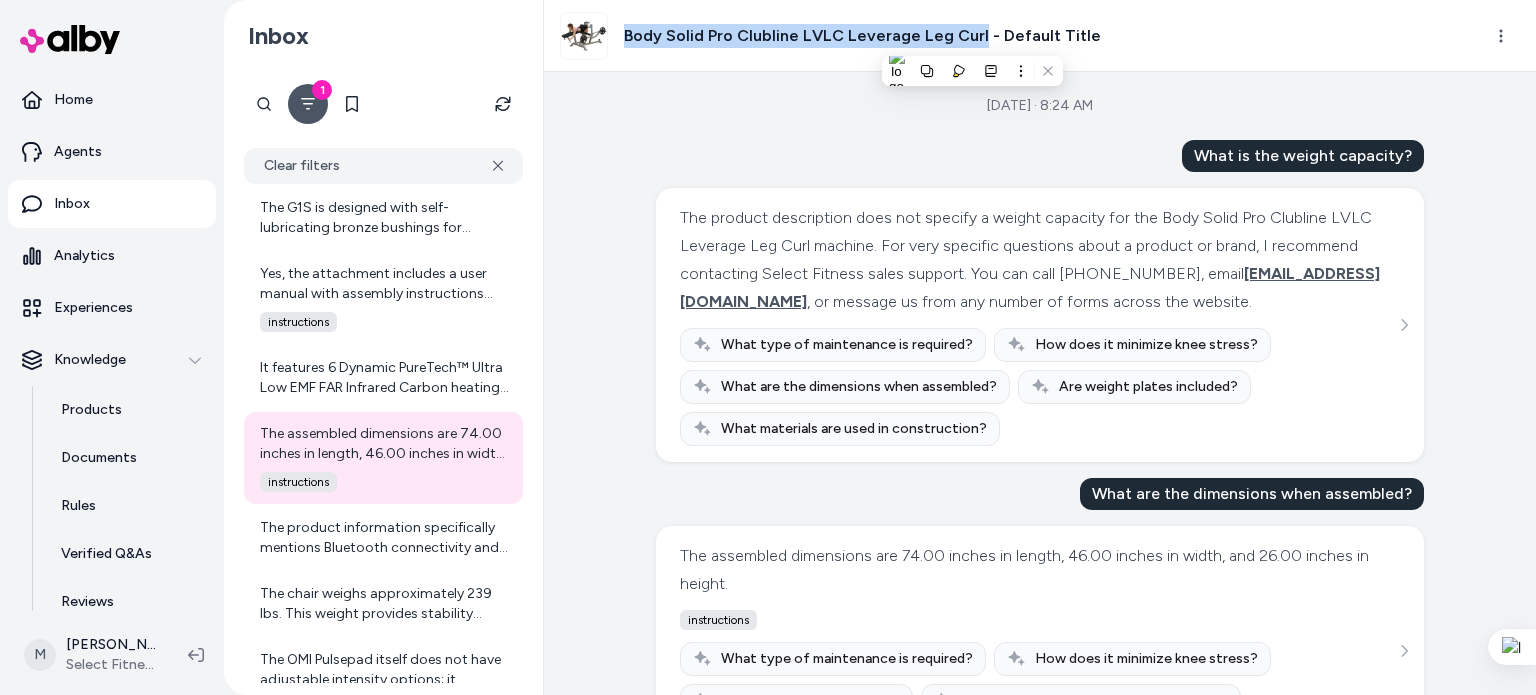 copy on "Body Solid Pro Clubline LVLC Leverage Leg Curl" 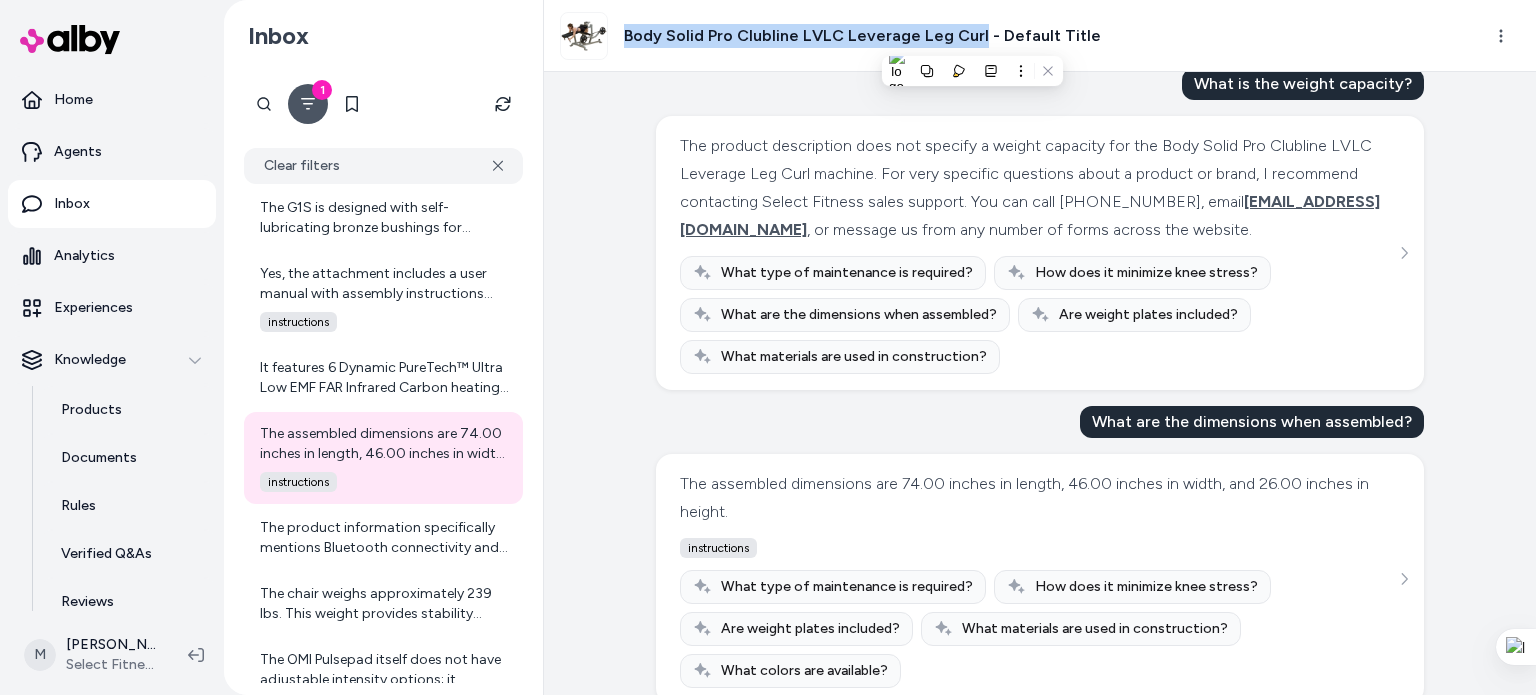 scroll, scrollTop: 102, scrollLeft: 0, axis: vertical 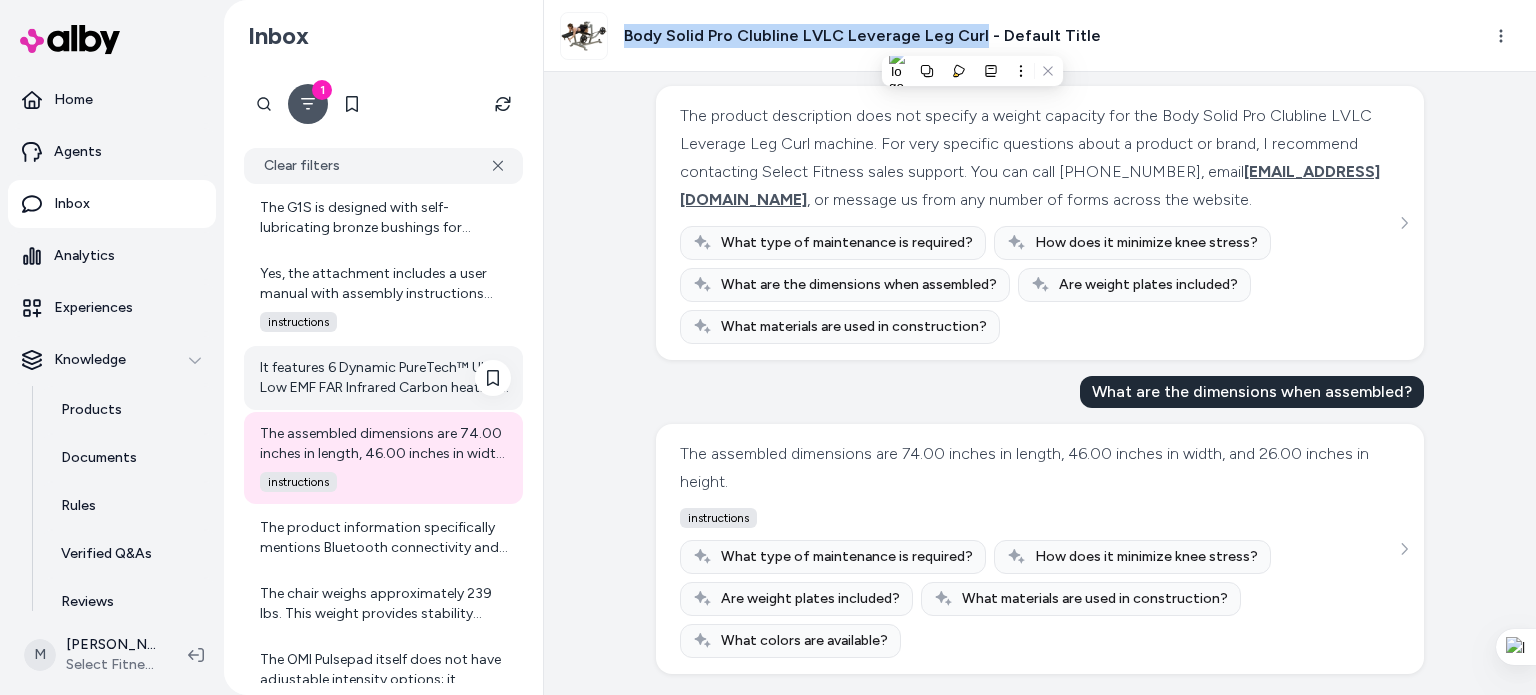 click on "It features 6 Dynamic PureTech™ Ultra Low EMF FAR Infrared Carbon heating panels for efficient heating." at bounding box center [385, 378] 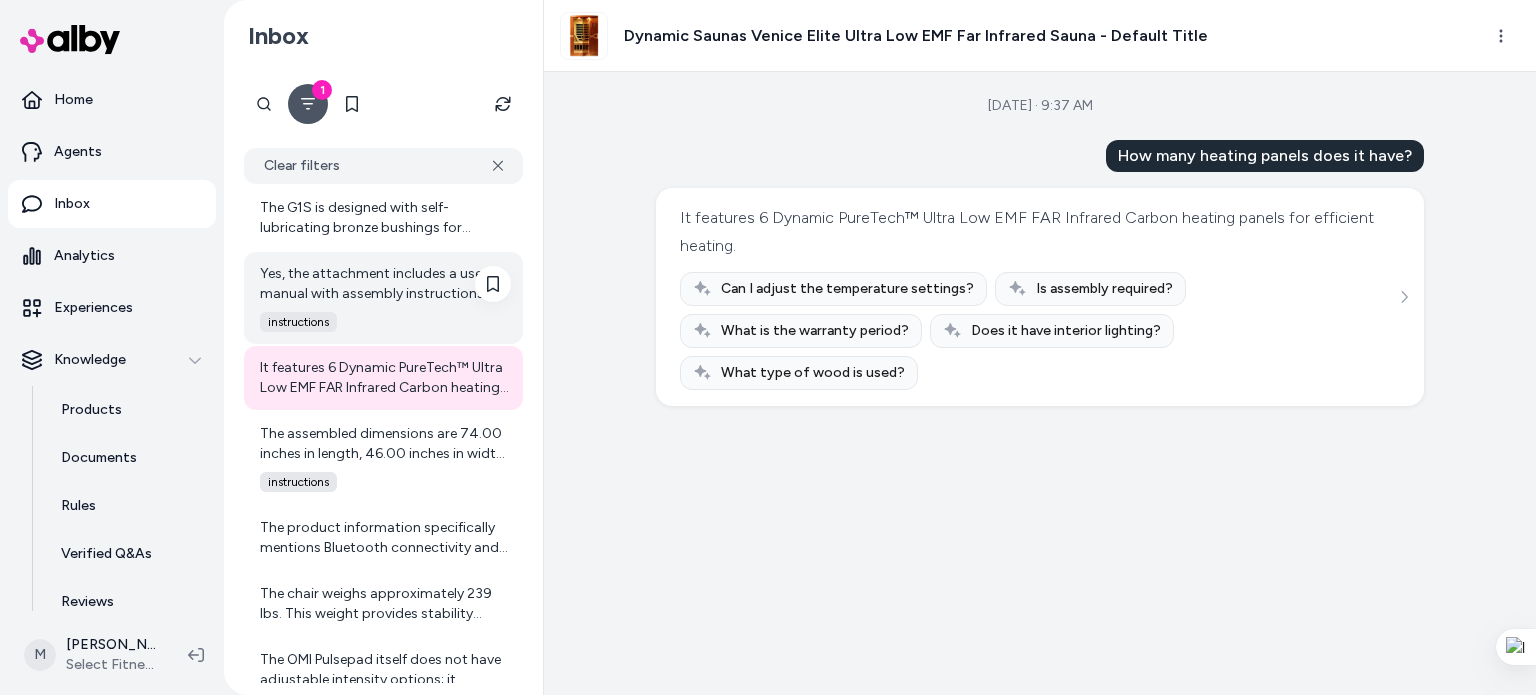 click on "Yes, the attachment includes a user manual with assembly instructions and guidelines for use." at bounding box center (385, 284) 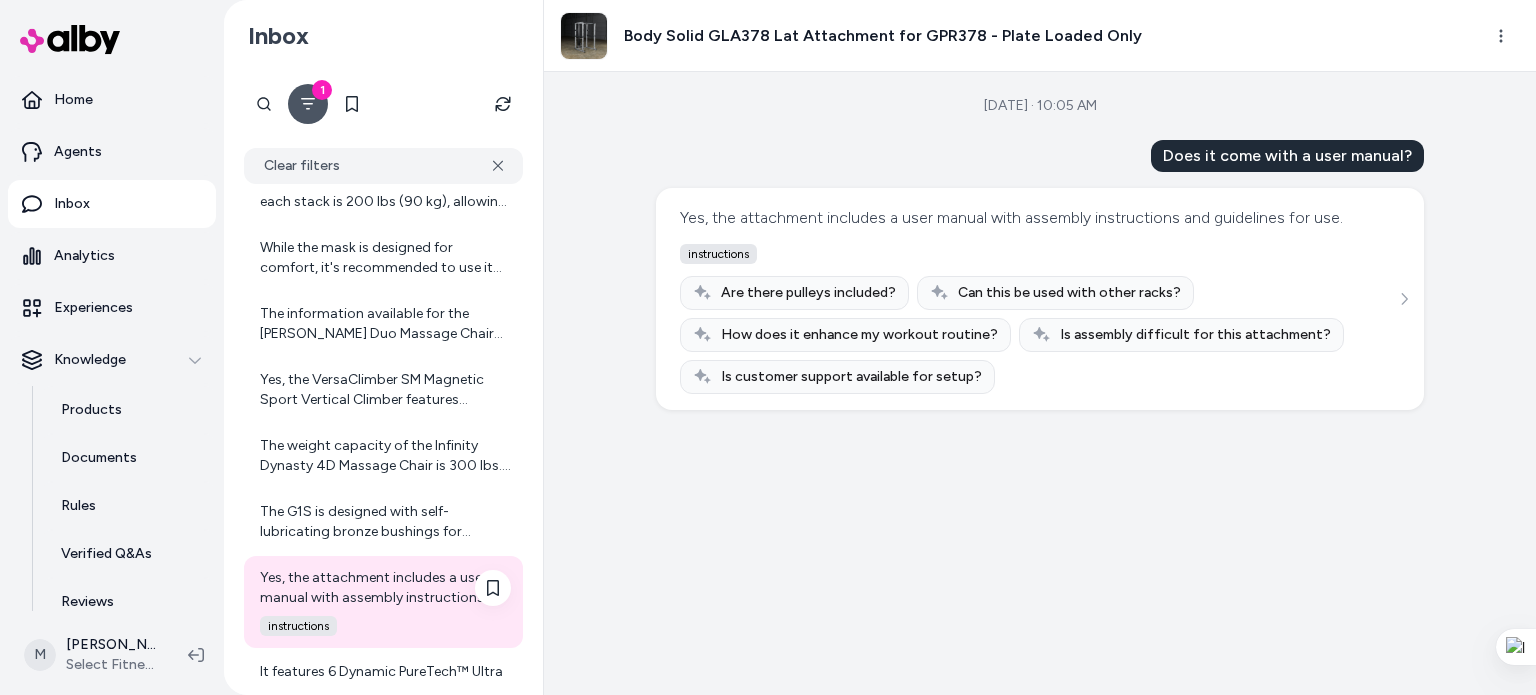 scroll, scrollTop: 871, scrollLeft: 0, axis: vertical 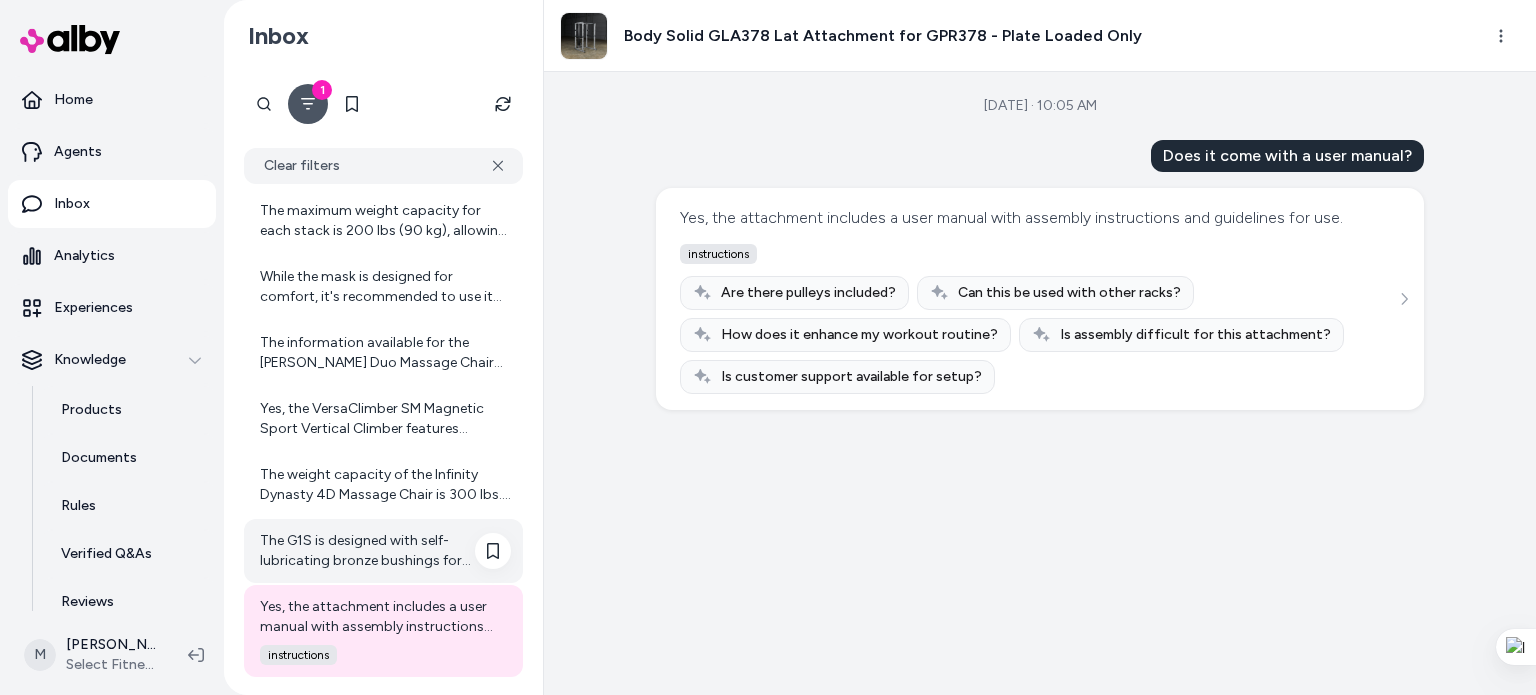 click on "The G1S is designed with self-lubricating bronze bushings for smooth, friction-free movement, resulting in a quieter workout experience." at bounding box center (385, 551) 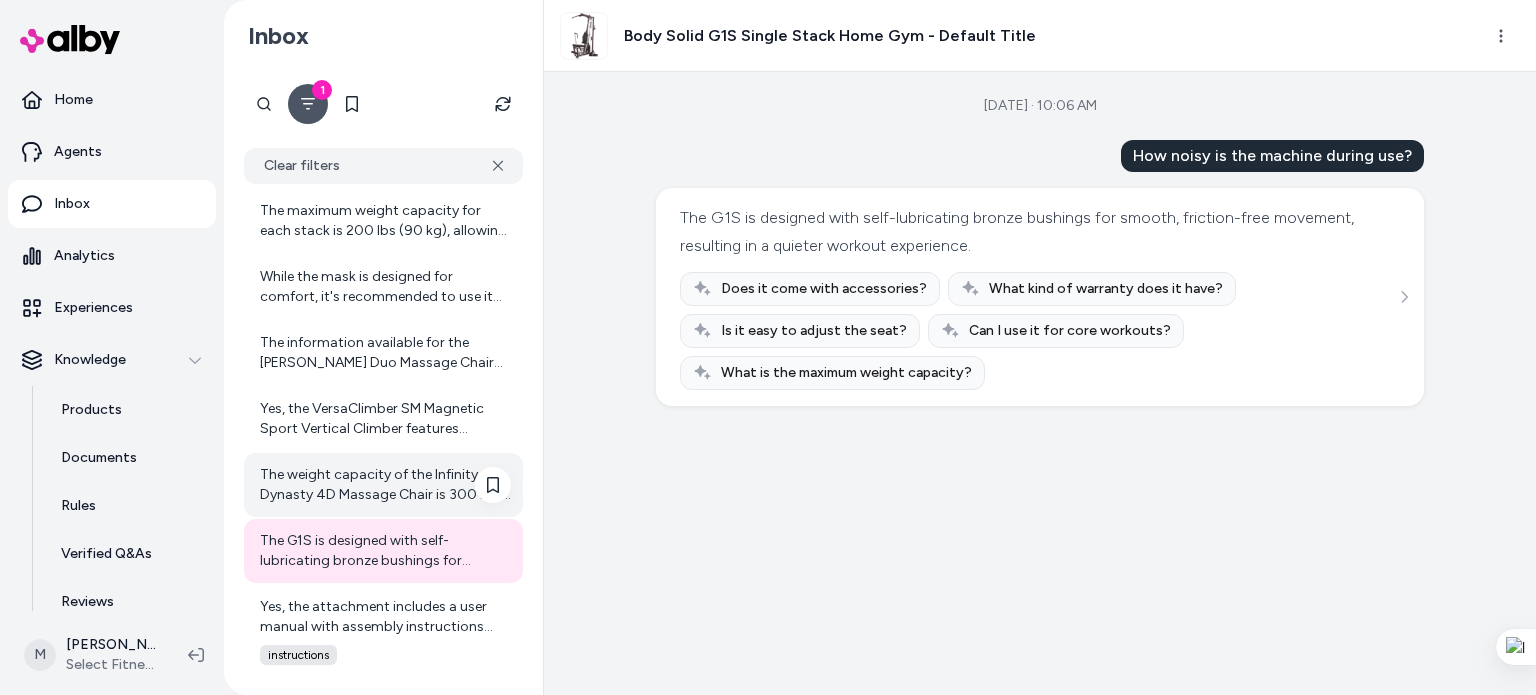 click on "The weight capacity of the Infinity Dynasty 4D Massage Chair is 300 lbs. If you have any more questions or need further assistance, feel free to ask!" at bounding box center (385, 485) 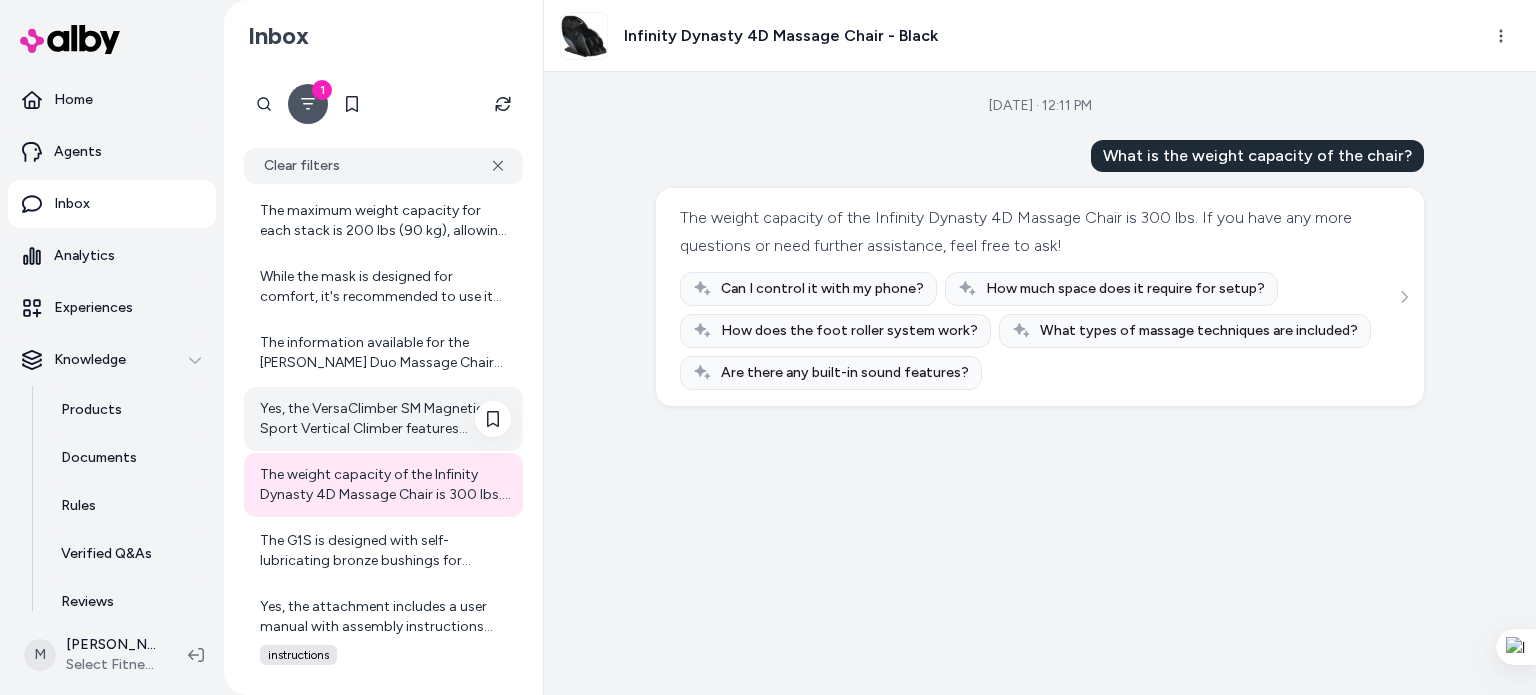 click on "Yes, the VersaClimber SM Magnetic Sport Vertical Climber features Bluetooth connectivity that allows you to connect to the Versaclimber app. Through the app, you can track your progress and workouts effortlessly. This helps you monitor your fitness journey and stay motivated. If you want to know more about the app or need assistance, feel free to ask!" at bounding box center (385, 419) 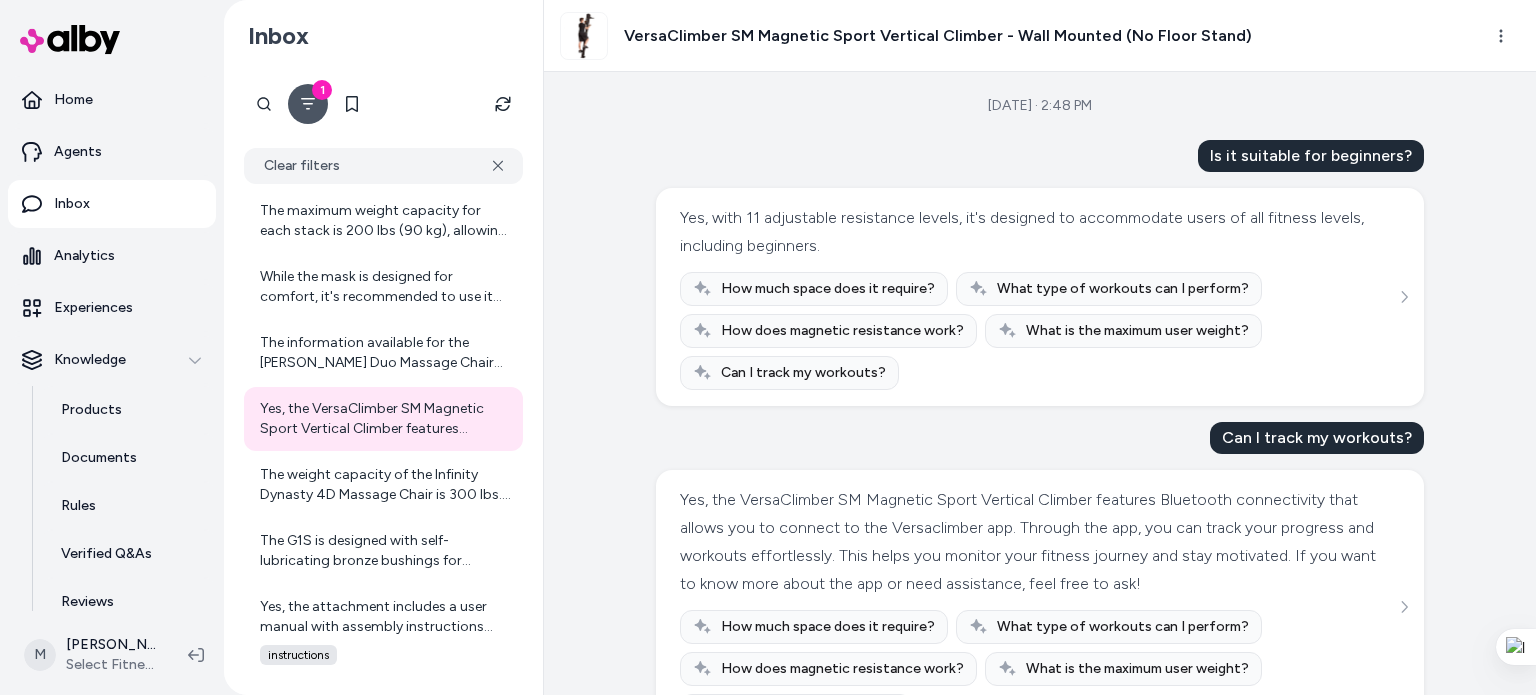 scroll, scrollTop: 70, scrollLeft: 0, axis: vertical 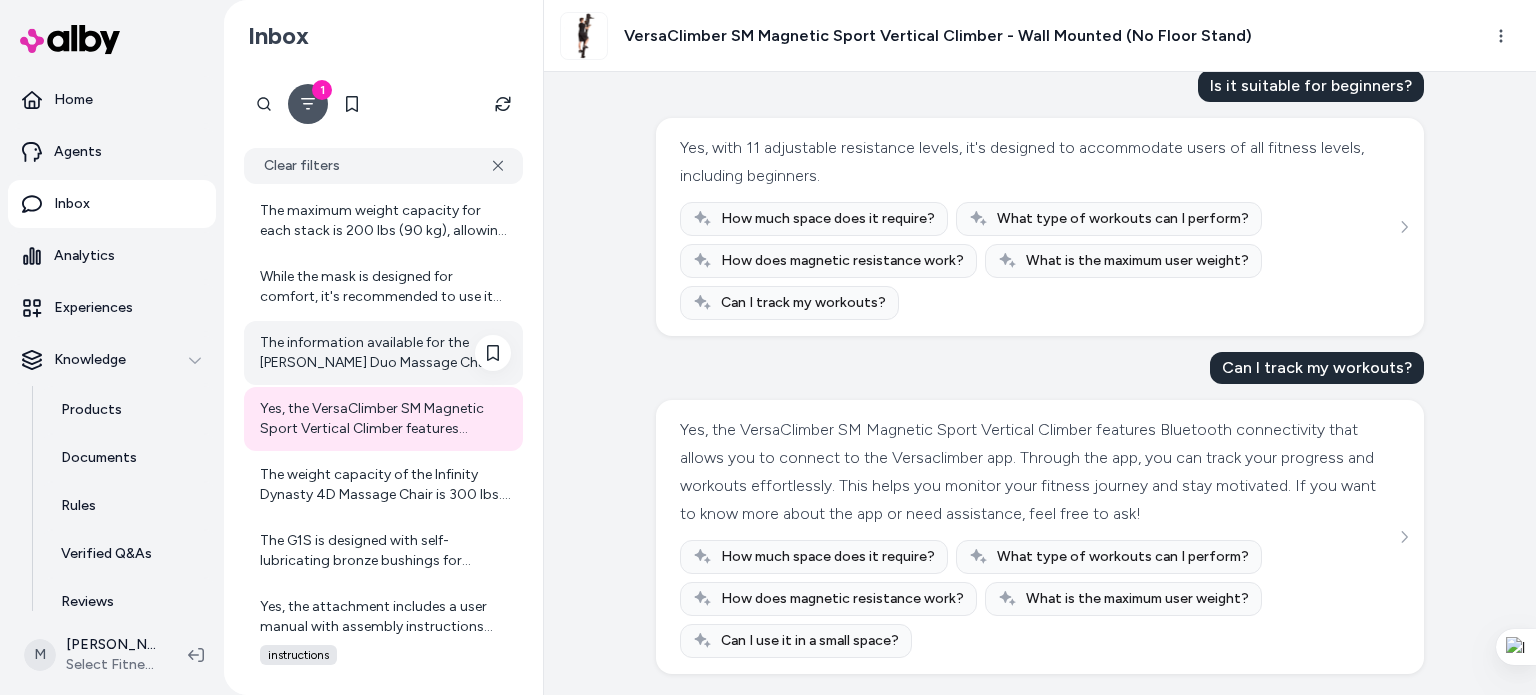 click on "The information available for the [PERSON_NAME] Duo Massage Chair does not specifically mention the ability to save custom massage settings or profiles.
Many advanced massage chairs do offer user memory settings to save personalized massage preferences, but this feature is not explicitly listed for this model in the details I have.
For confirmation and to learn if you can save custom settings or profiles, I recommend contacting Select Fitness sales support. They will have the most accurate and detailed information. You can reach them at [PHONE_NUMBER] or email [EMAIL_ADDRESS][DOMAIN_NAME].
Let me know if you want assistance with anything else!" at bounding box center [385, 353] 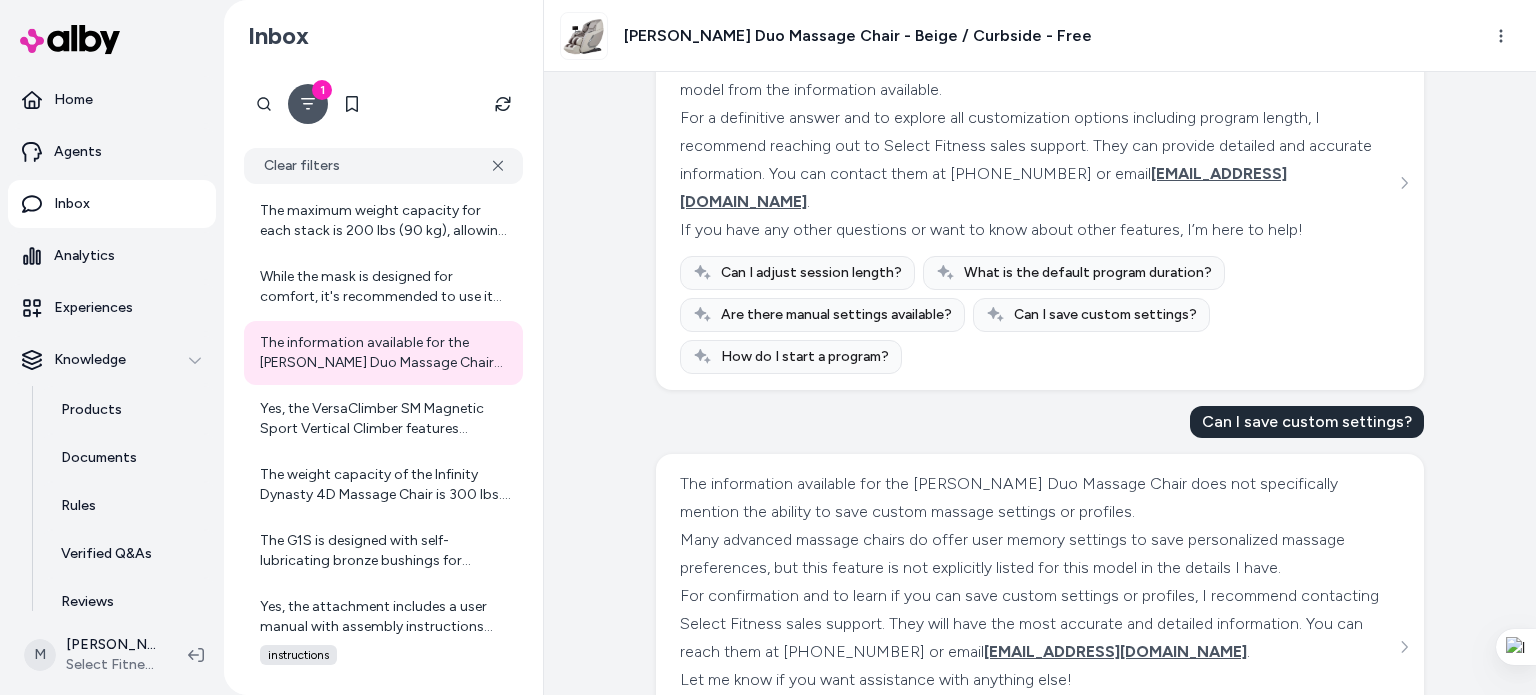 scroll, scrollTop: 4666, scrollLeft: 0, axis: vertical 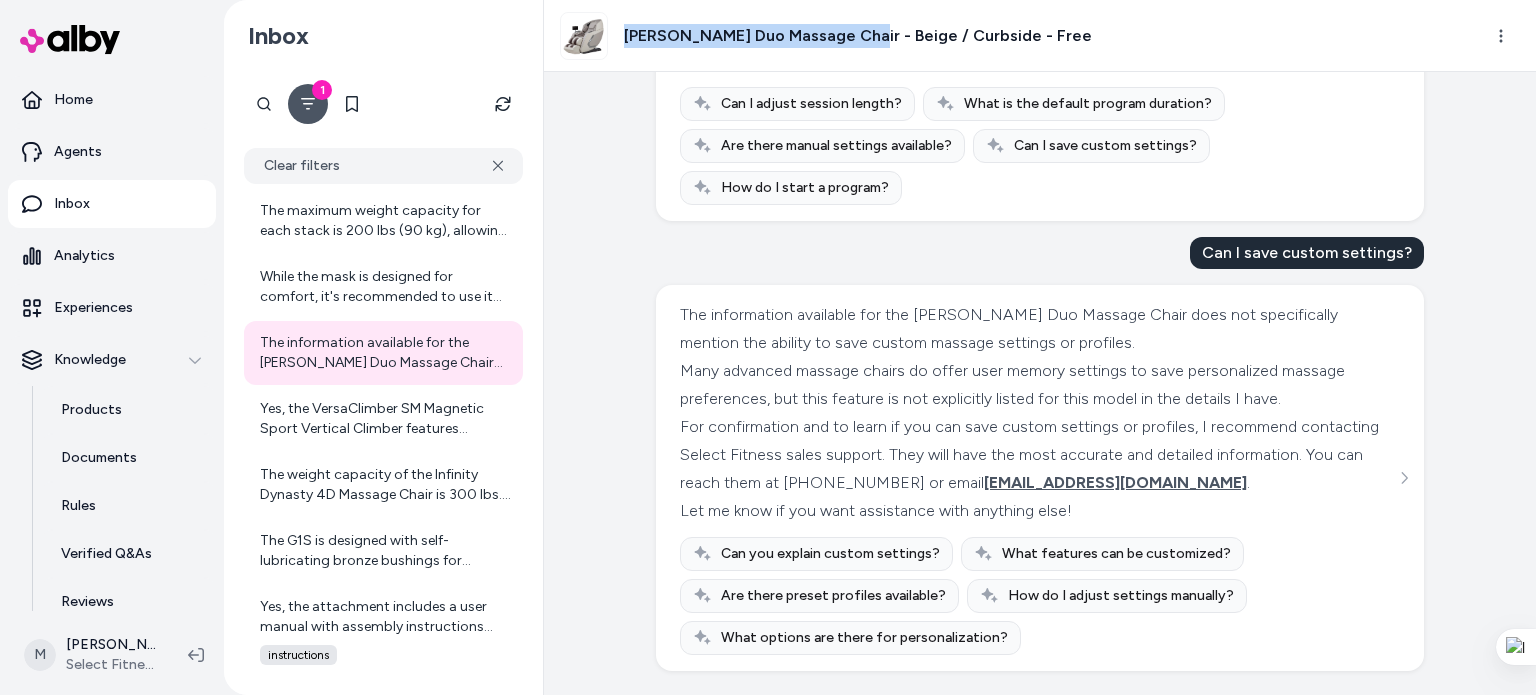 drag, startPoint x: 627, startPoint y: 30, endPoint x: 855, endPoint y: 43, distance: 228.37032 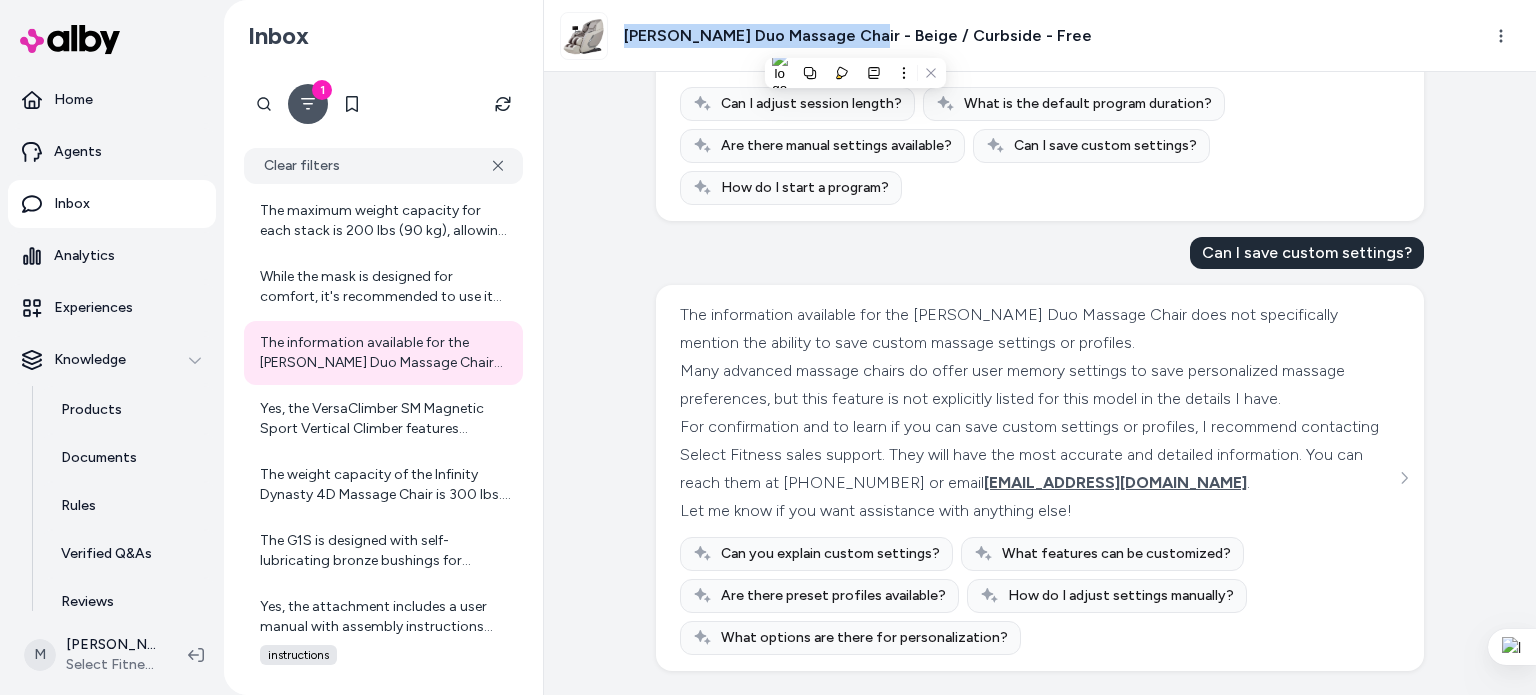 copy on "[PERSON_NAME] Duo Massage Chair" 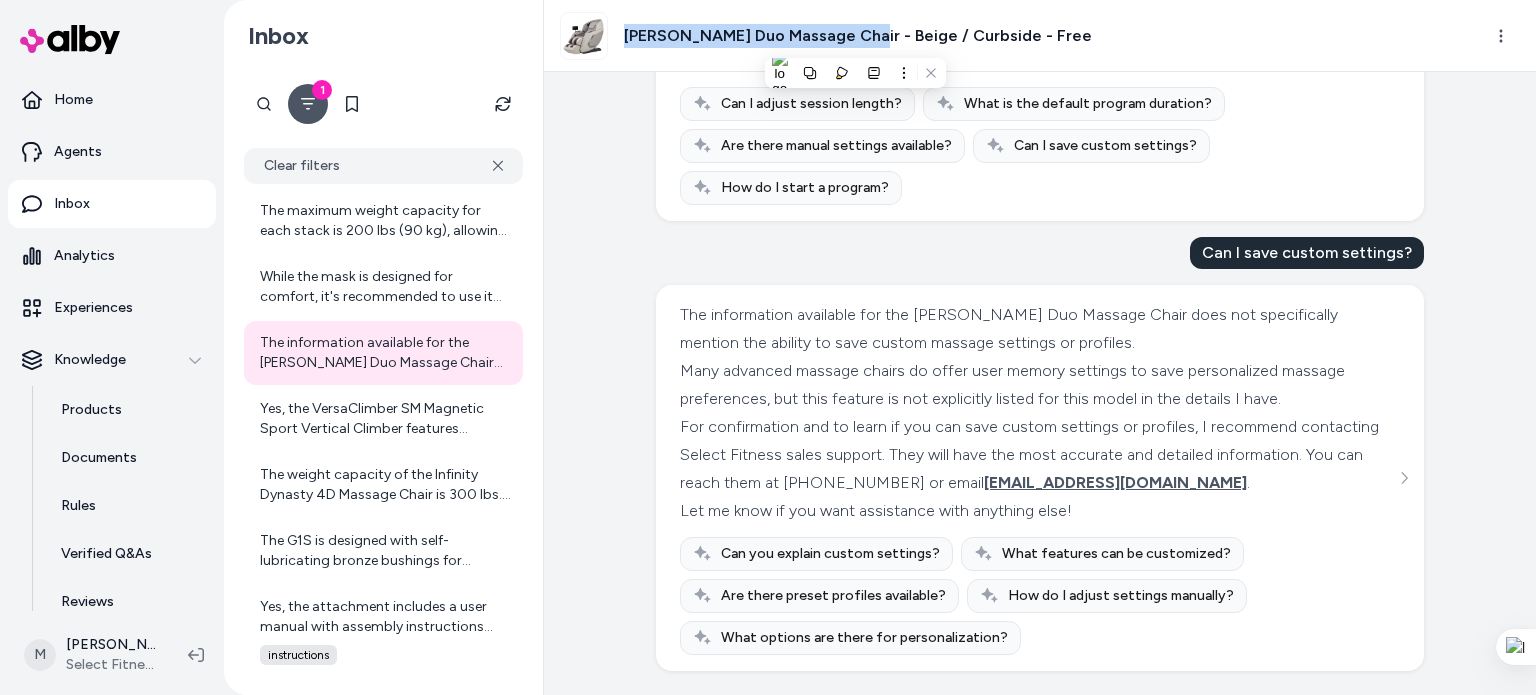 scroll, scrollTop: 4685, scrollLeft: 0, axis: vertical 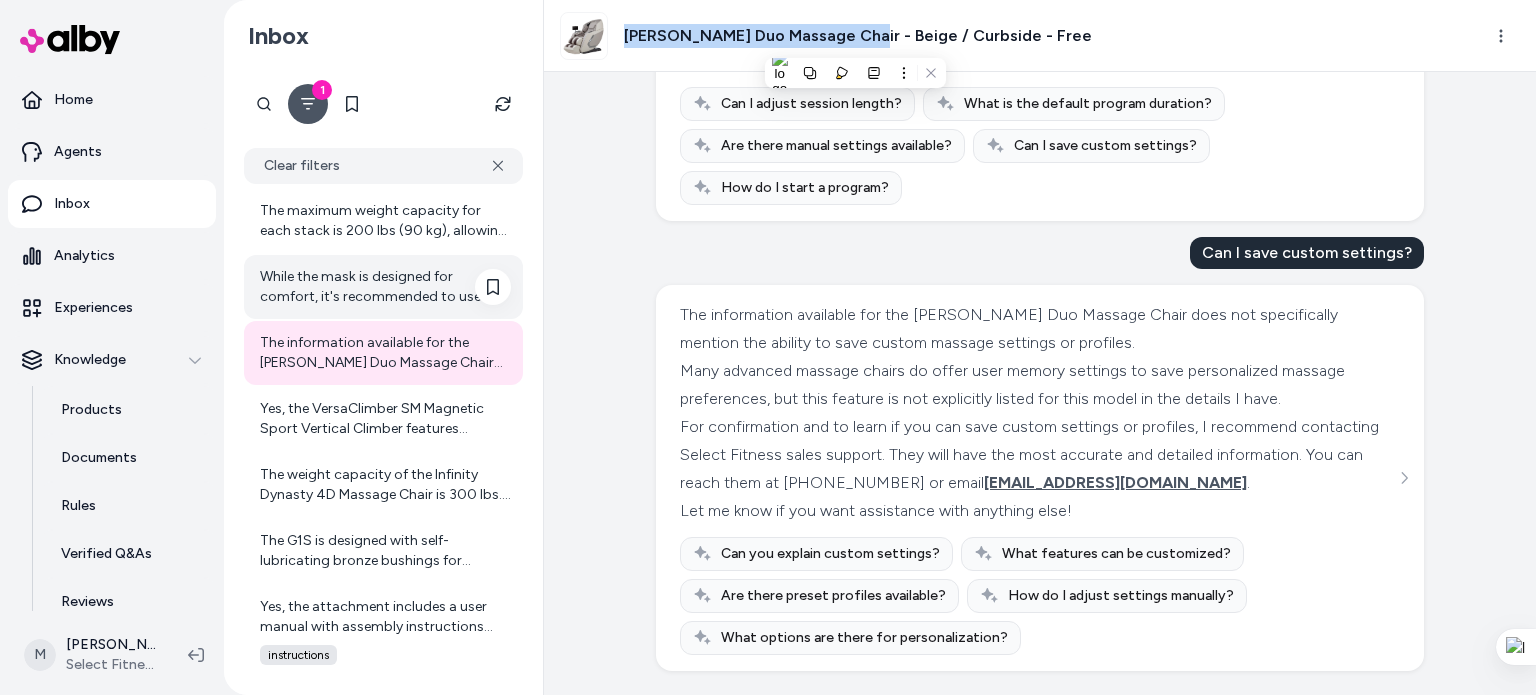 click on "While the mask is designed for comfort, it's recommended to use it while awake to monitor your experience and adjust settings as needed." at bounding box center (385, 287) 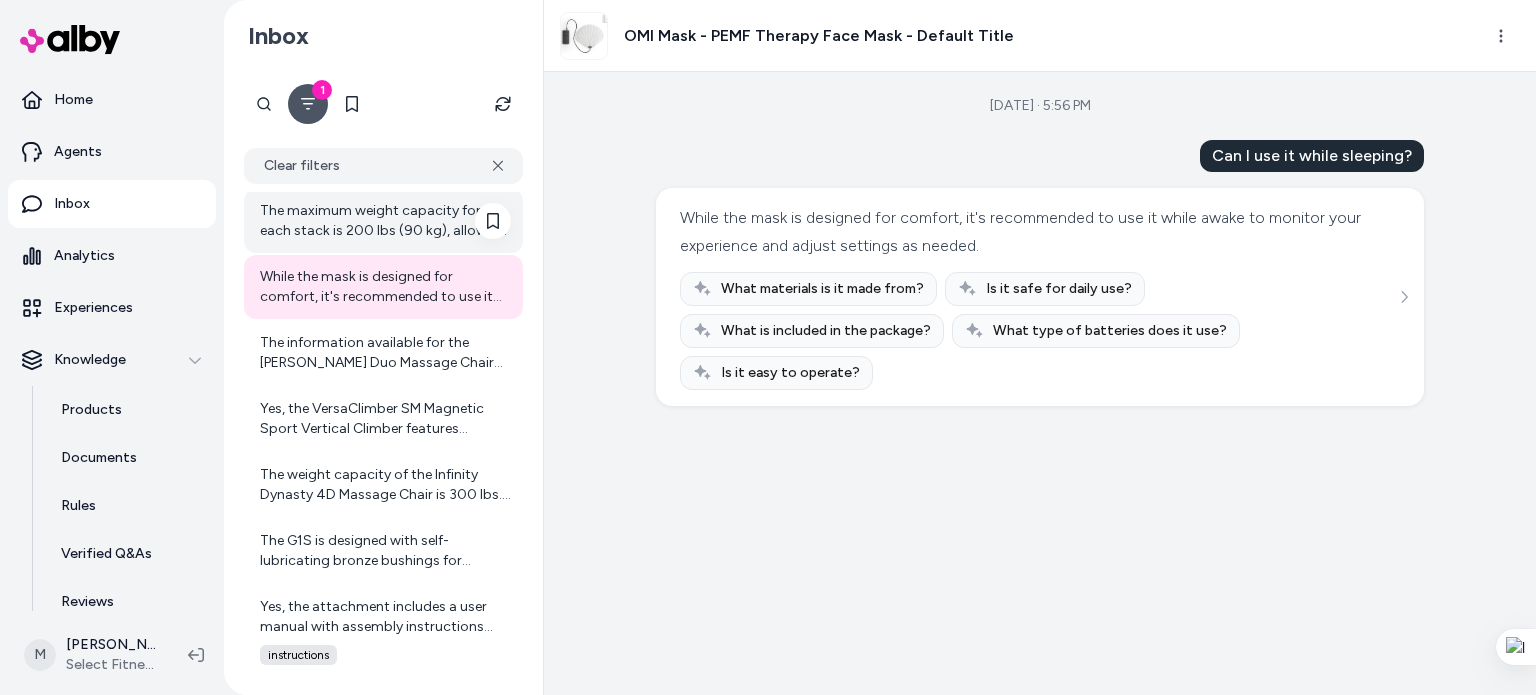 click on "The maximum weight capacity for each stack is 200 lbs (90 kg), allowing for a wide range of resistance levels for various exercises." at bounding box center (383, 221) 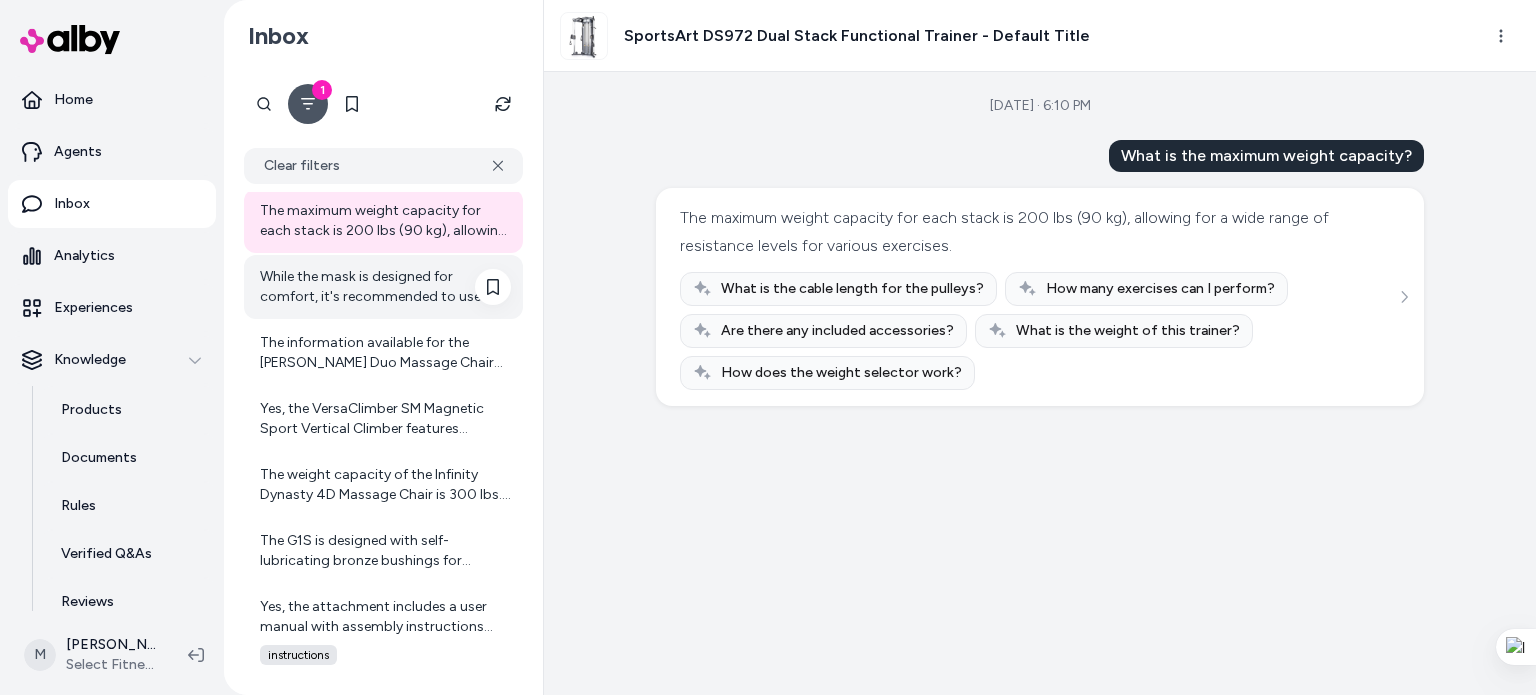 scroll, scrollTop: 538, scrollLeft: 0, axis: vertical 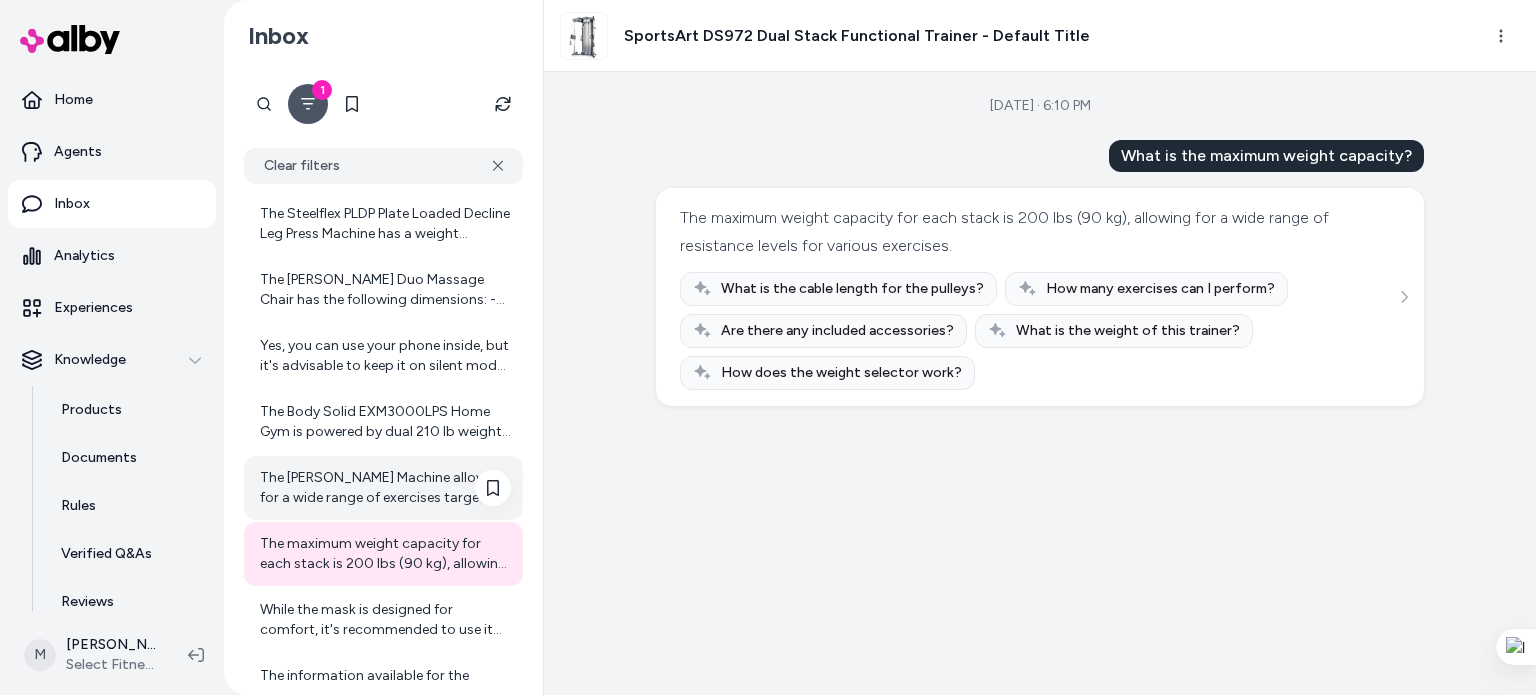 click on "The [PERSON_NAME] Machine allows for a wide range of exercises targeting legs, arms, chest, and back, ensuring a comprehensive workout." at bounding box center [385, 488] 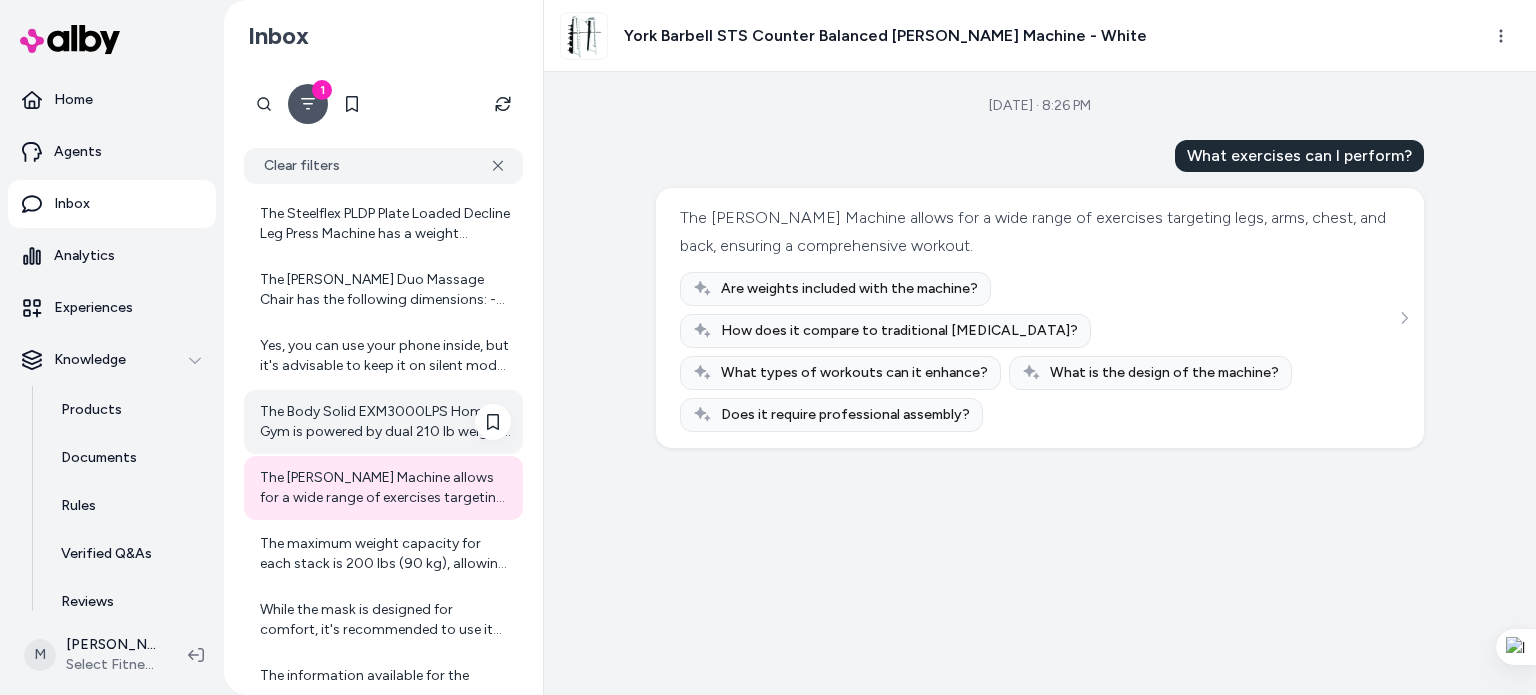 click on "The Body Solid EXM3000LPS Home Gym is powered by dual 210 lb weight stacks. Each weight stack weighs 210 pounds in total. The system includes two weight stacks, so the total weight stack capacity is 420 pounds. The leg press station converts the 210 lb weight stack into 420 lbs of resistance with its 2:1 ratio mechanism. If you would like to know more details or have other questions, feel free to ask!" at bounding box center [385, 422] 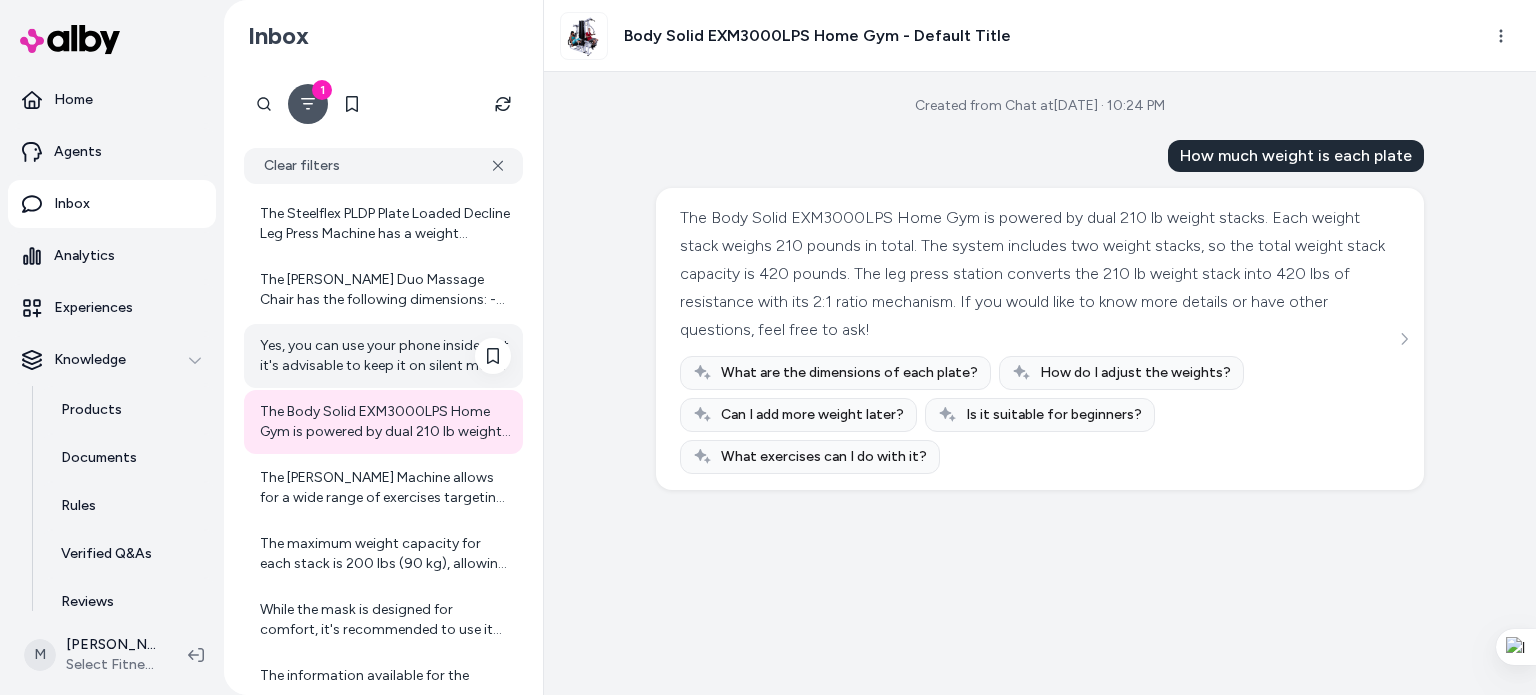 click on "Yes, you can use your phone inside, but it's advisable to keep it on silent mode to maintain a peaceful environment." at bounding box center [385, 356] 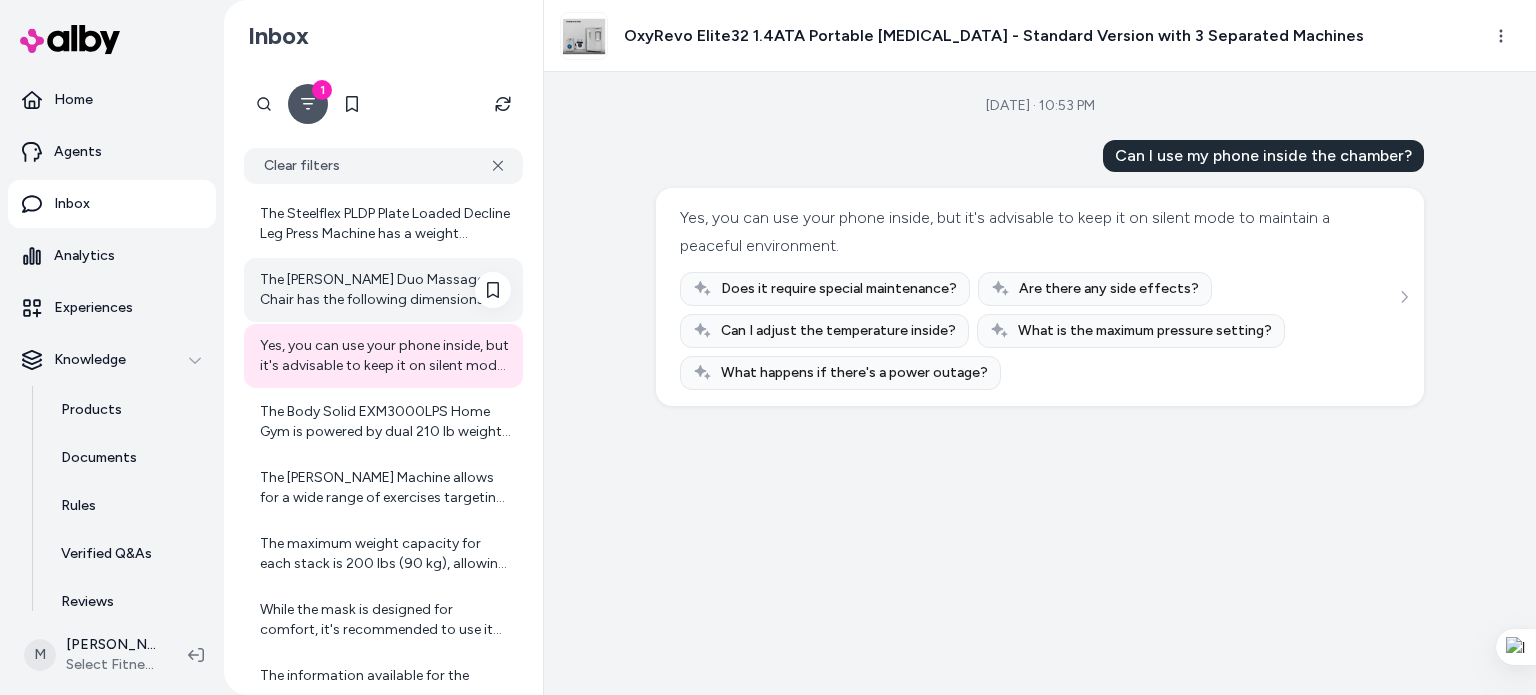 click on "The [PERSON_NAME] Duo Massage Chair has the following dimensions:
- **Upright Position**: 29.5" W x 63.0" L x 48.5" H
- **Reclined Position**: 29.5" W x 71.0" L x 35.0" H
Additionally, it requires a minimum doorway width of 29.5" for entry. For optimal placement, ensure you have enough space around the chair for comfortable use and access. If you have any specific space constraints, feel free to share, and I can help you further!" at bounding box center [385, 290] 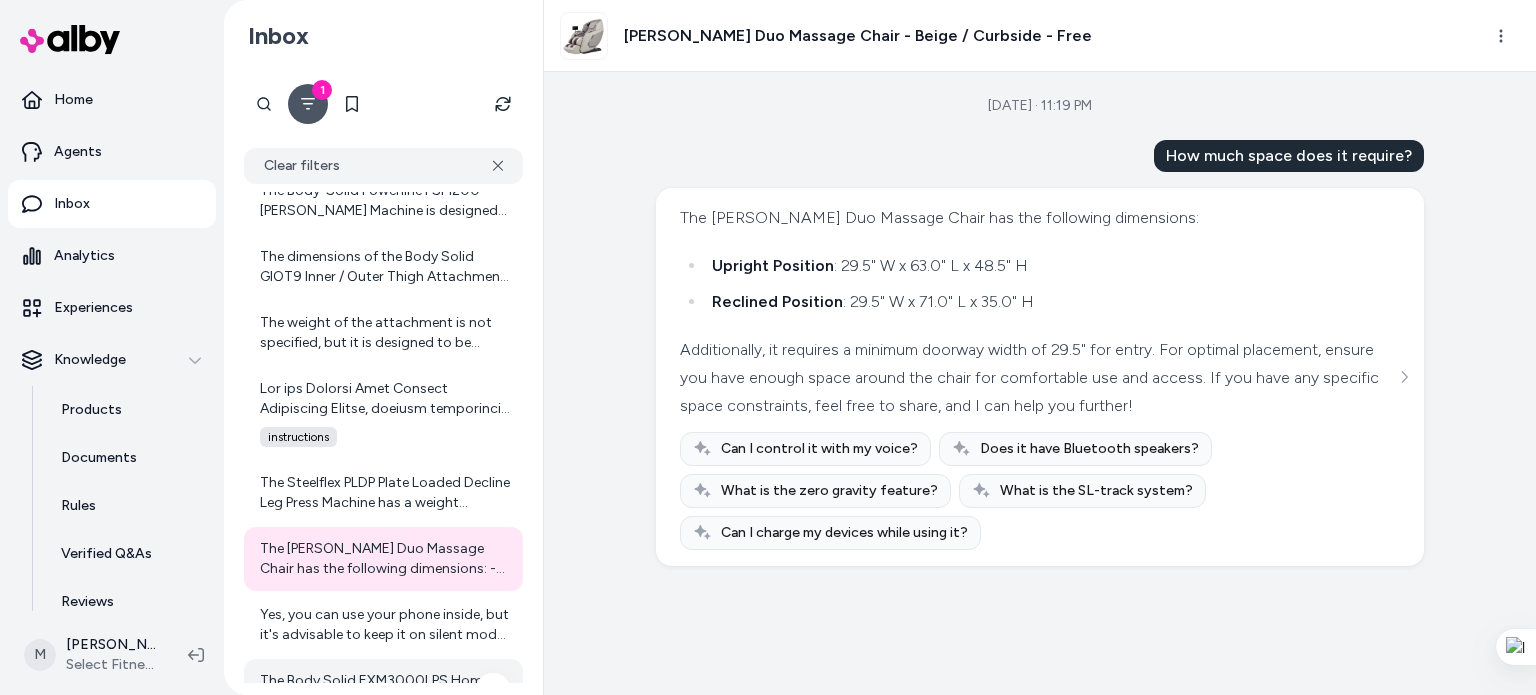 scroll, scrollTop: 204, scrollLeft: 0, axis: vertical 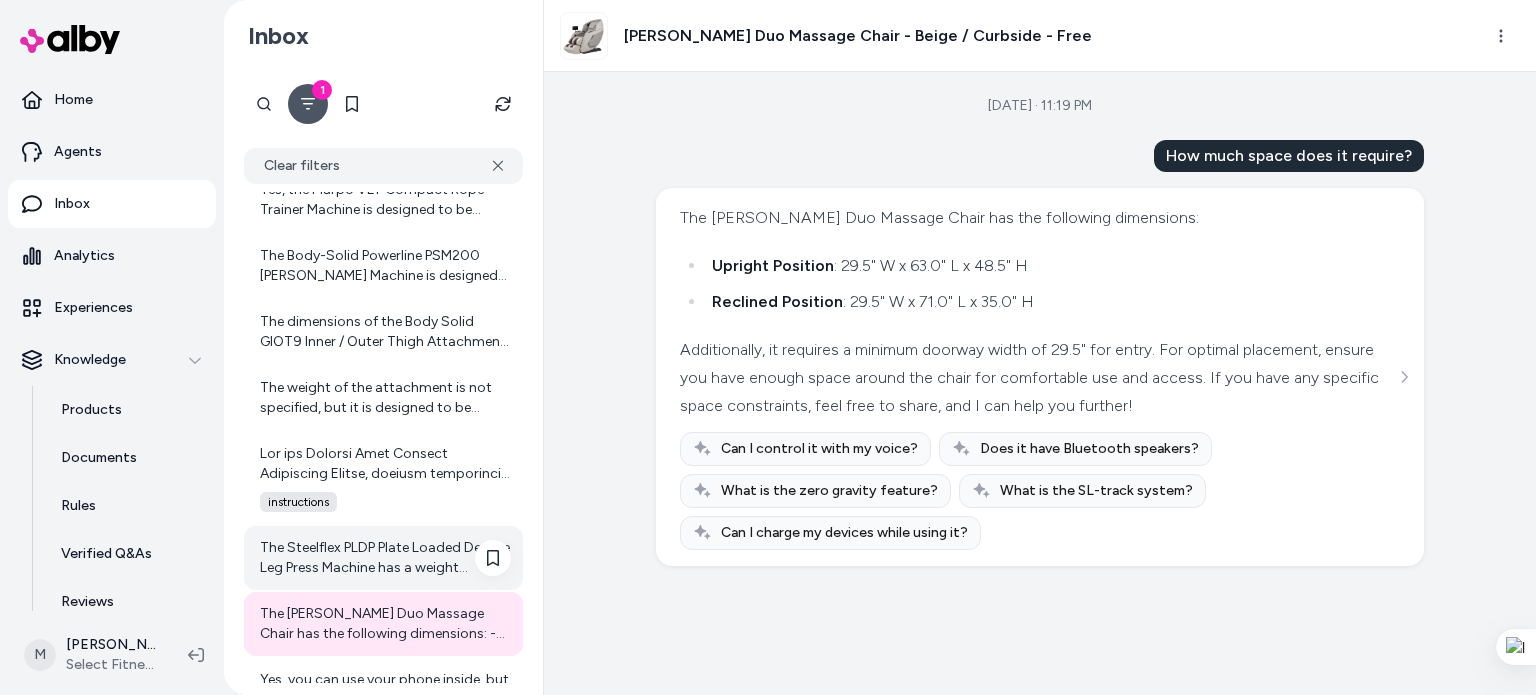 click on "The Steelflex PLDP Plate Loaded Decline Leg Press Machine has a weight capacity of 1000 lbs. However, the empty machine itself weighs 373 lbs, so if you are pressing without adding any weight plates, you would be pressing the machine's own weight of 373 lbs." at bounding box center [385, 558] 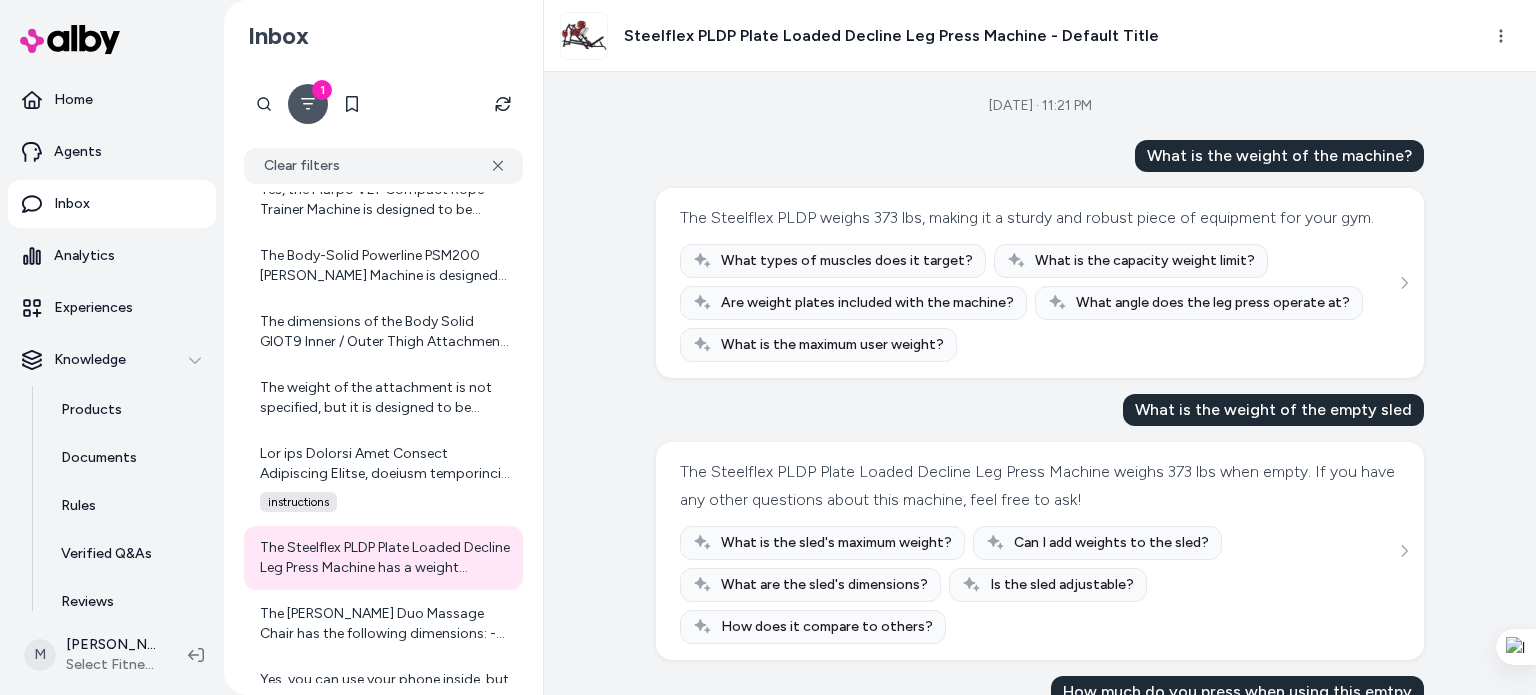 scroll, scrollTop: 323, scrollLeft: 0, axis: vertical 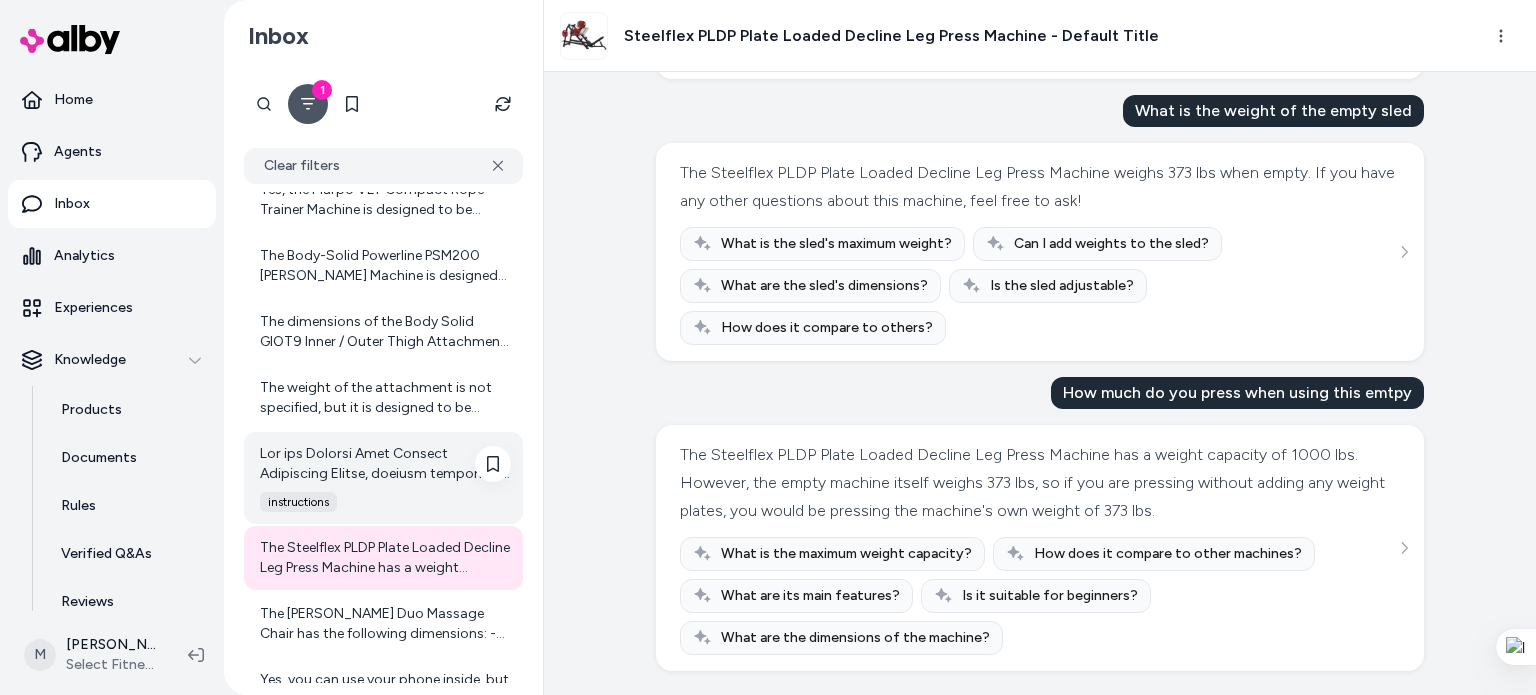 click at bounding box center [385, 464] 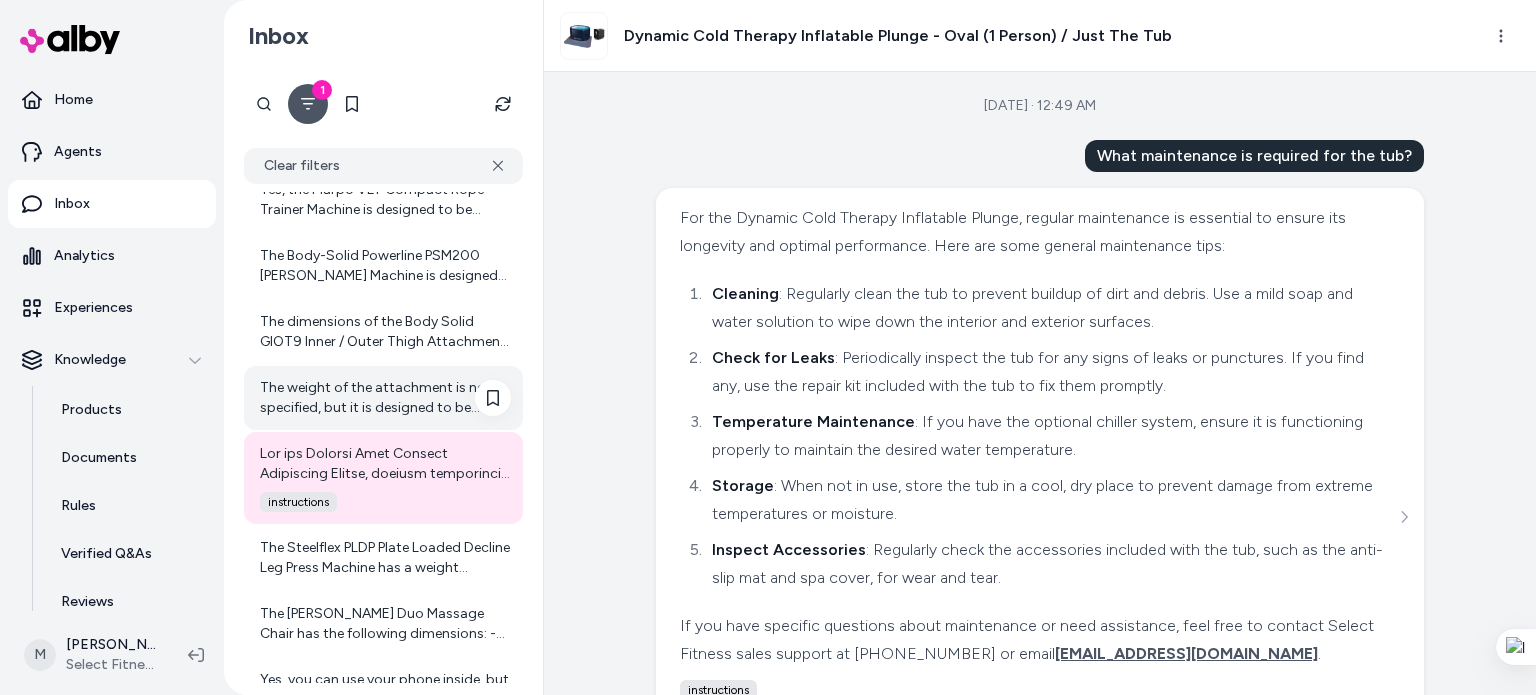 click on "The weight of the attachment is not specified, but it is designed to be sturdy and durable." at bounding box center (385, 398) 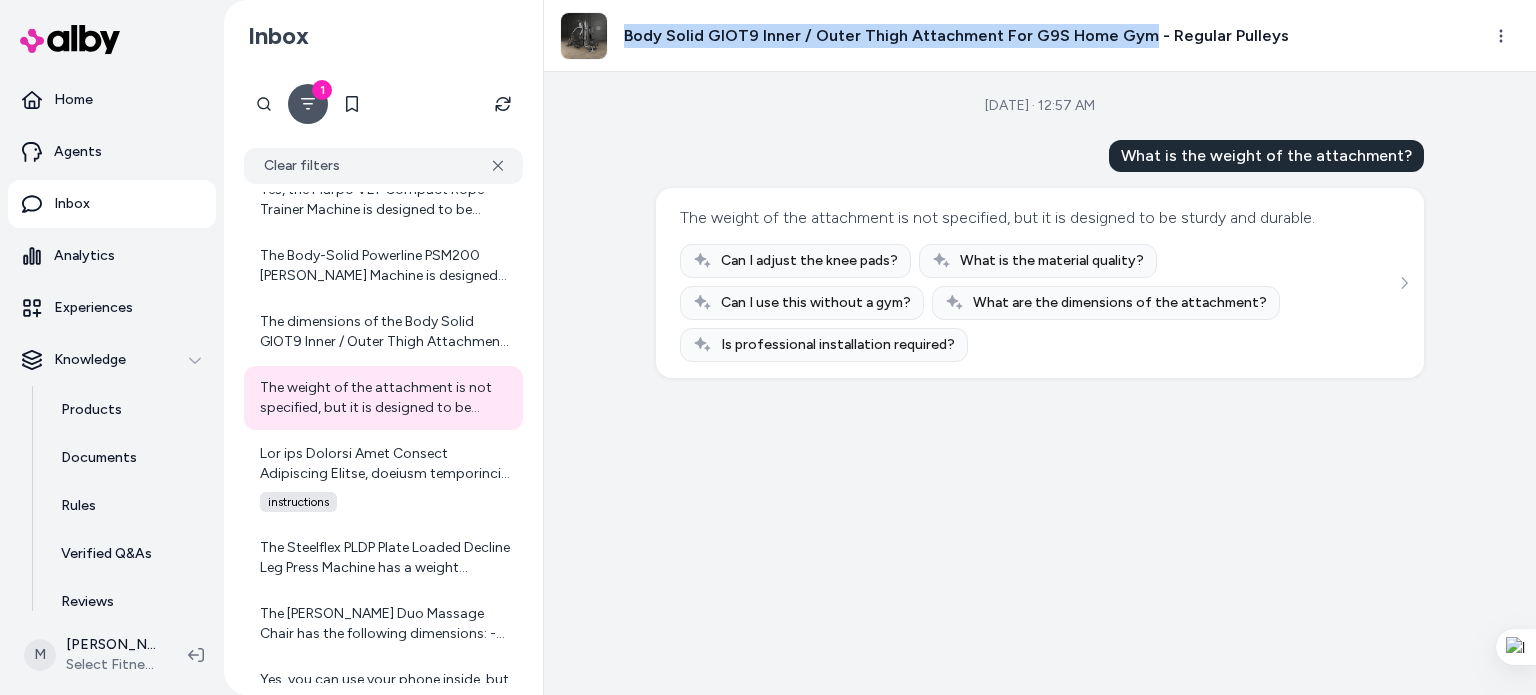 drag, startPoint x: 627, startPoint y: 35, endPoint x: 1128, endPoint y: 43, distance: 501.06387 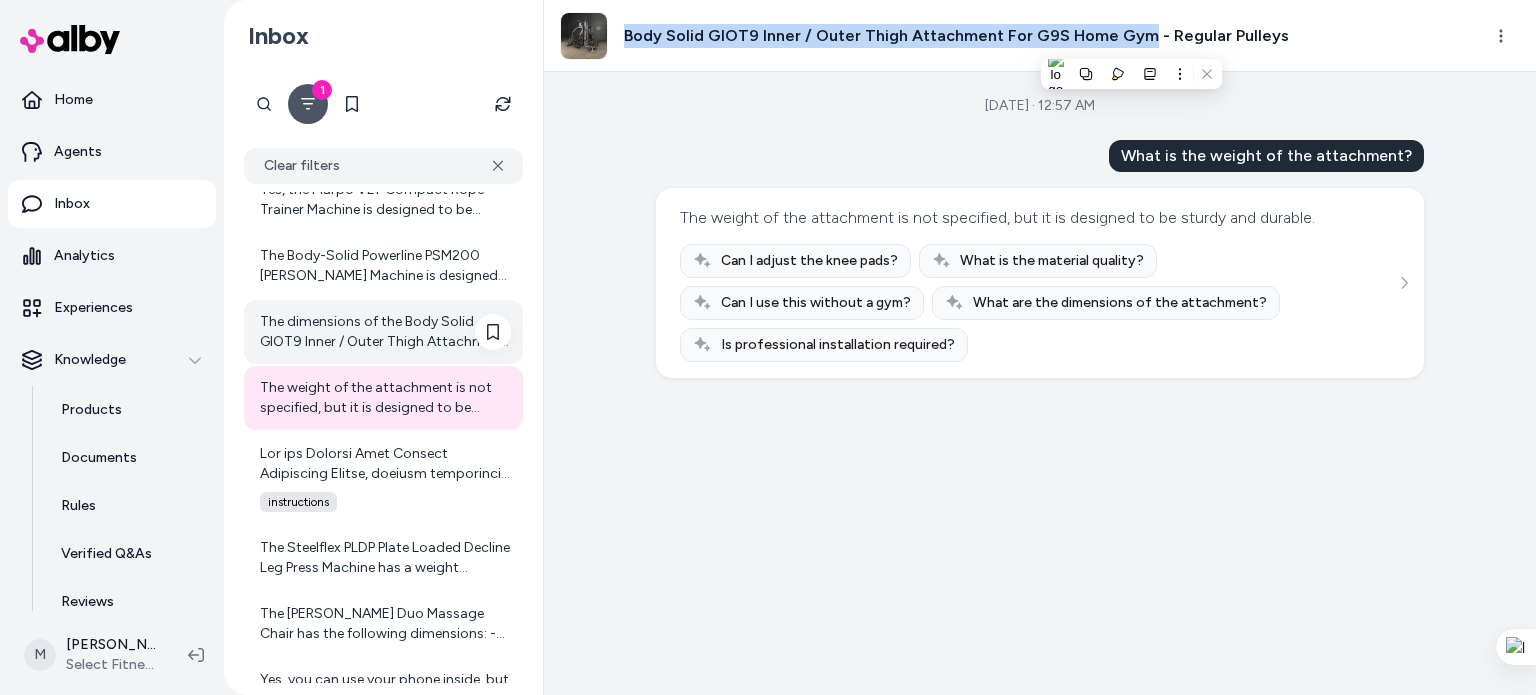 click on "The dimensions of the Body Solid GIOT9 Inner / Outer Thigh Attachment are 55" L x 75" W x 34" H. If you have any more questions or need further assistance, feel free to ask!" at bounding box center (383, 332) 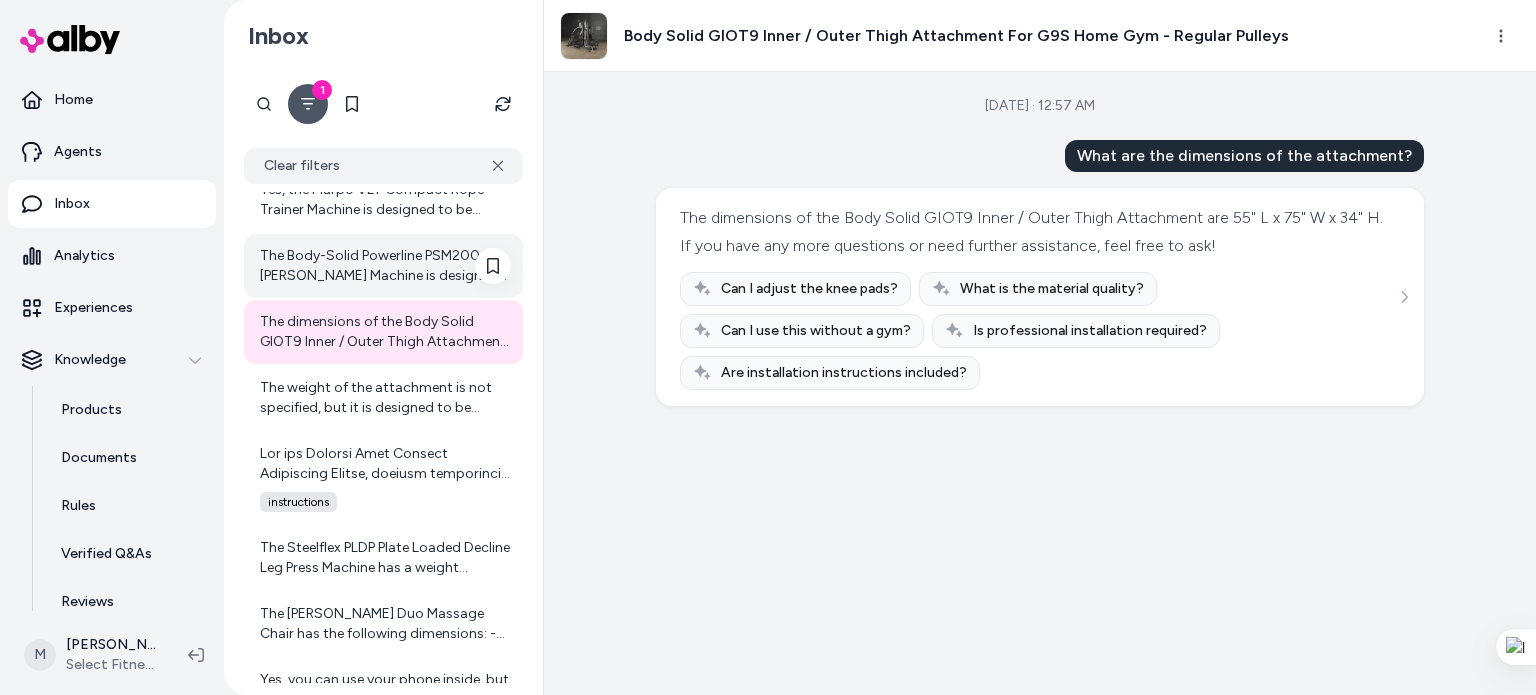 click on "The Body-Solid Powerline PSM200 [PERSON_NAME] Machine is designed to accommodate Olympic plates, which typically have a standard weight of 45 lbs each. However, the specific maximum weight capacity for the [PERSON_NAME] bar itself is not explicitly mentioned in the product details.
For precise information regarding weight limits, I recommend contacting Select Fitness sales support directly at [PHONE_NUMBER] or via email at [EMAIL_ADDRESS][DOMAIN_NAME]. They can provide you with the most accurate specifications." at bounding box center [385, 266] 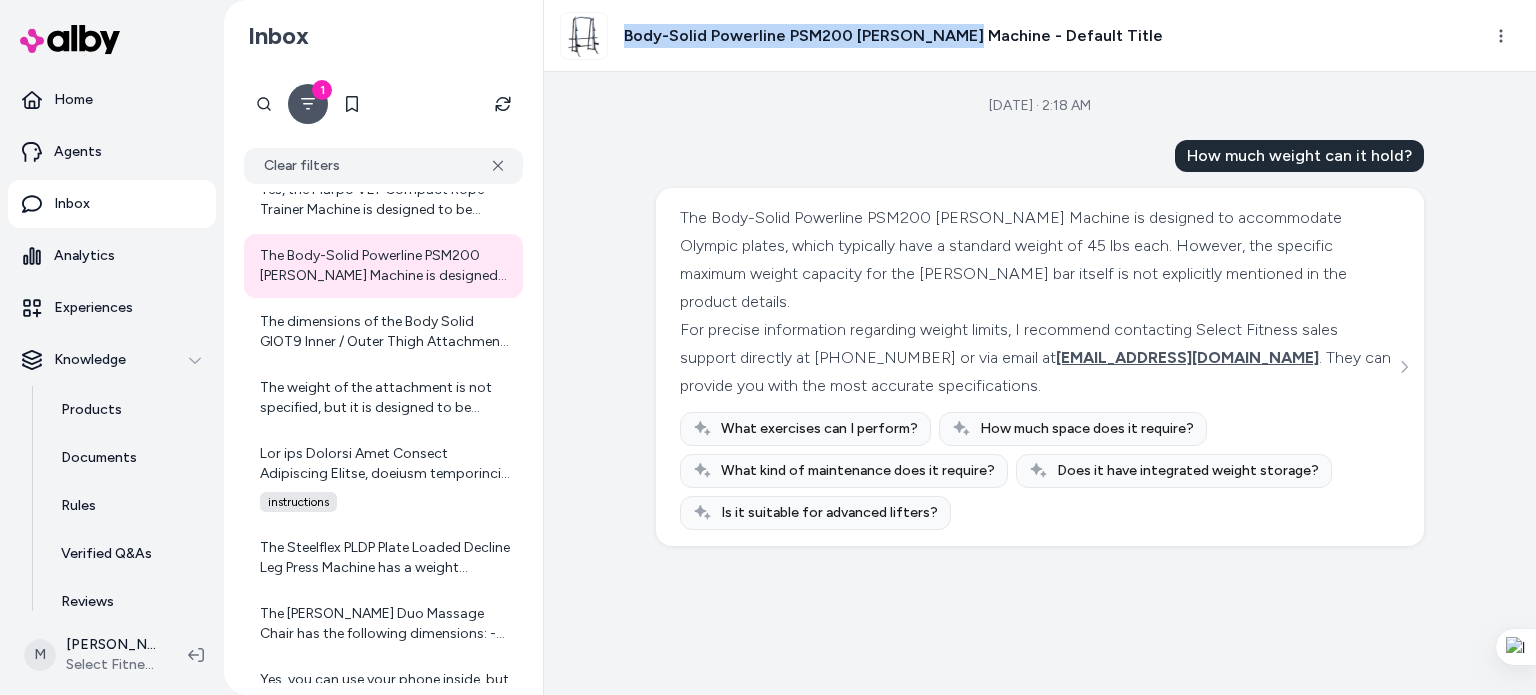 drag, startPoint x: 626, startPoint y: 31, endPoint x: 956, endPoint y: 24, distance: 330.07425 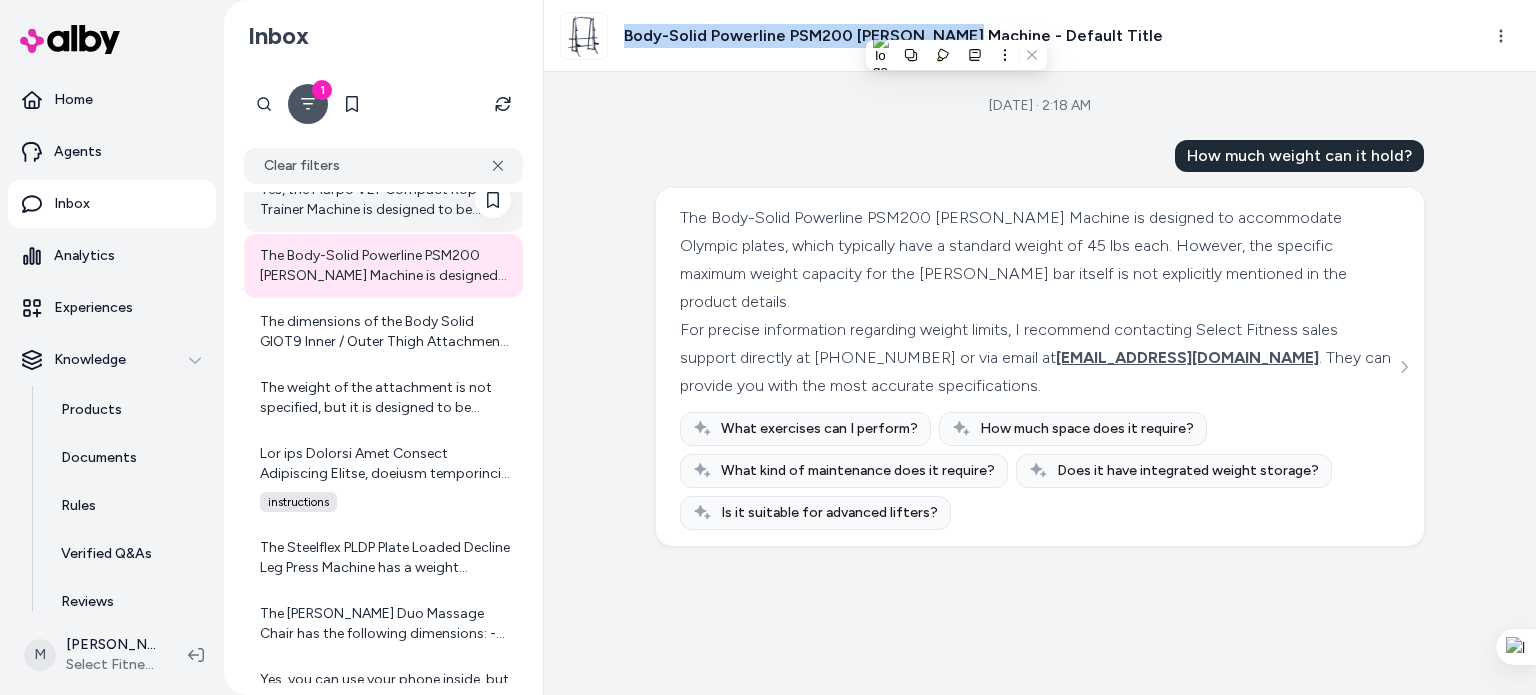 scroll, scrollTop: 38, scrollLeft: 0, axis: vertical 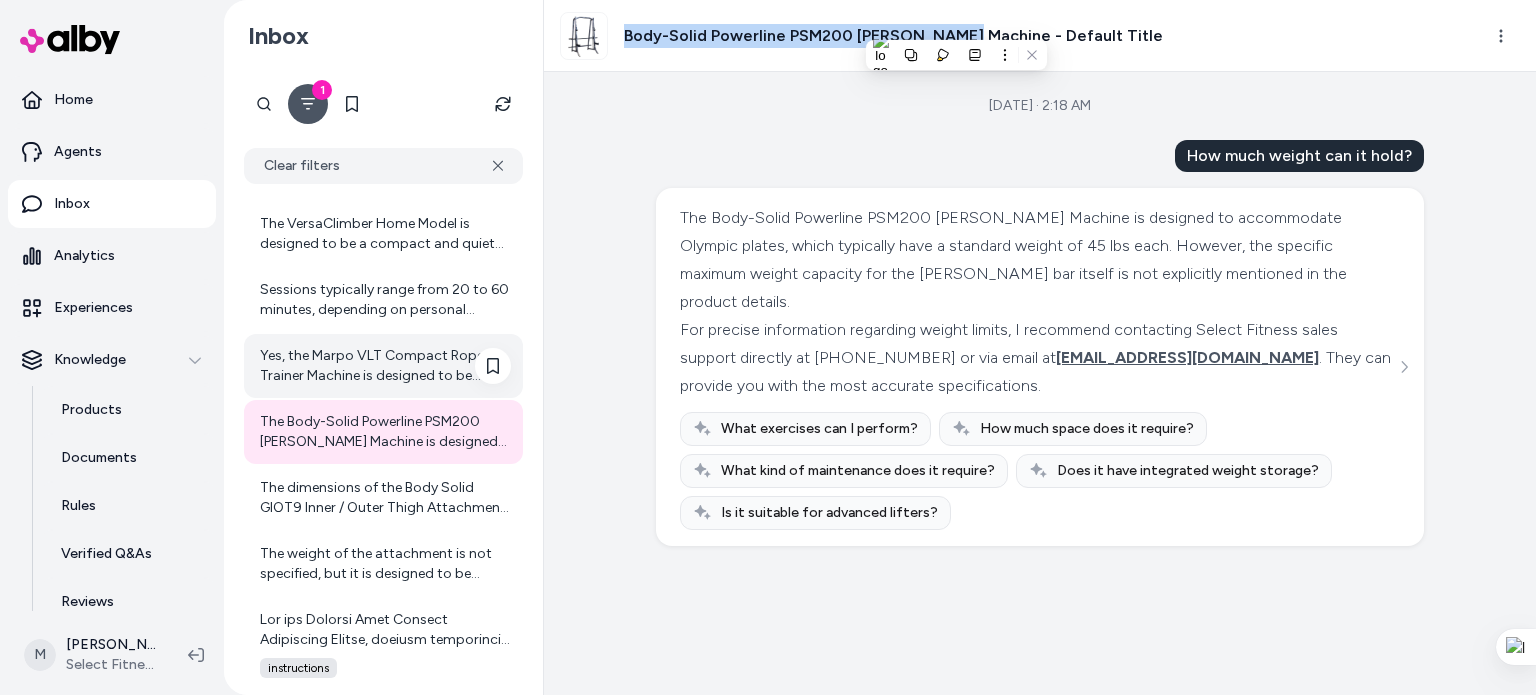 click on "Yes, the Marpo VLT Compact Rope Trainer Machine is designed to be portable. Its smaller size and weight make it more transportable, allowing it to fit in various facilities and homes easily. This compact design enhances its versatility for different workout environments. If you have any more questions or need further assistance, feel free to ask!" at bounding box center (385, 366) 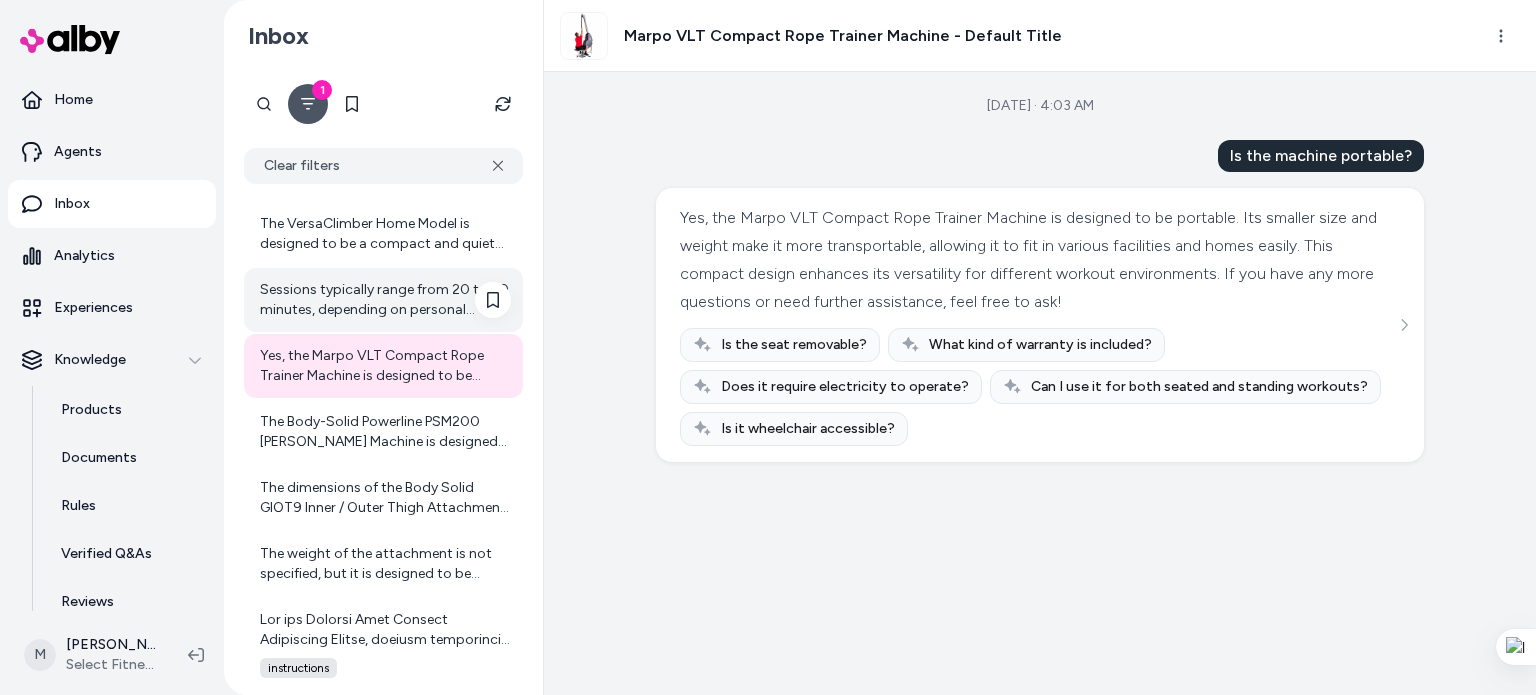 click on "Sessions typically range from 20 to 60 minutes, depending on personal comfort." at bounding box center [385, 300] 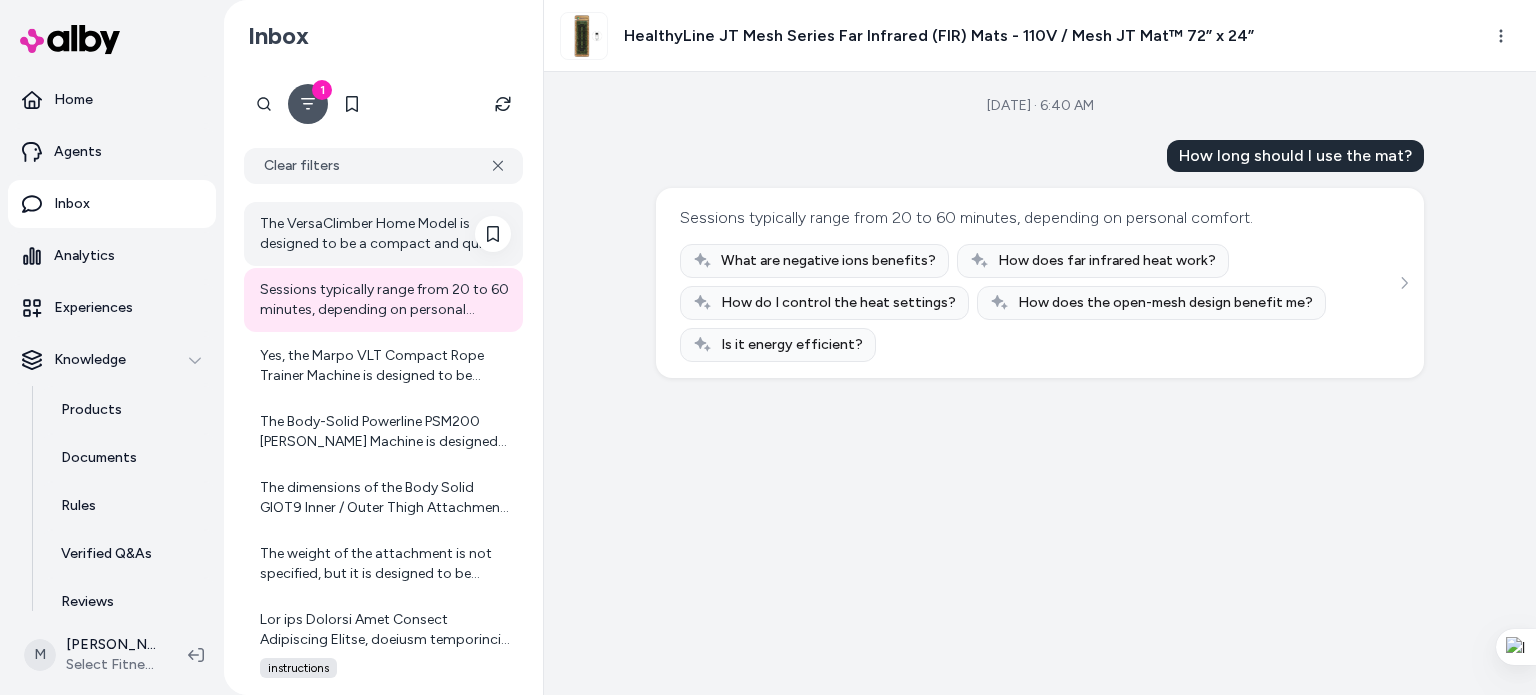 click on "The VersaClimber Home Model is designed to be a compact and quiet cardio solution, so it operates with minimal noise. This makes it suitable for home environments where noise levels may be a concern. If you have any other questions or need more information, feel free to ask!" at bounding box center [383, 234] 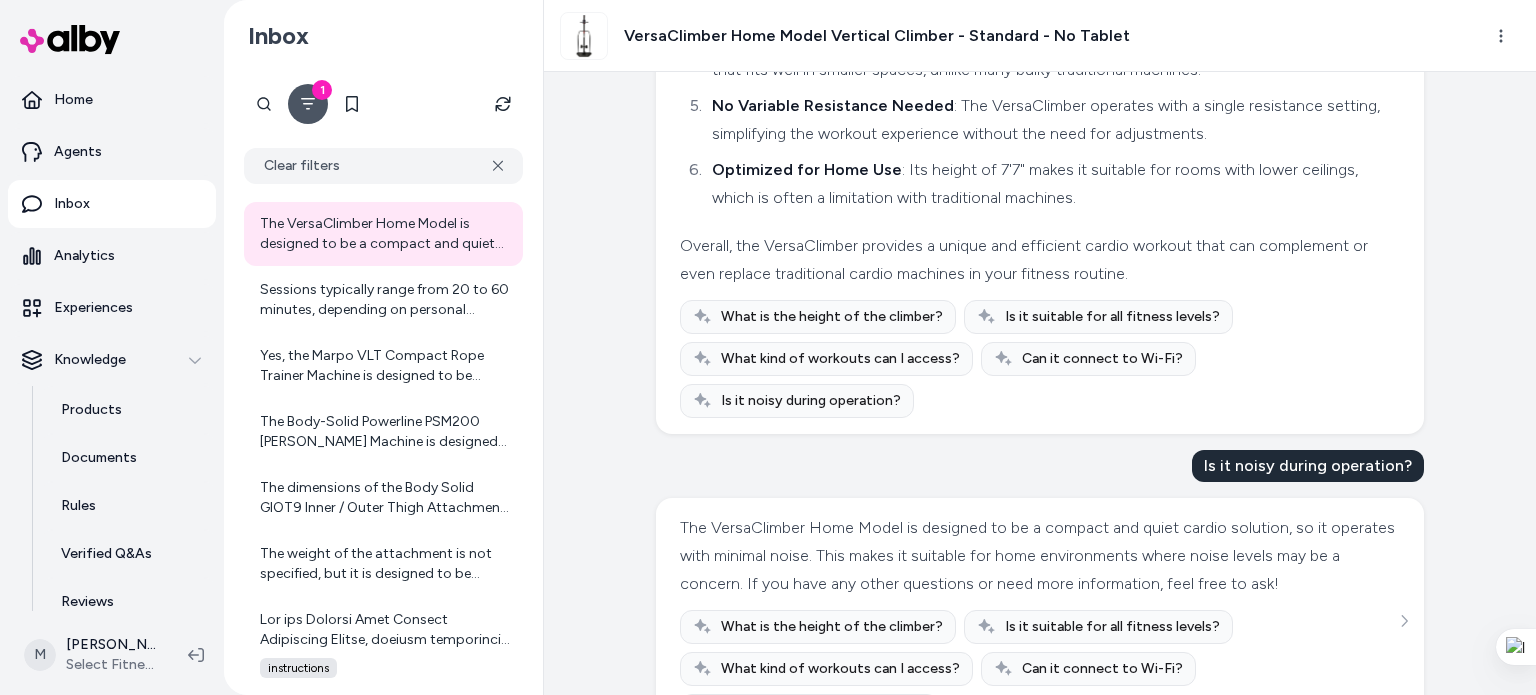scroll, scrollTop: 570, scrollLeft: 0, axis: vertical 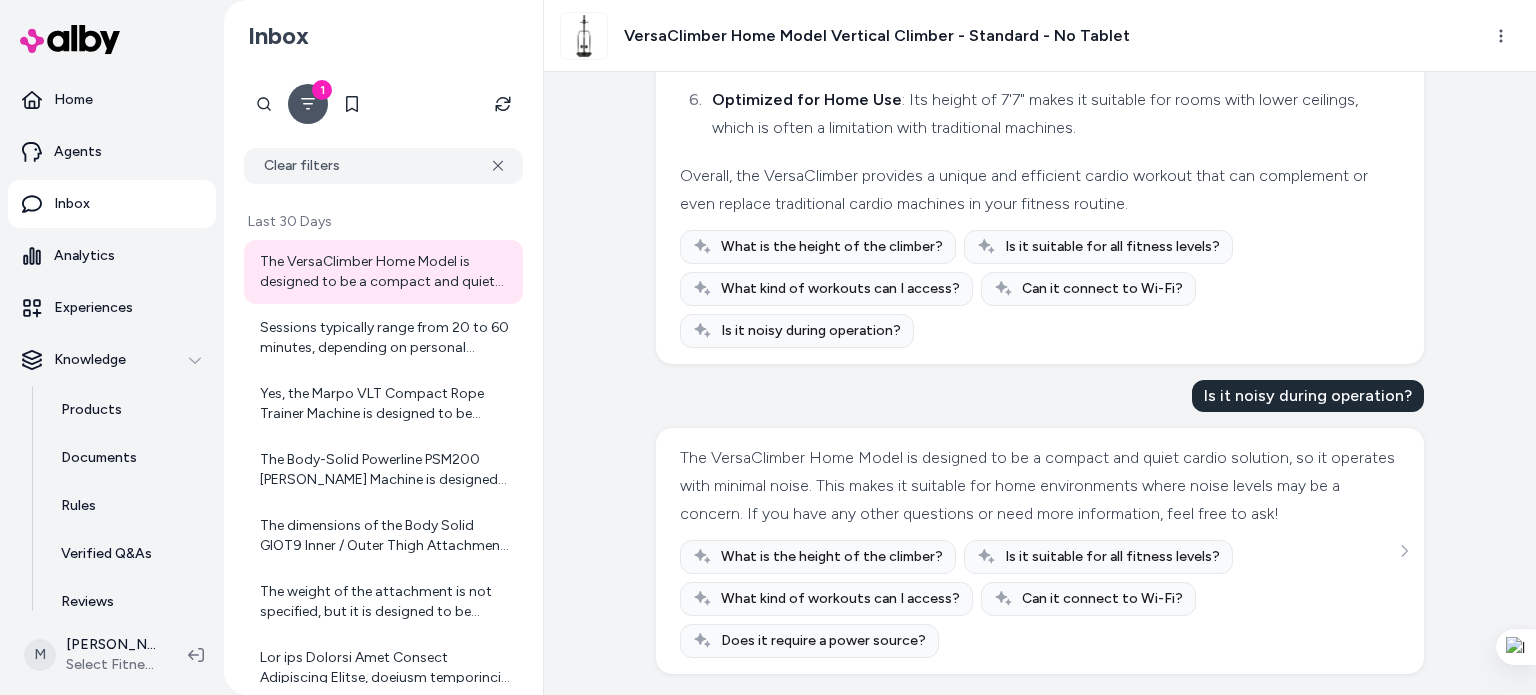 click on "1" at bounding box center [308, 104] 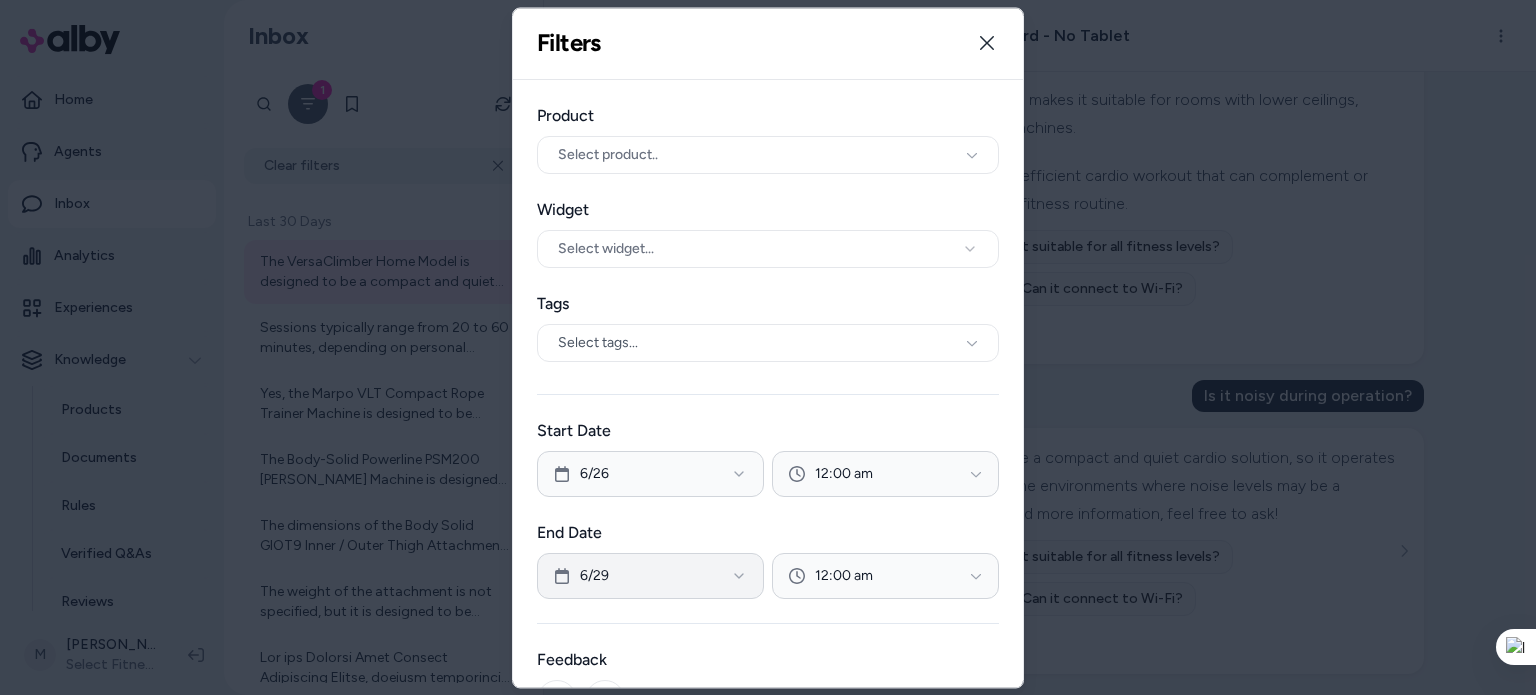 click on "6/29" at bounding box center [650, 576] 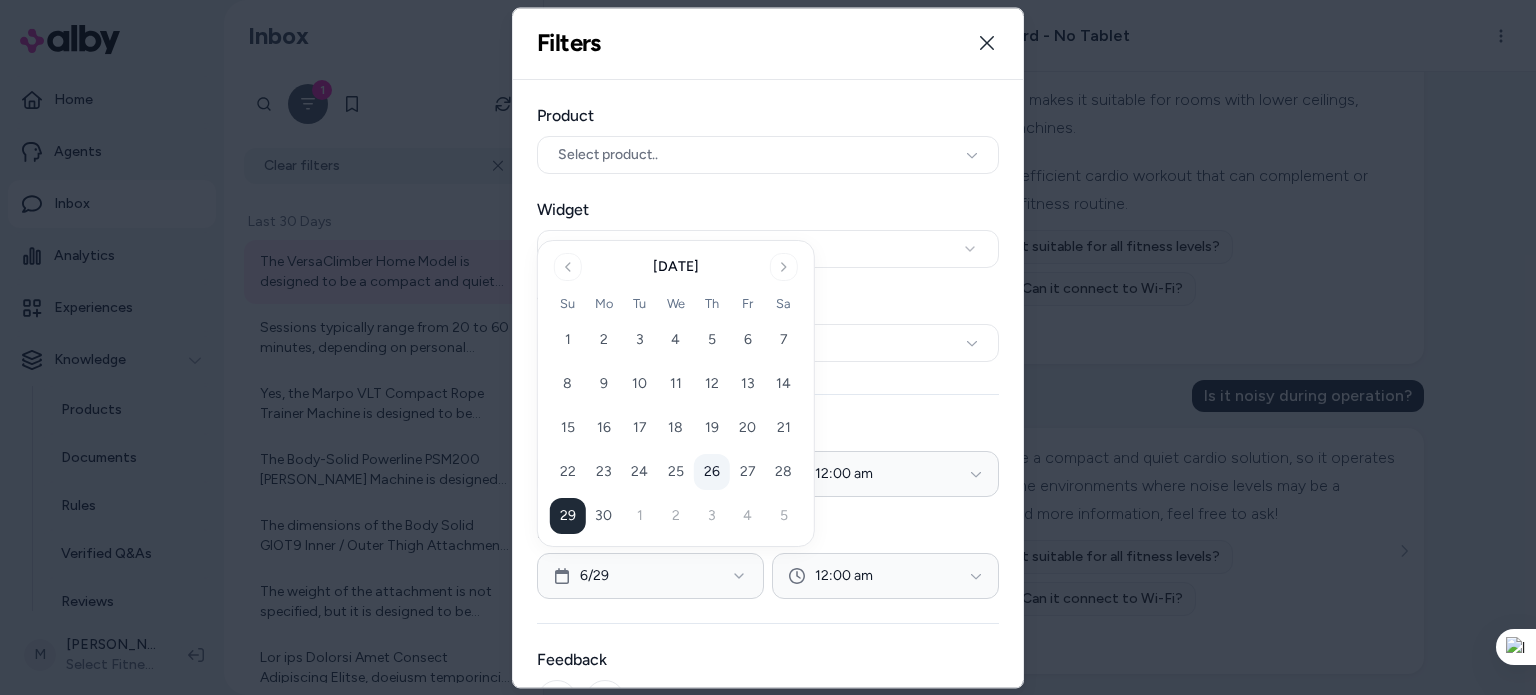 click on "26" at bounding box center [712, 472] 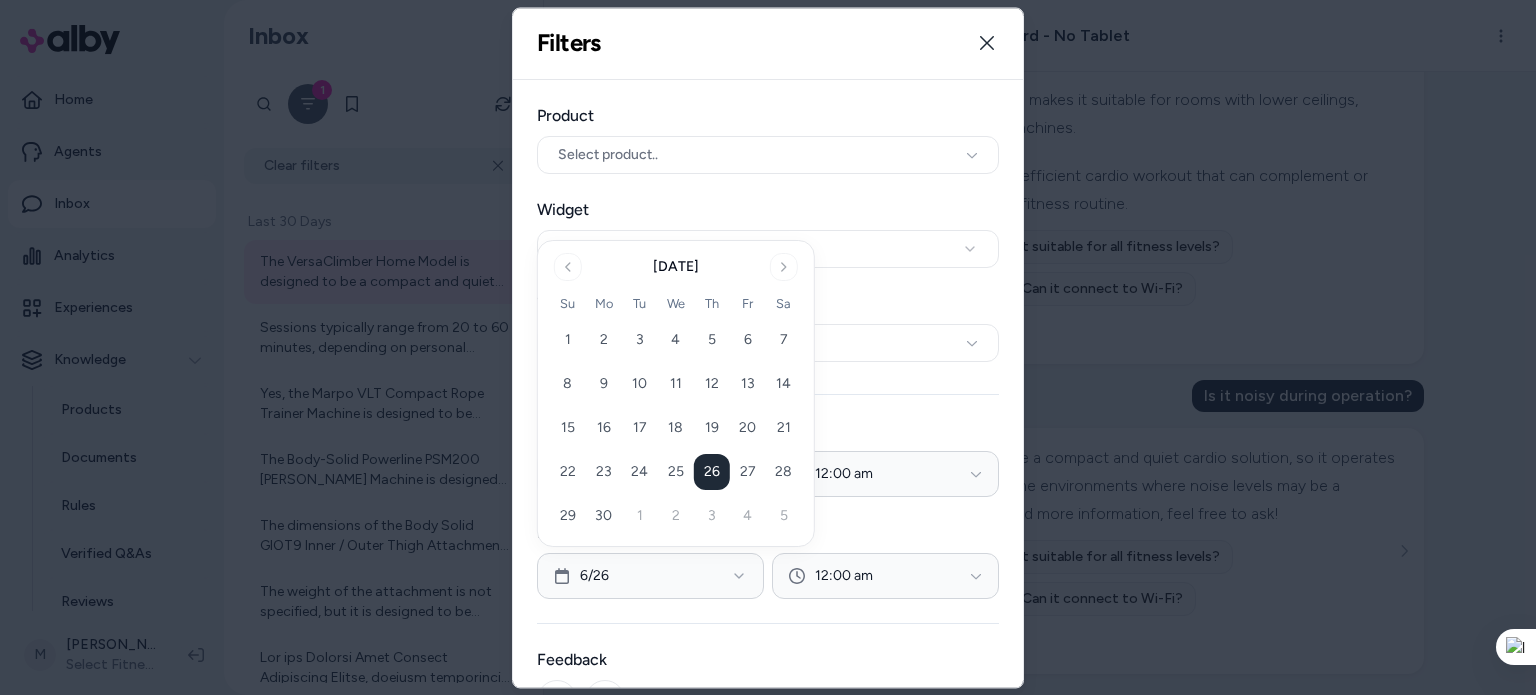 click on "Product Select product..   Widget Select widget... Tags Select tags... Start Date [DATE] 12:00 am End Date [DATE] 12:00 am Feedback Show test threads only" at bounding box center (768, 445) 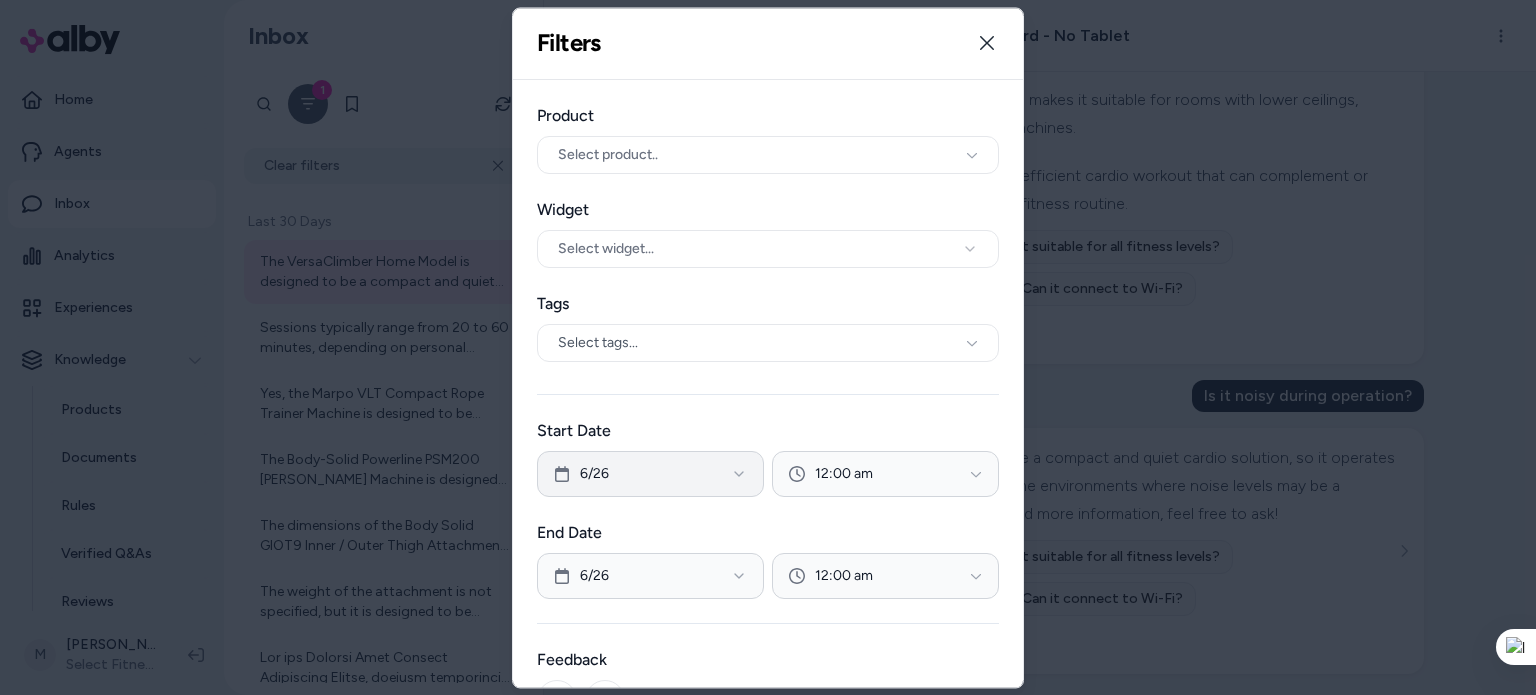click on "6/26" at bounding box center [650, 474] 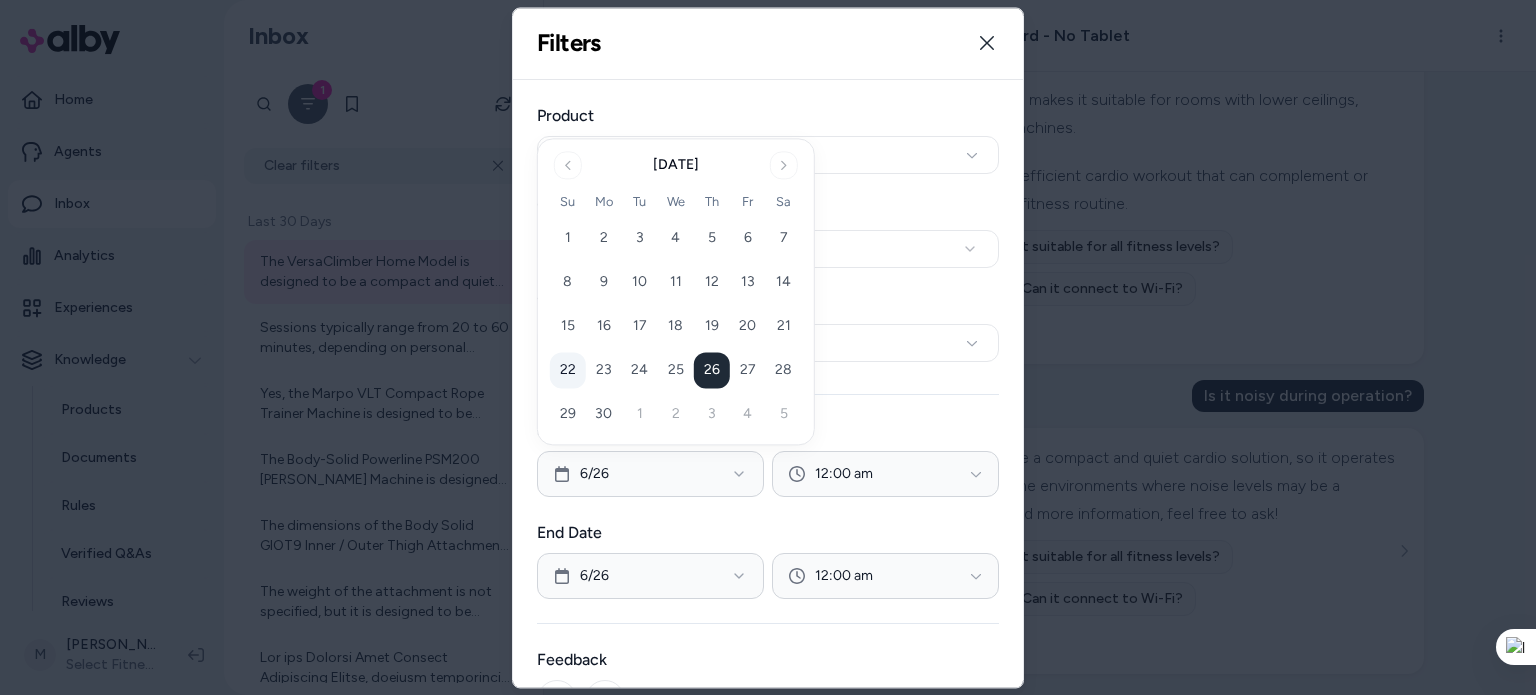 click on "22" at bounding box center (568, 371) 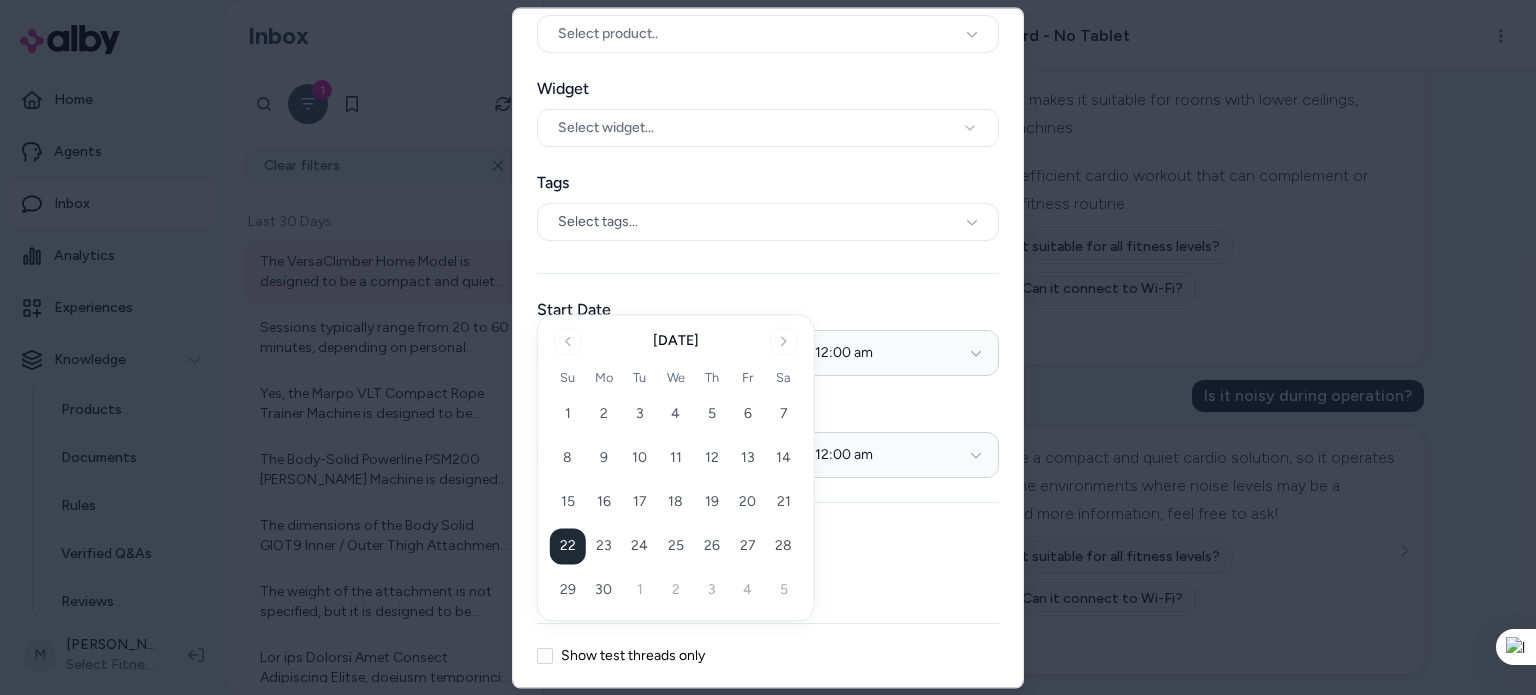 scroll, scrollTop: 188, scrollLeft: 0, axis: vertical 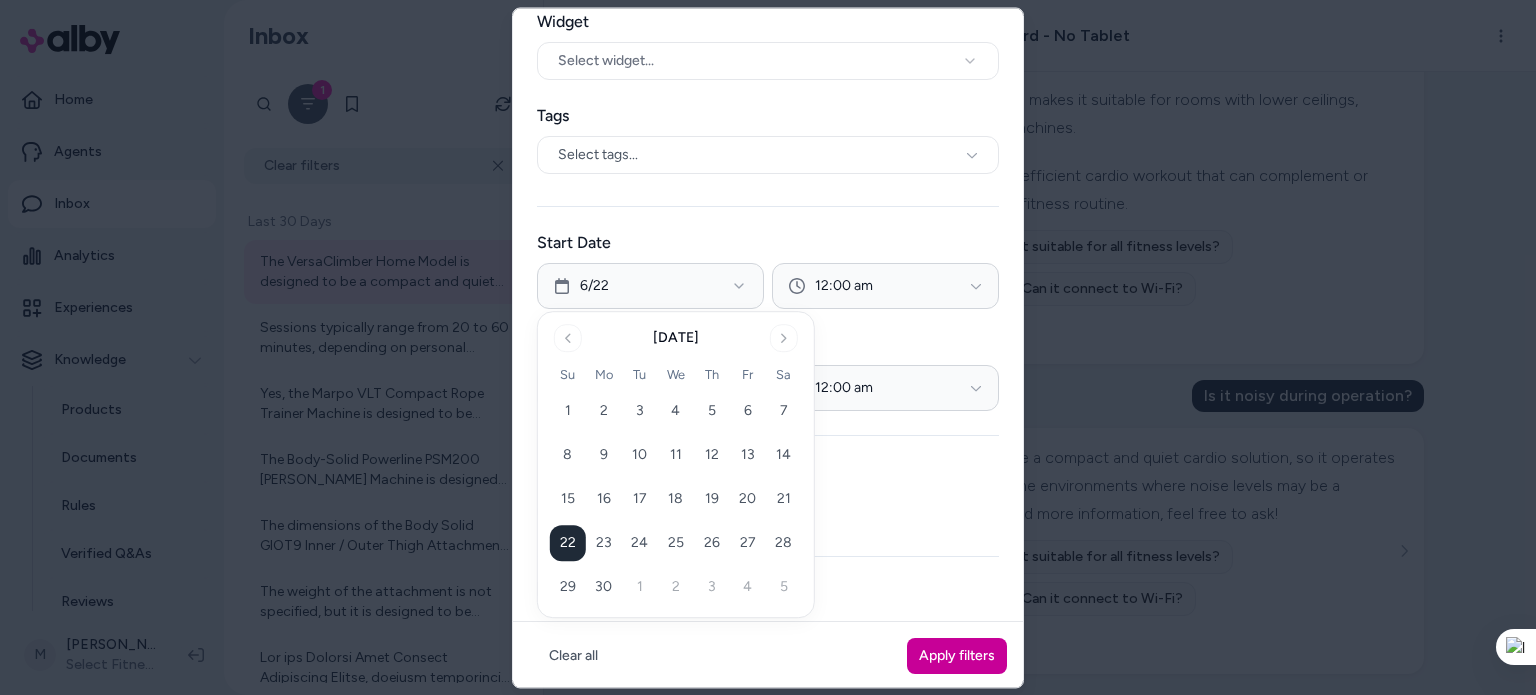 click on "Apply filters" at bounding box center (957, 656) 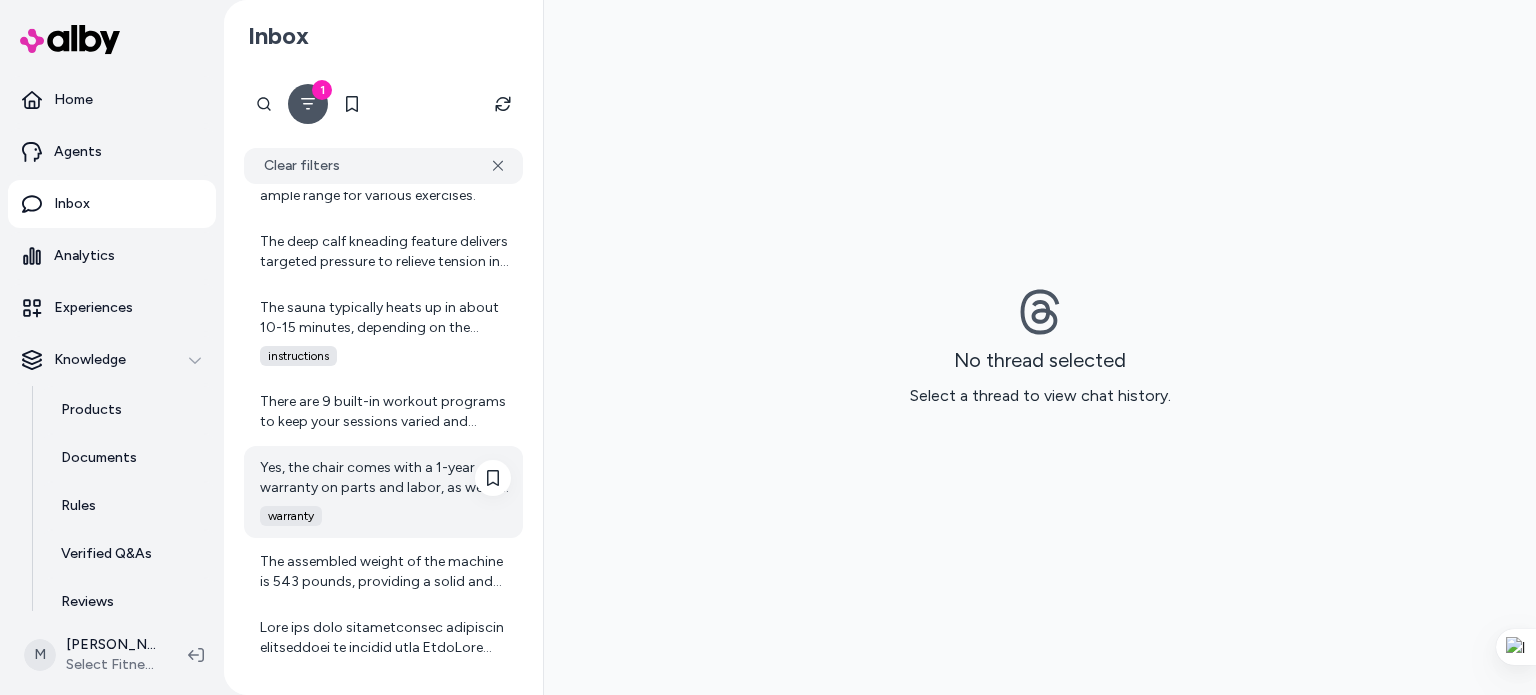 scroll, scrollTop: 6023, scrollLeft: 0, axis: vertical 